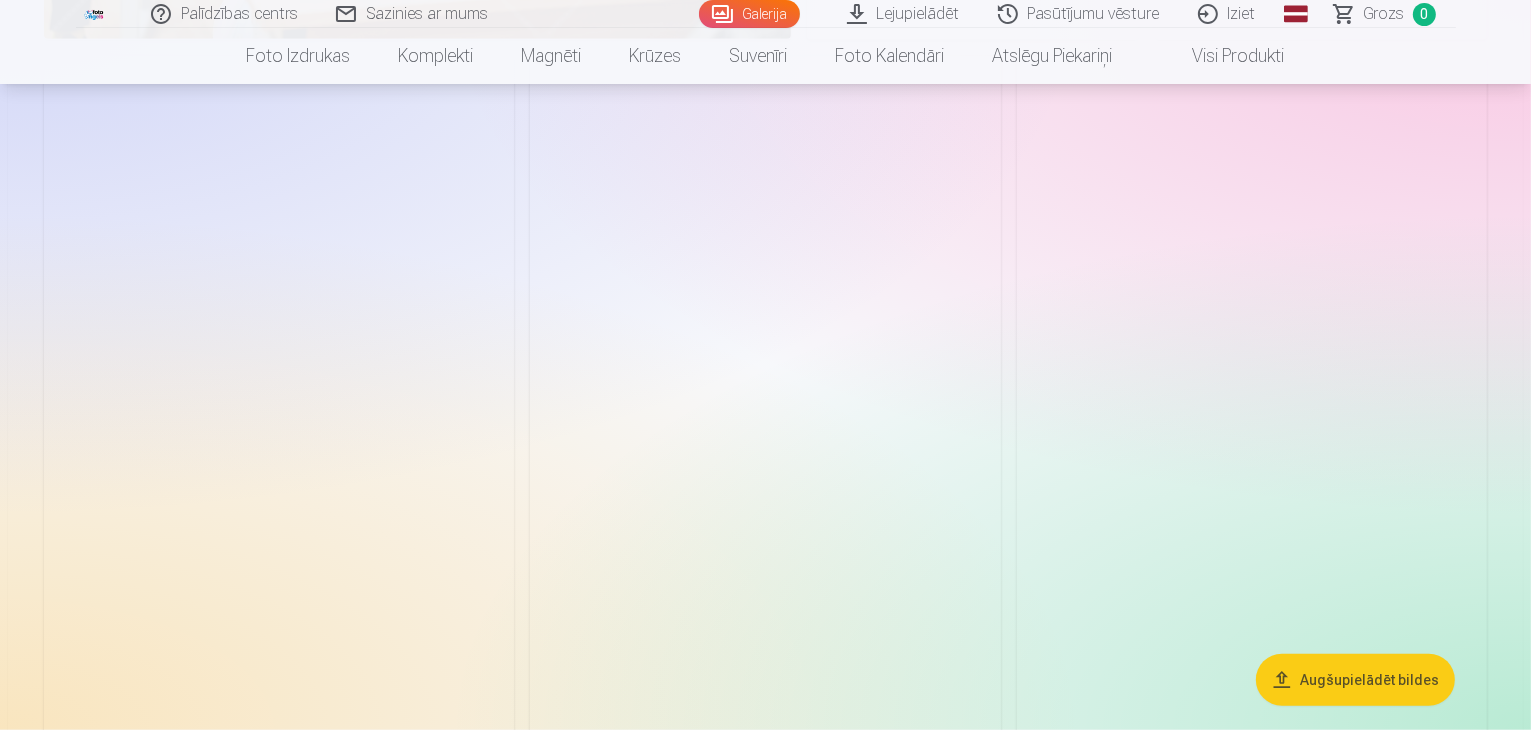 scroll, scrollTop: 1800, scrollLeft: 0, axis: vertical 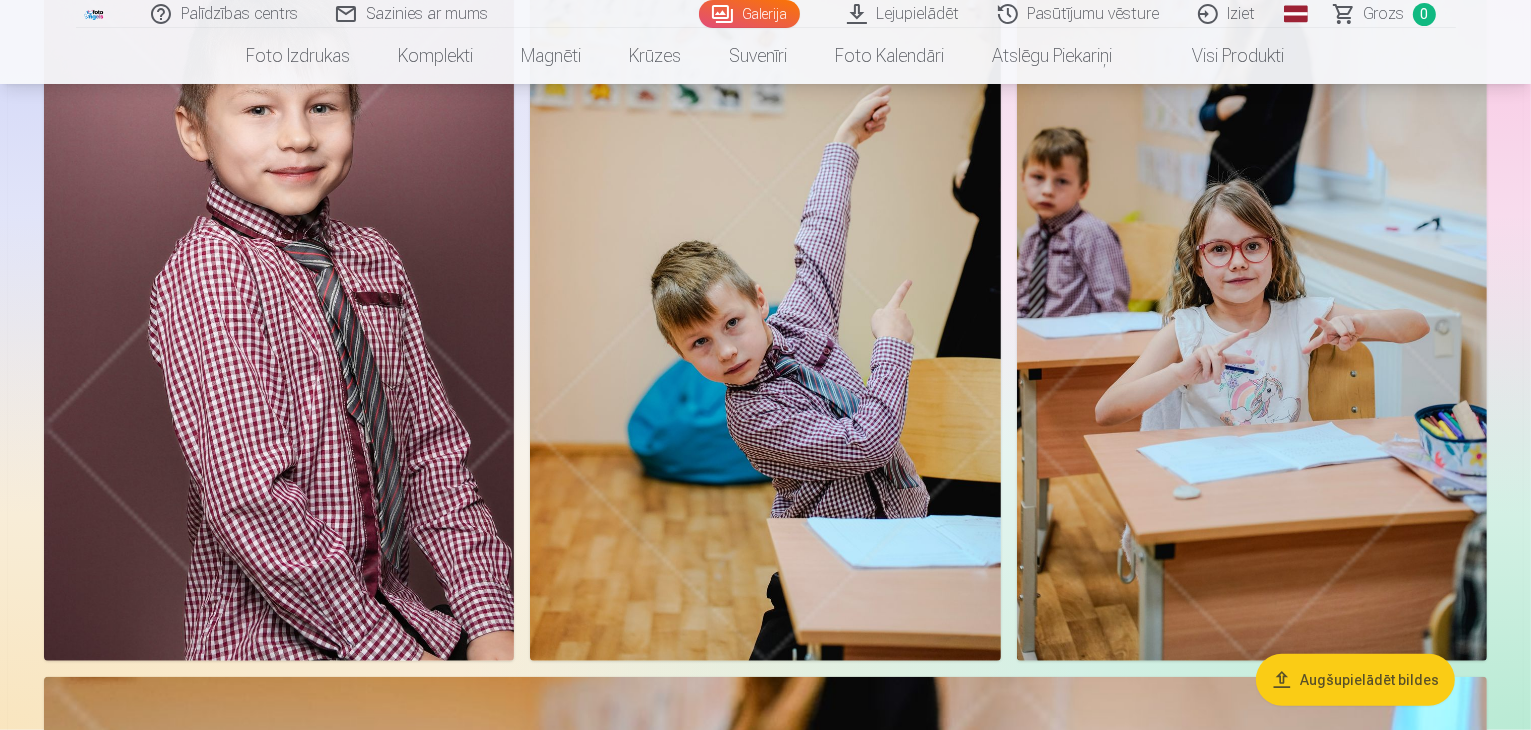 drag, startPoint x: 597, startPoint y: 318, endPoint x: 449, endPoint y: 417, distance: 178.05898 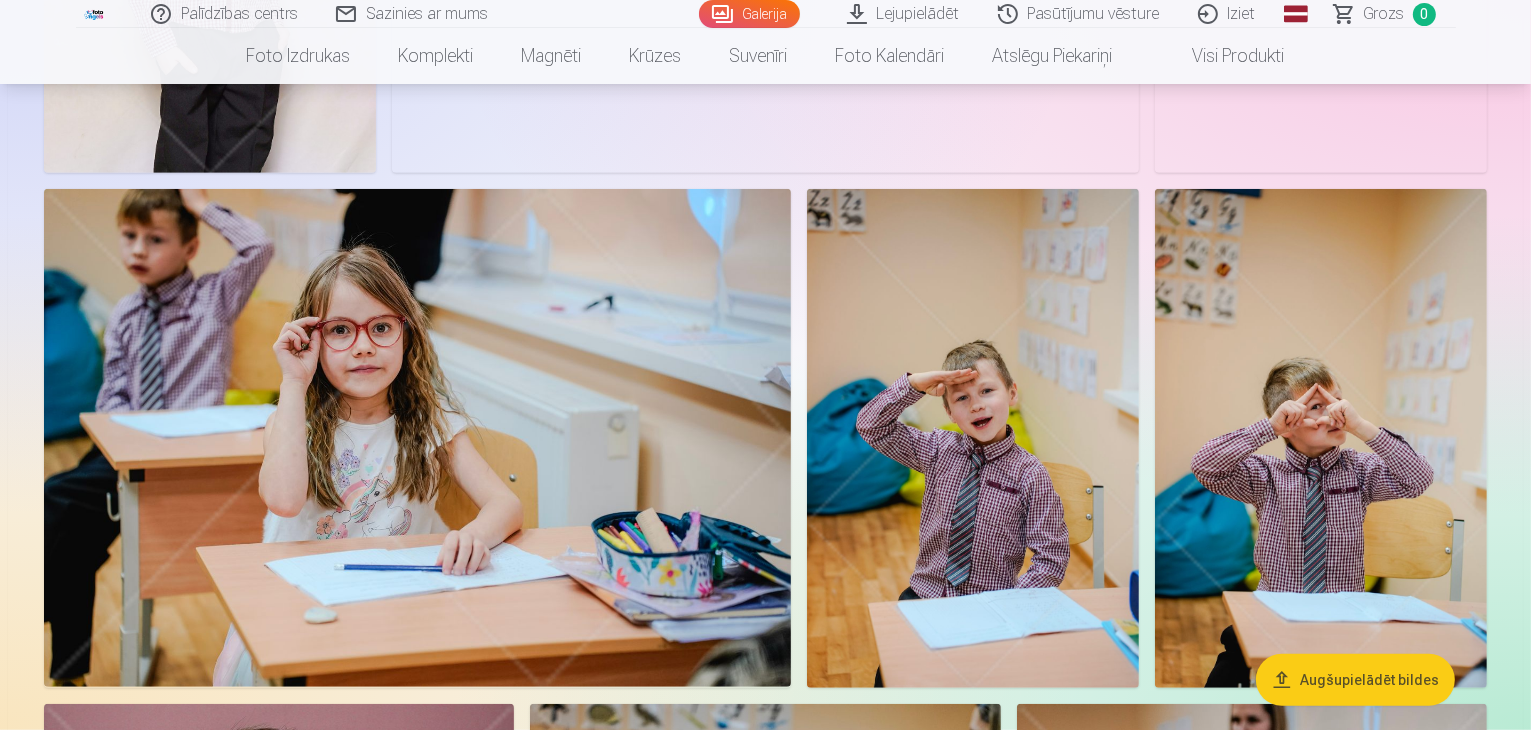 scroll, scrollTop: 1100, scrollLeft: 0, axis: vertical 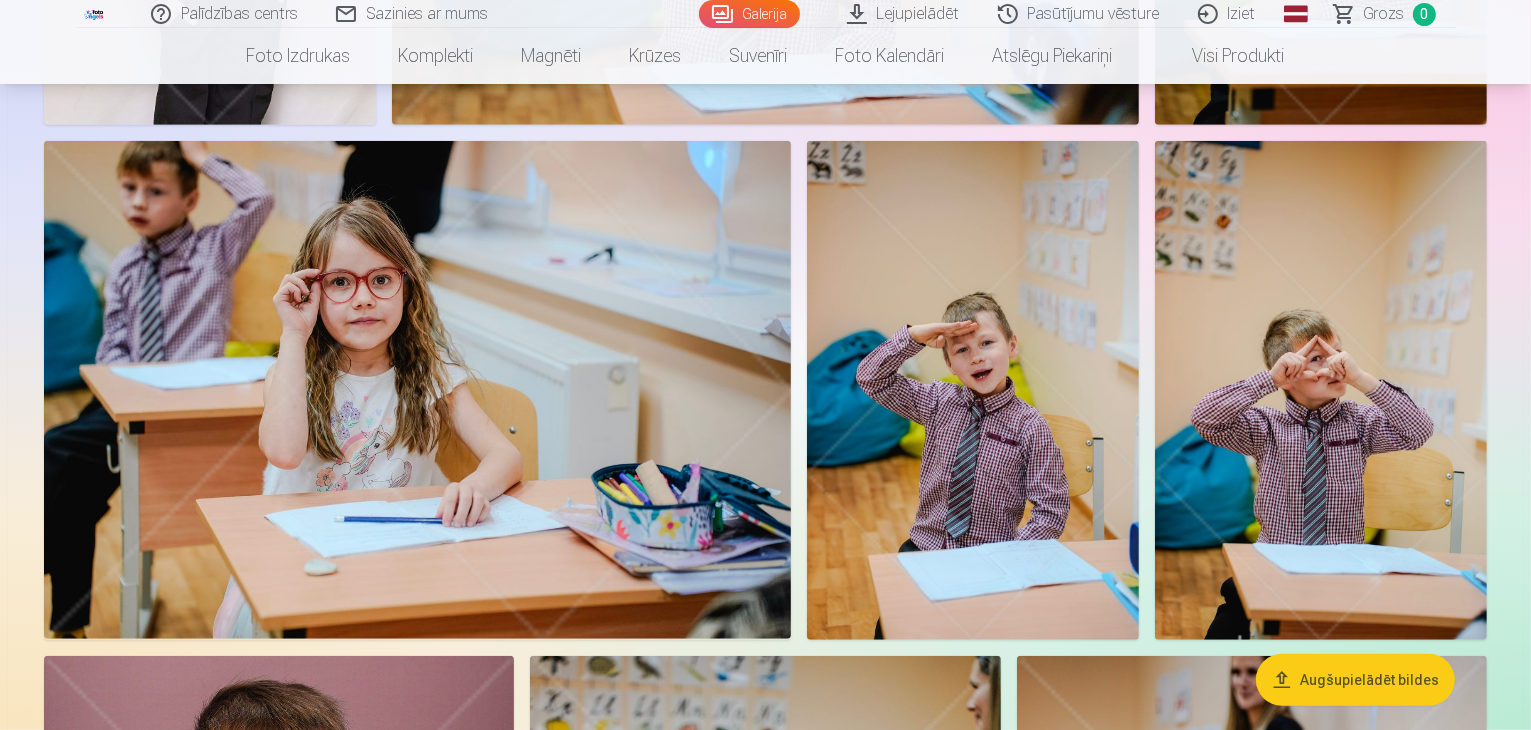 click at bounding box center (1131, -635) 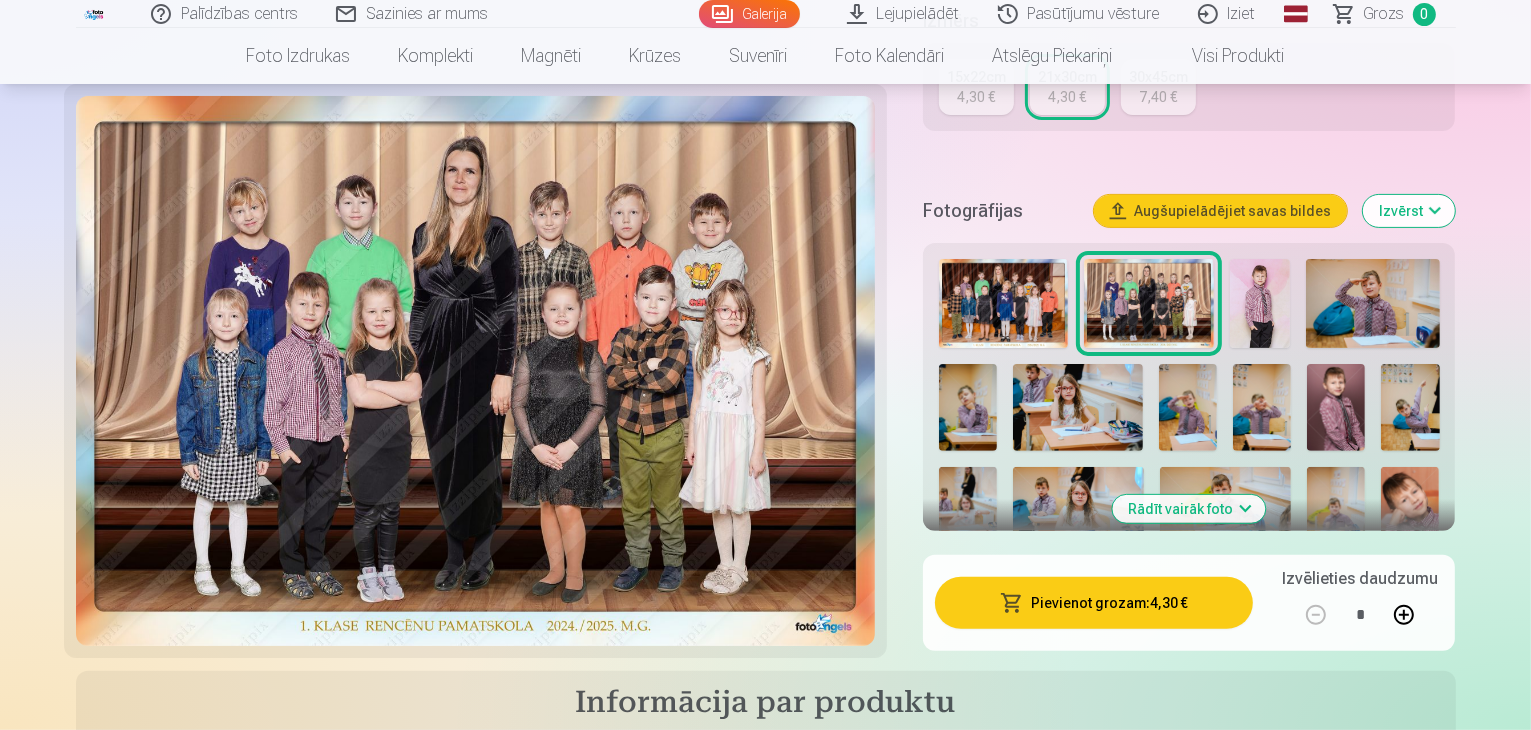 scroll, scrollTop: 600, scrollLeft: 0, axis: vertical 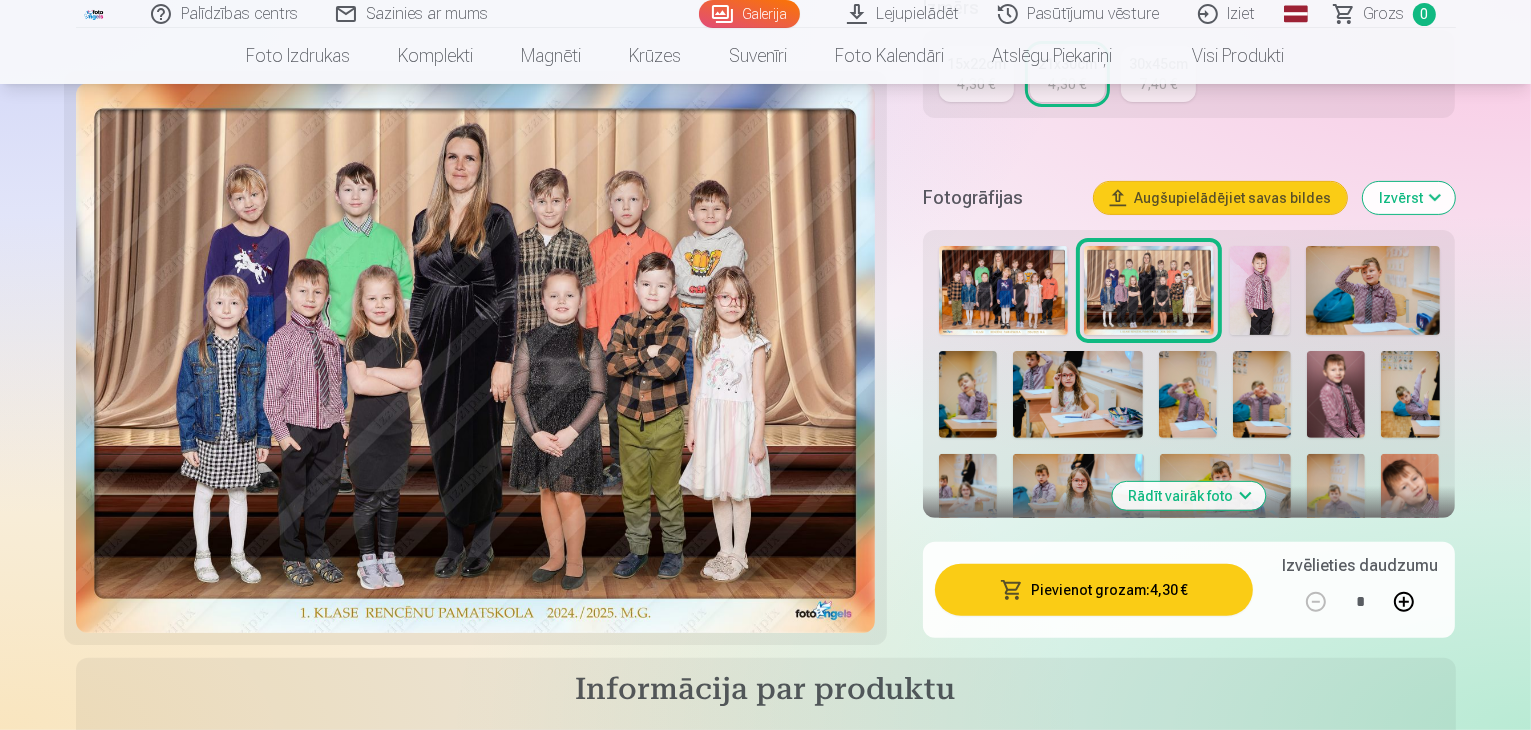 click on "Pievienot grozam :  4,30 €" at bounding box center (1094, 590) 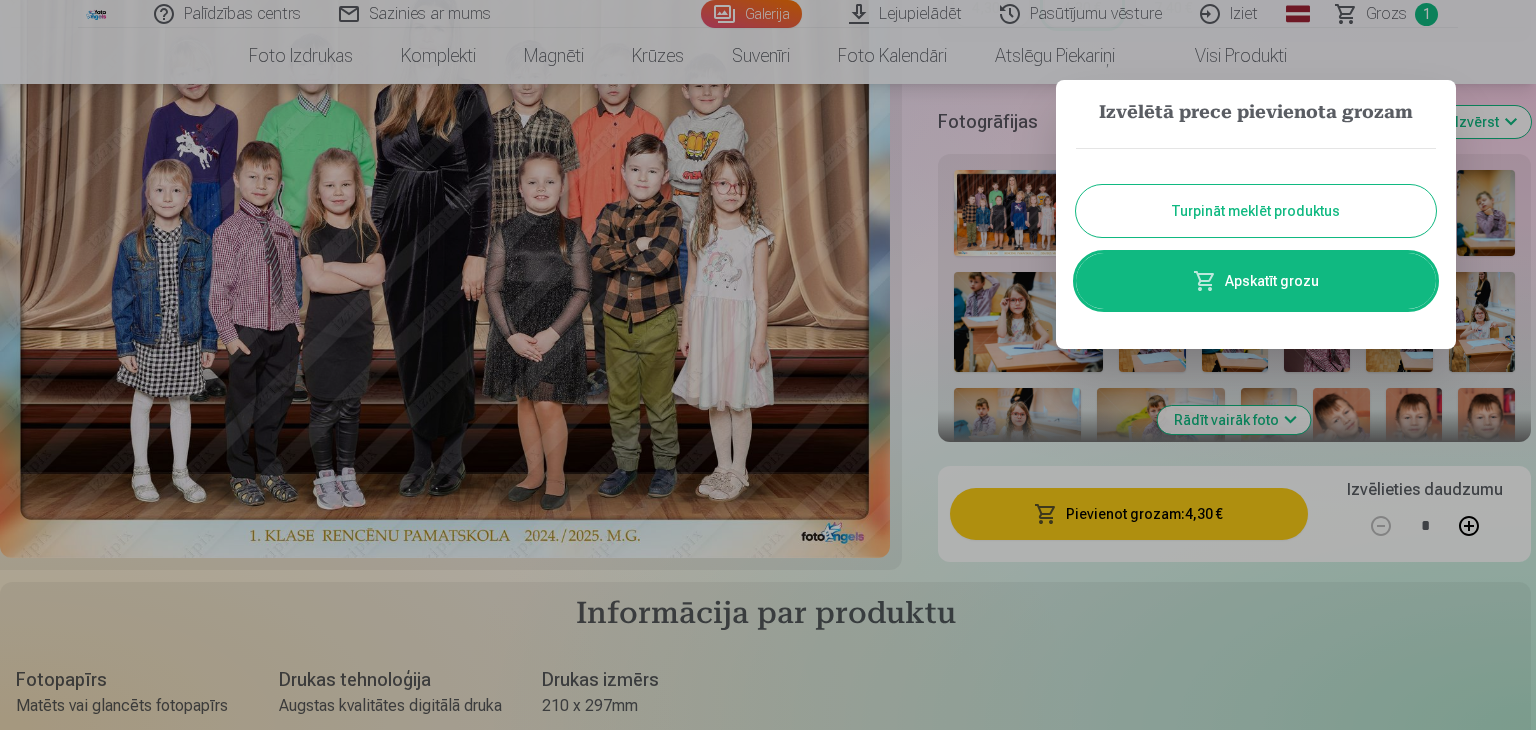 click on "Turpināt meklēt produktus" at bounding box center [1256, 211] 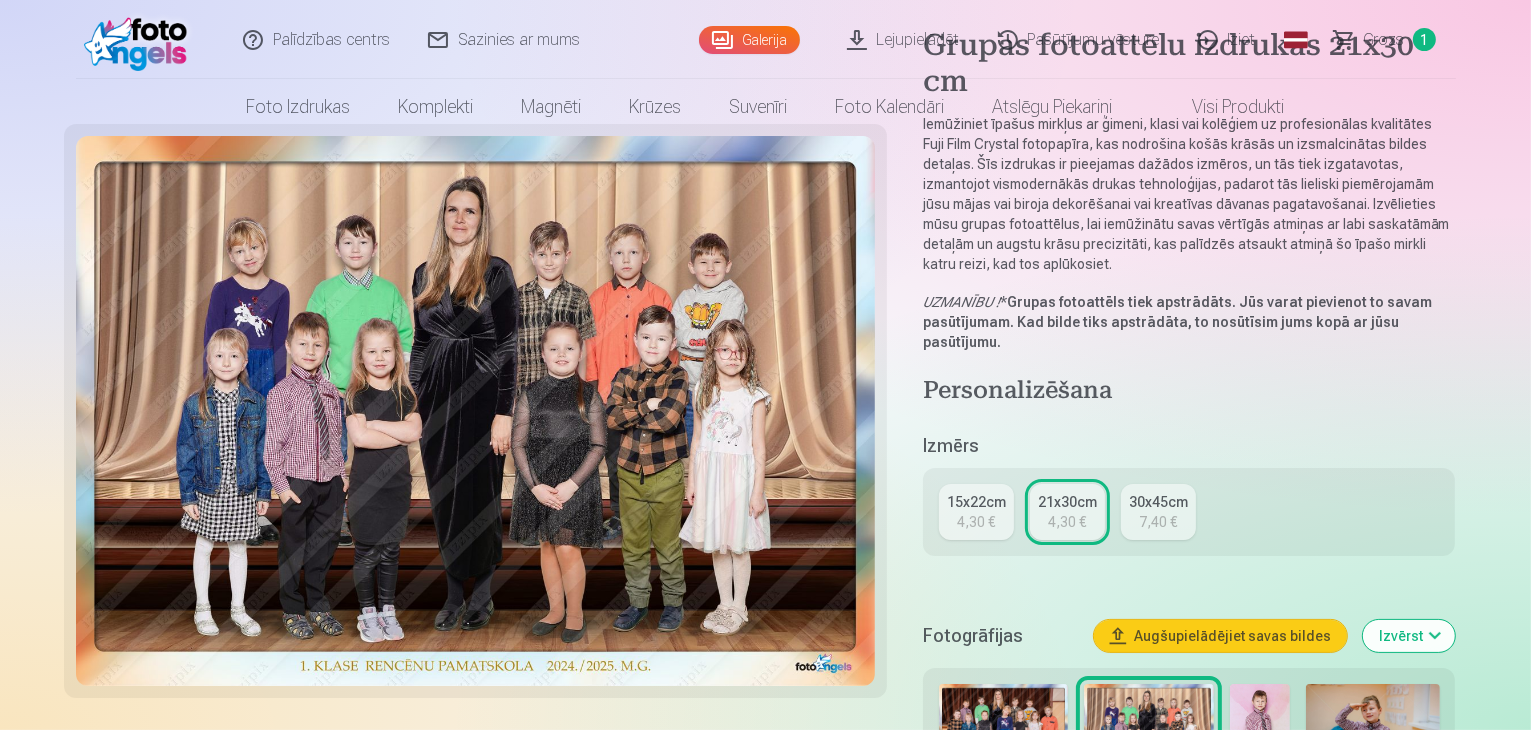 scroll, scrollTop: 0, scrollLeft: 0, axis: both 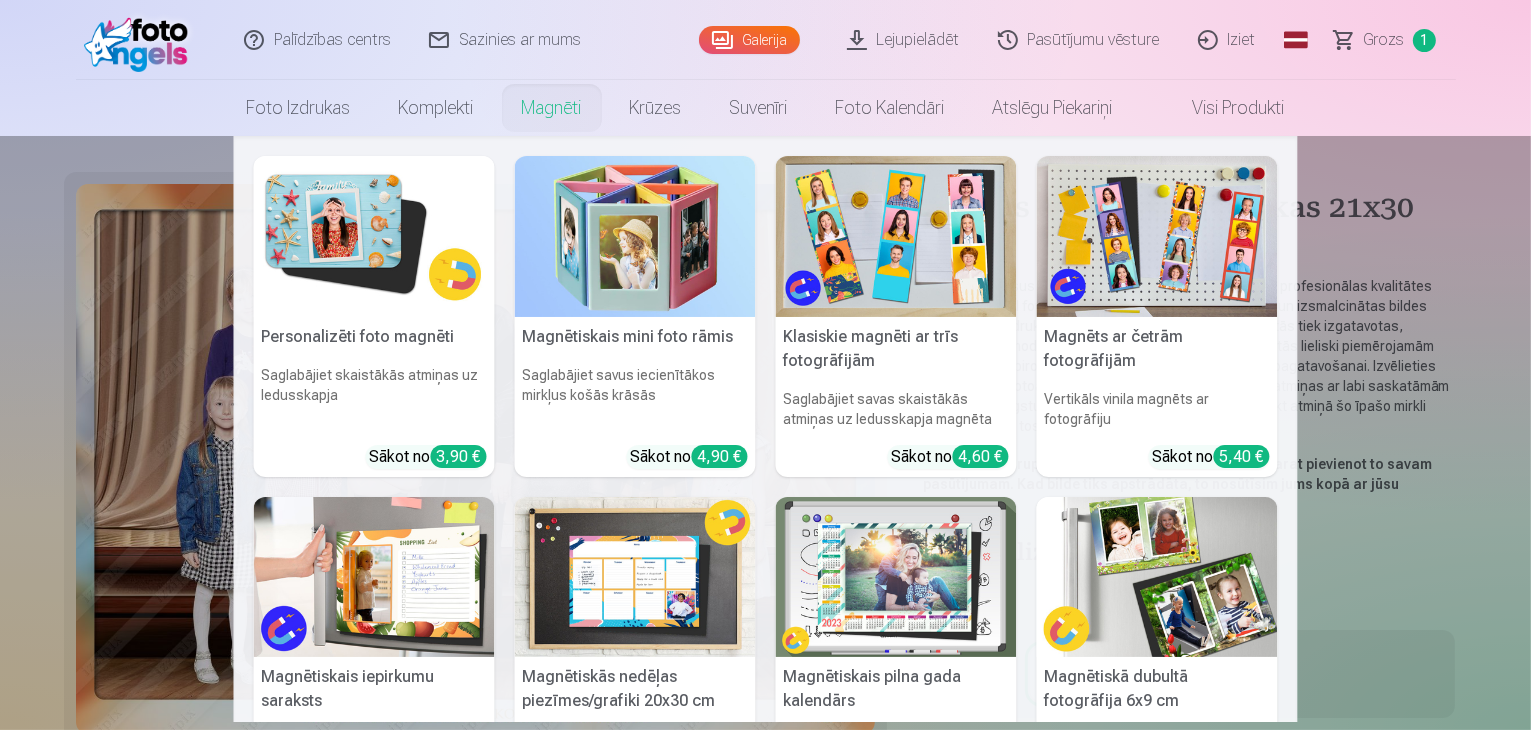 click on "Magnēti" at bounding box center (552, 108) 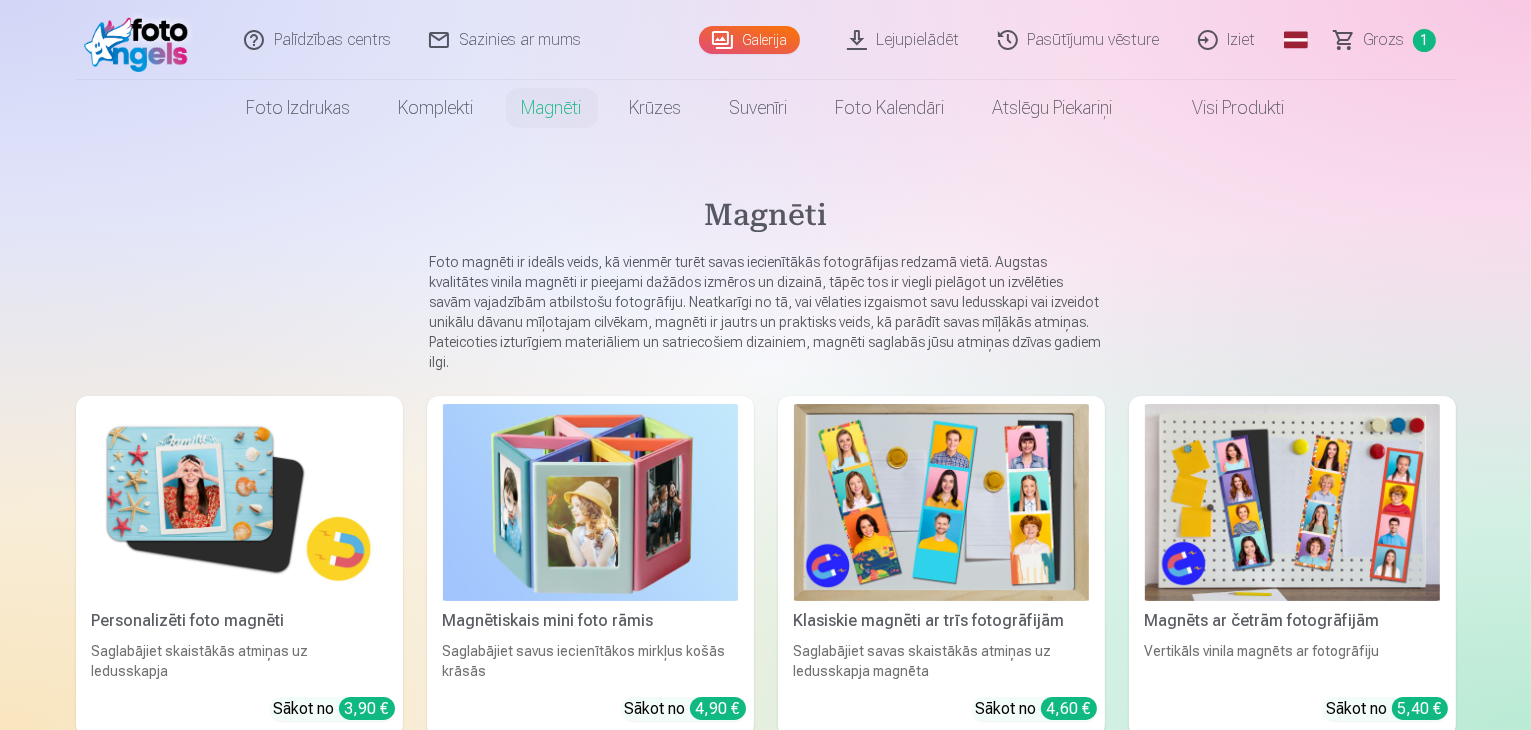 click at bounding box center (239, 502) 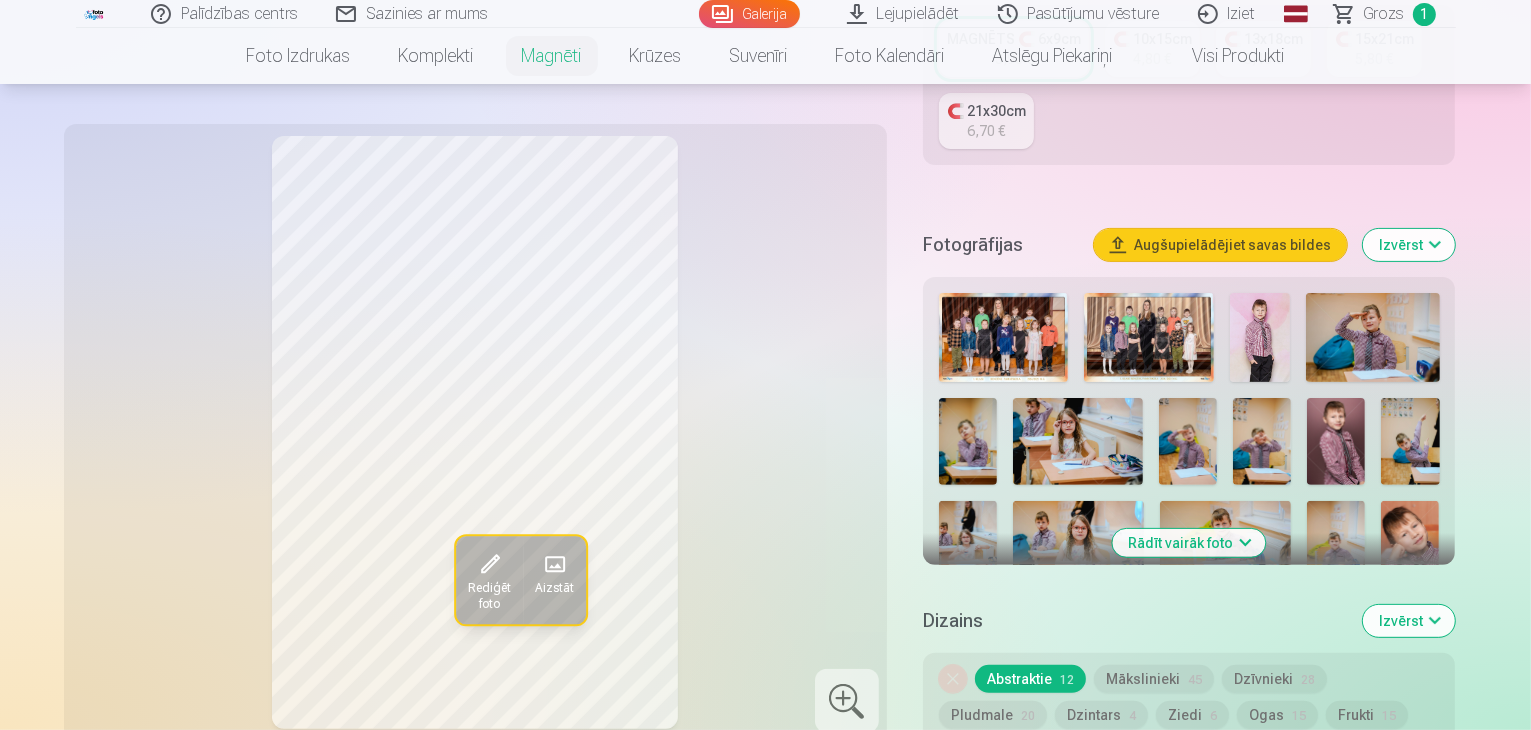 scroll, scrollTop: 600, scrollLeft: 0, axis: vertical 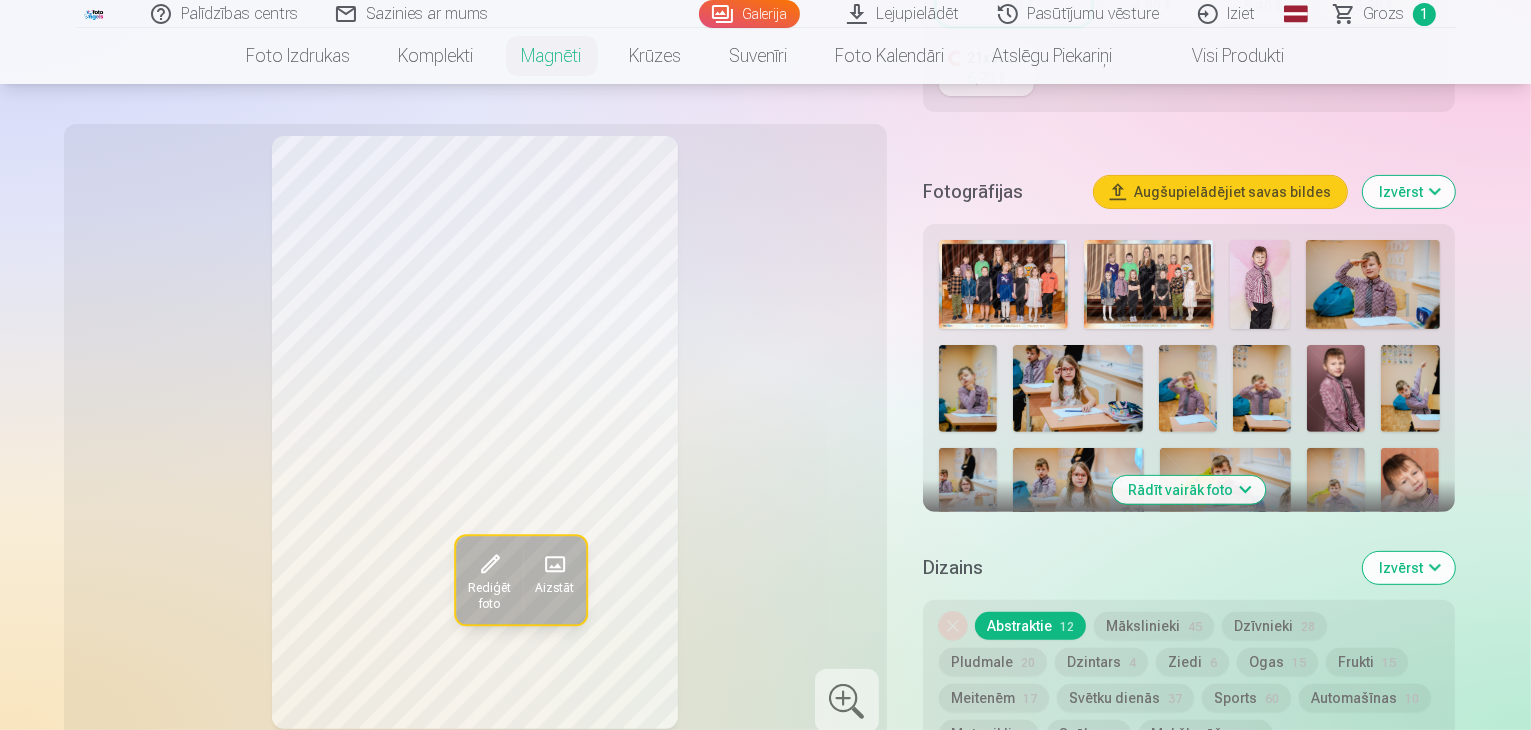 click at bounding box center [1004, 284] 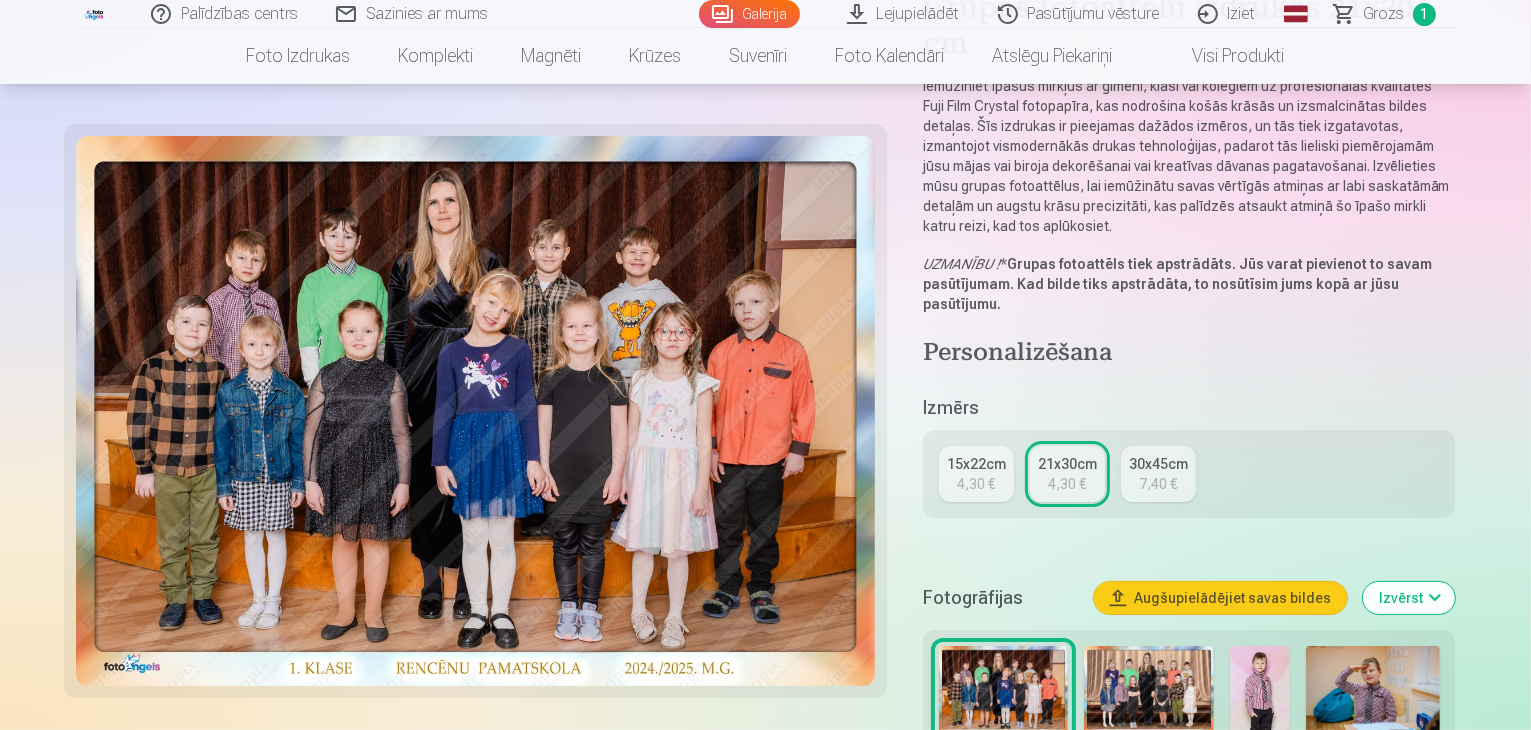 scroll, scrollTop: 0, scrollLeft: 0, axis: both 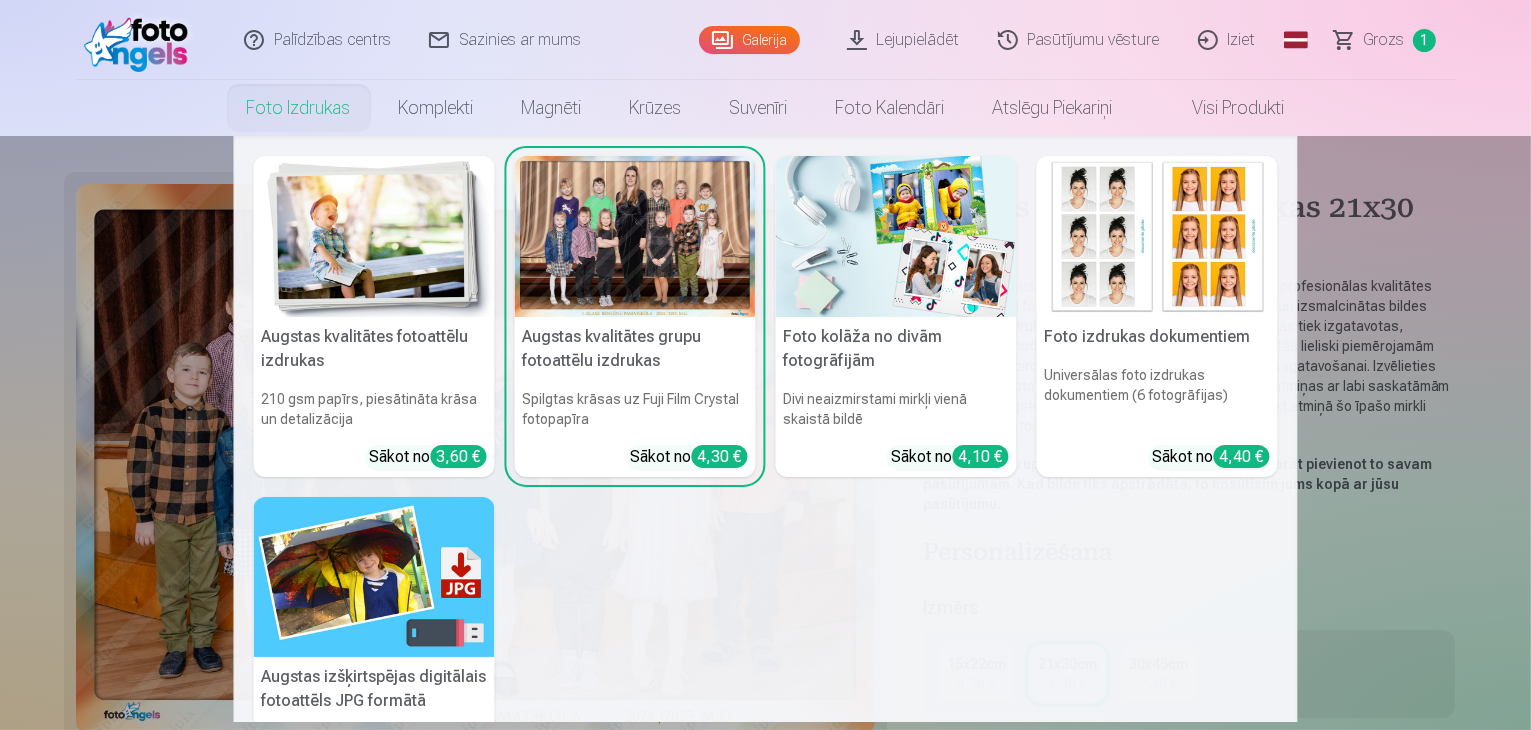 click on "Foto izdrukas" at bounding box center (299, 108) 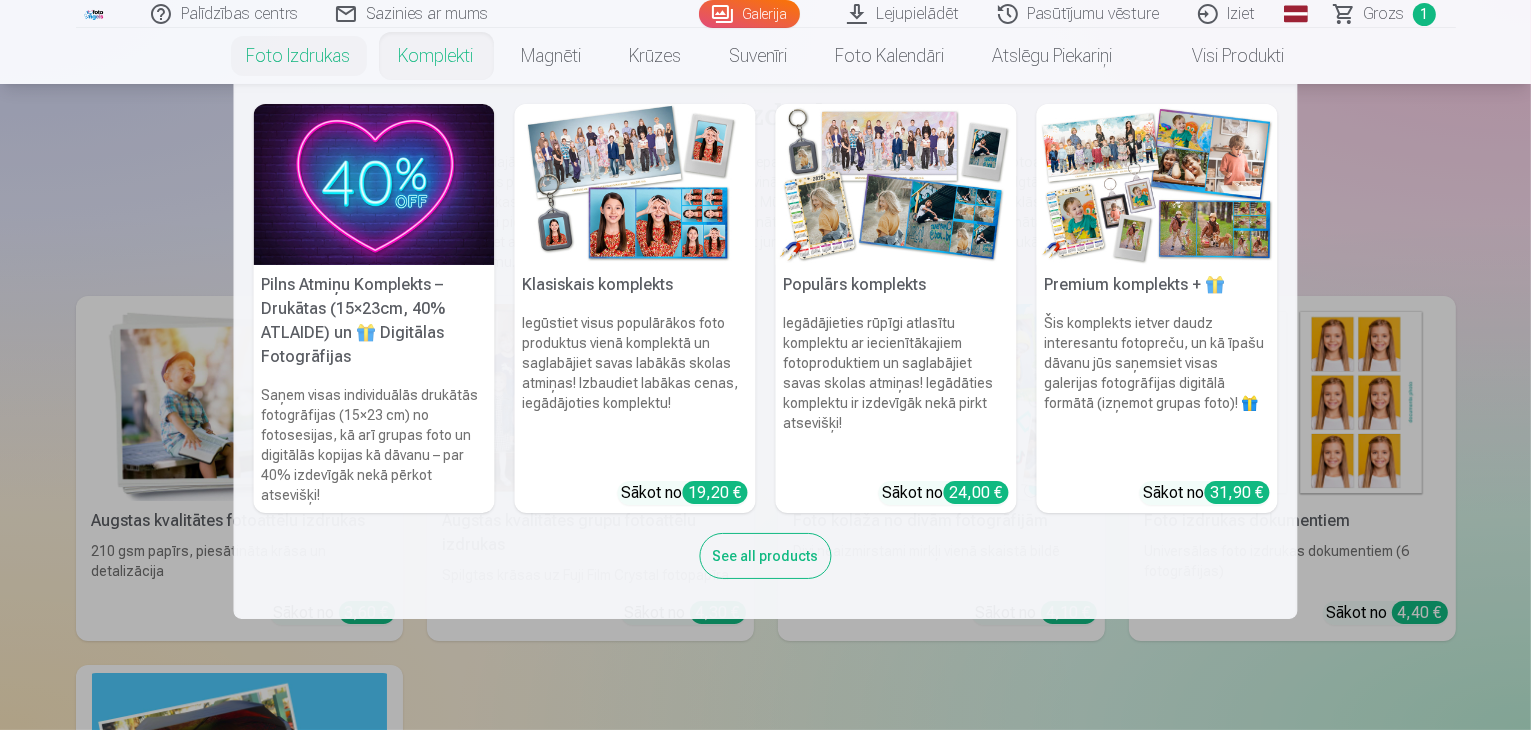 scroll, scrollTop: 0, scrollLeft: 0, axis: both 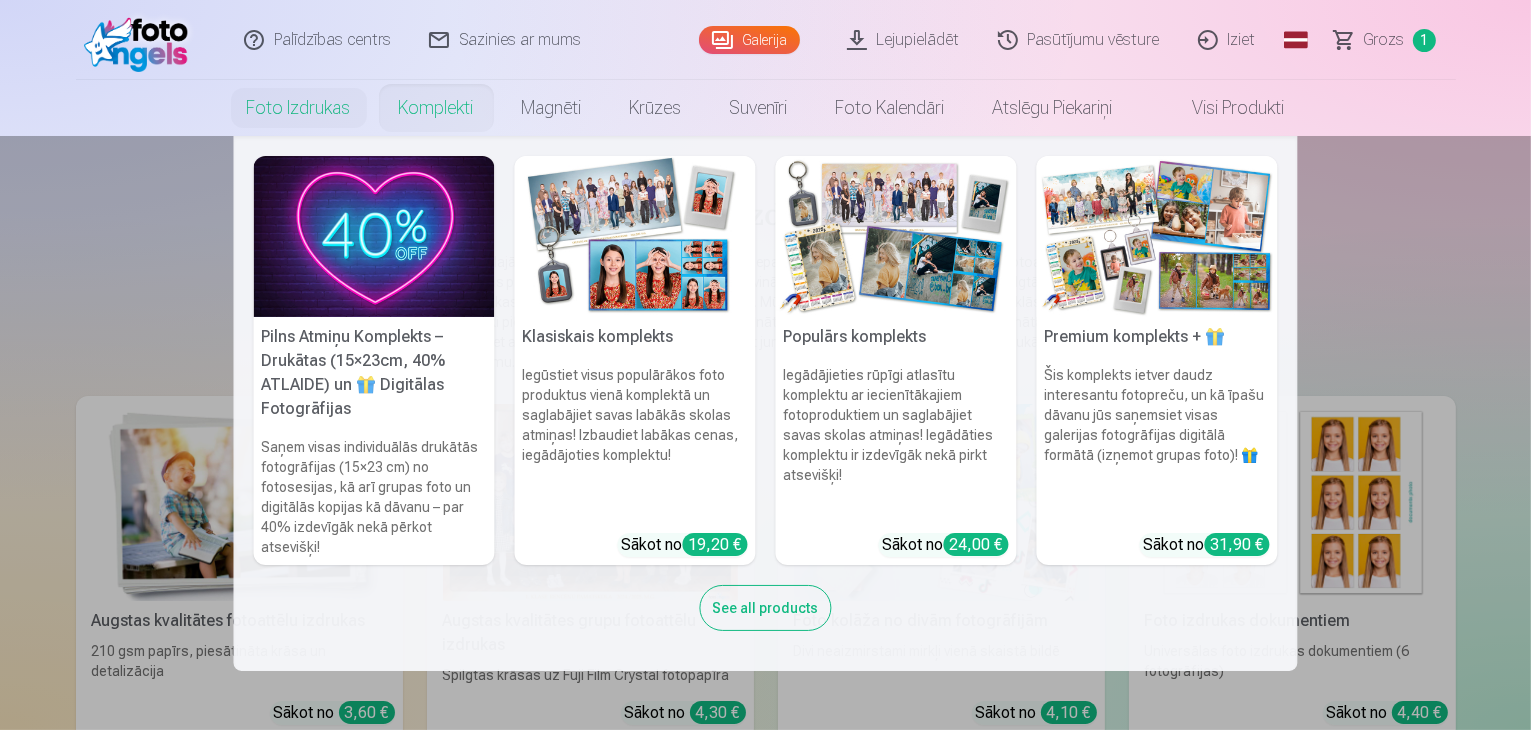 click on "Pilns Atmiņu Komplekts – Drukātas (15×23cm, 40% ATLAIDE) un 🎁 Digitālas Fotogrāfijas   Saņem visas individuālās drukātās fotogrāfijas (15×23 cm) no fotosesijas, kā arī grupas foto un digitālās kopijas kā dāvanu – par 40% izdevīgāk nekā pērkot atsevišķi! Klasiskais komplekts Iegūstiet visus populārākos foto produktus vienā komplektā un saglabājiet savas labākās skolas atmiņas! Izbaudiet labākas cenas, iegādājoties komplektu! Sākot no  19,20 € Populārs komplekts Iegādājieties rūpīgi atlasītu komplektu ar iecienītākajiem fotoproduktiem un saglabājiet savas skolas atmiņas! Iegādāties komplektu ir izdevīgāk nekā pirkt atsevišķi! Sākot no  24,00 € Premium komplekts + 🎁  Šis komplekts ietver daudz interesantu fotopreču, un kā īpašu dāvanu jūs saņemsiet visas galerijas fotogrāfijas digitālā formātā (izņemot grupas foto)! 🎁 Sākot no  31,90 € See all products" at bounding box center (765, 403) 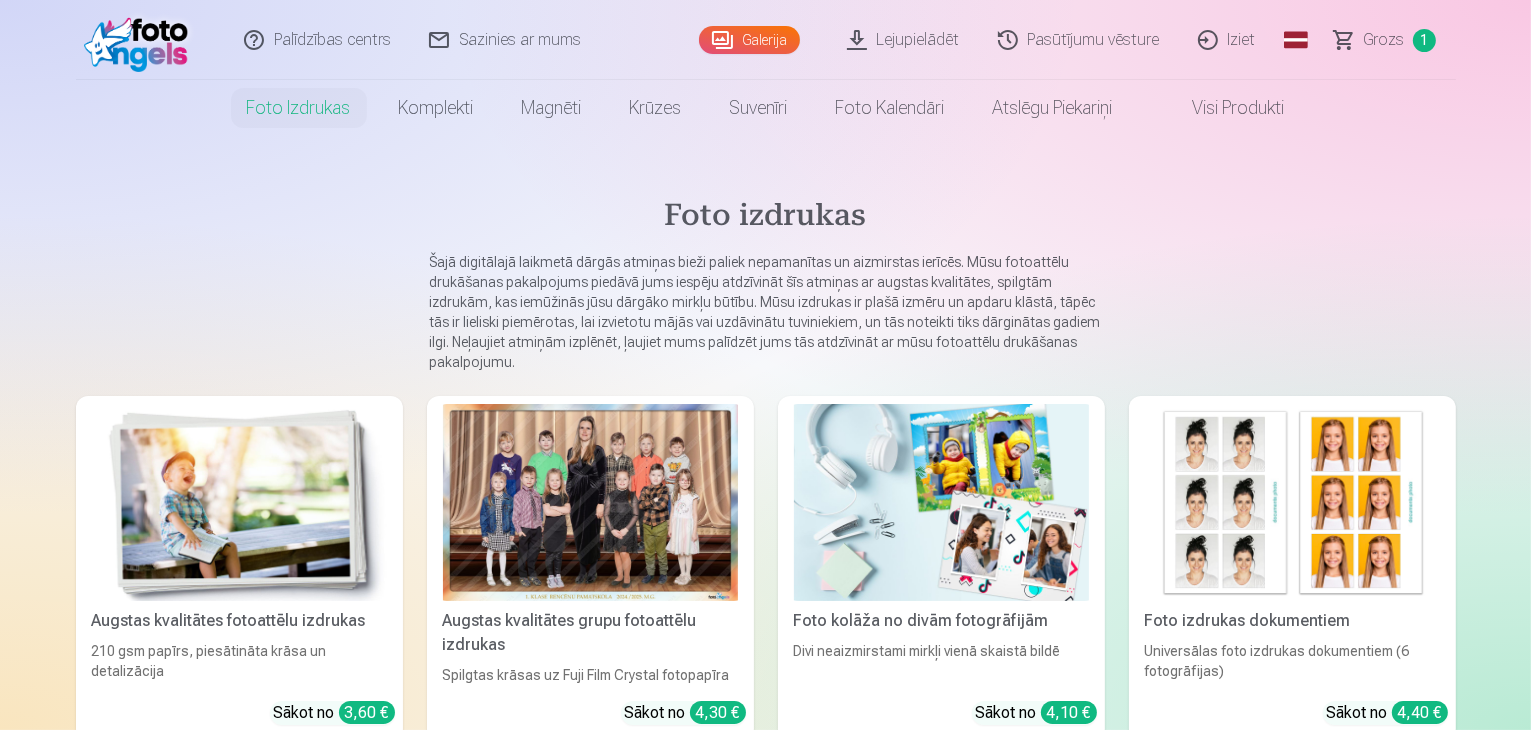 click on "Galerija" at bounding box center [749, 40] 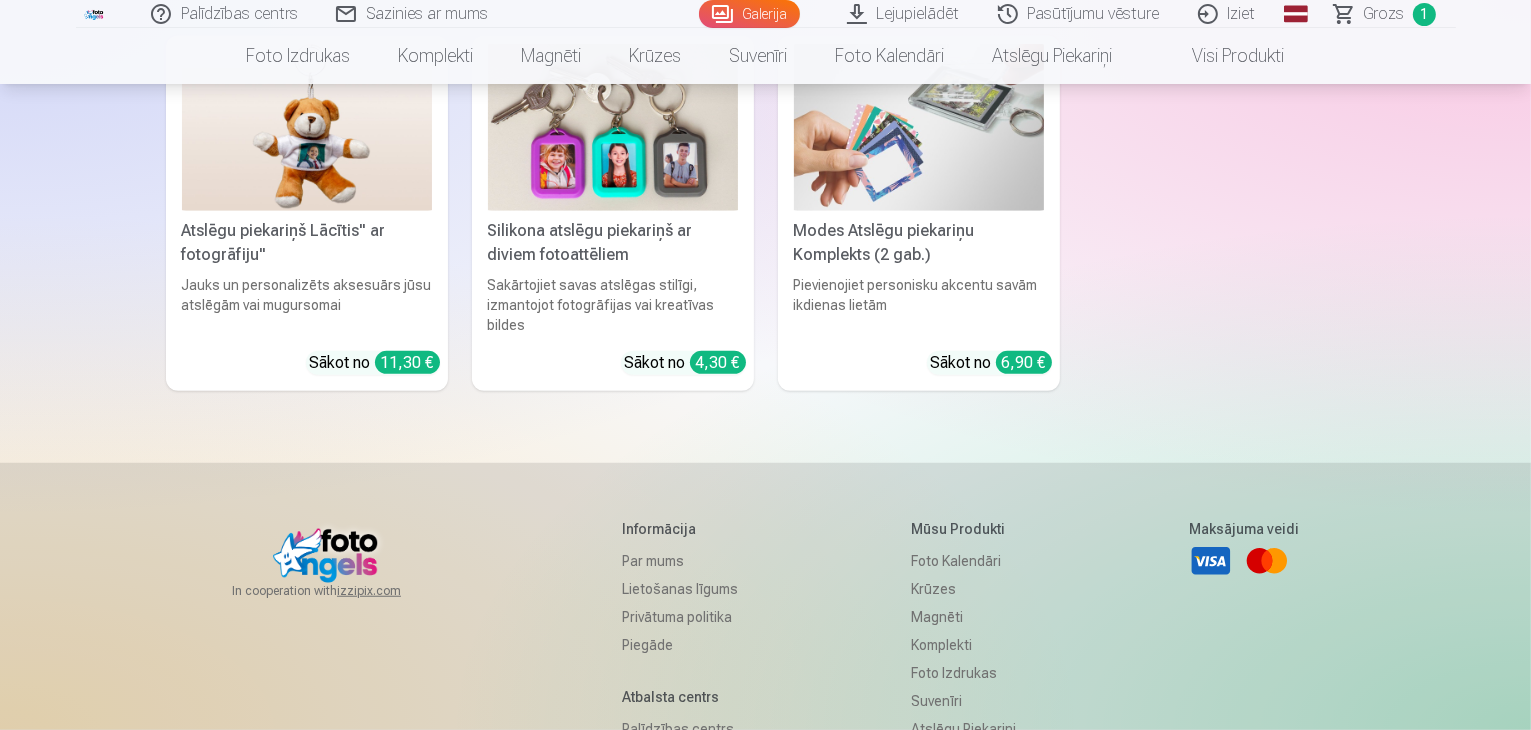 scroll, scrollTop: 16700, scrollLeft: 0, axis: vertical 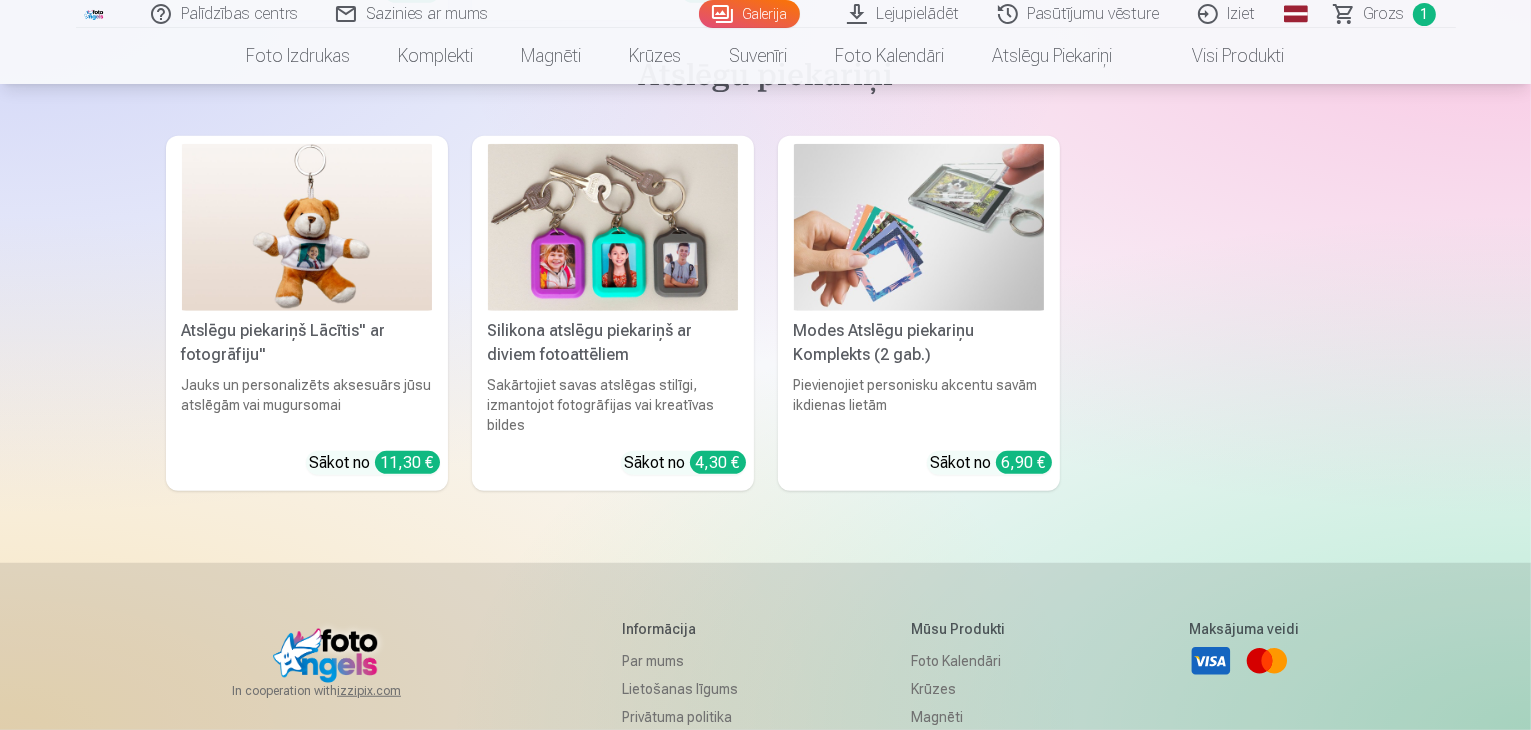 click at bounding box center [1312, -5710] 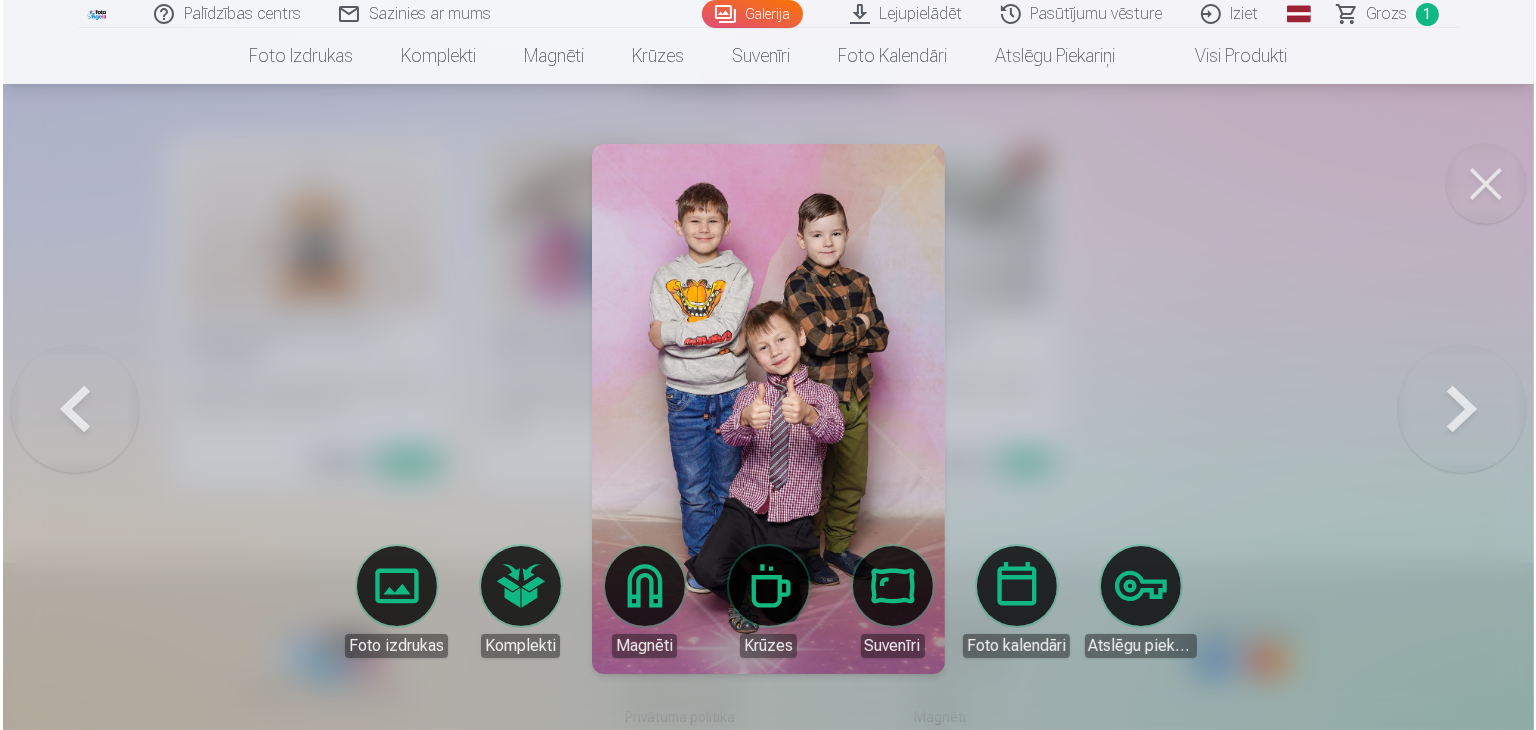 scroll, scrollTop: 16752, scrollLeft: 0, axis: vertical 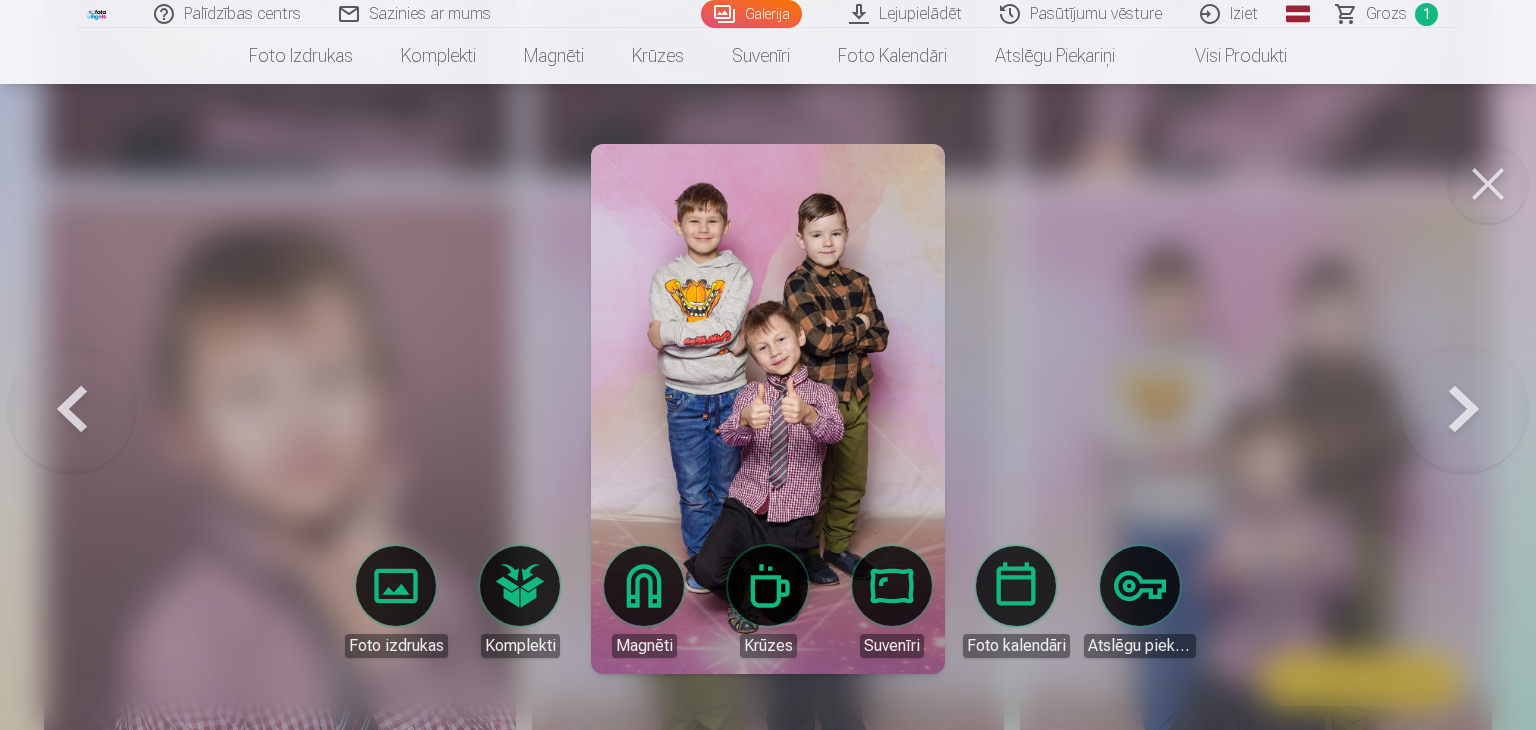 click at bounding box center (1488, 184) 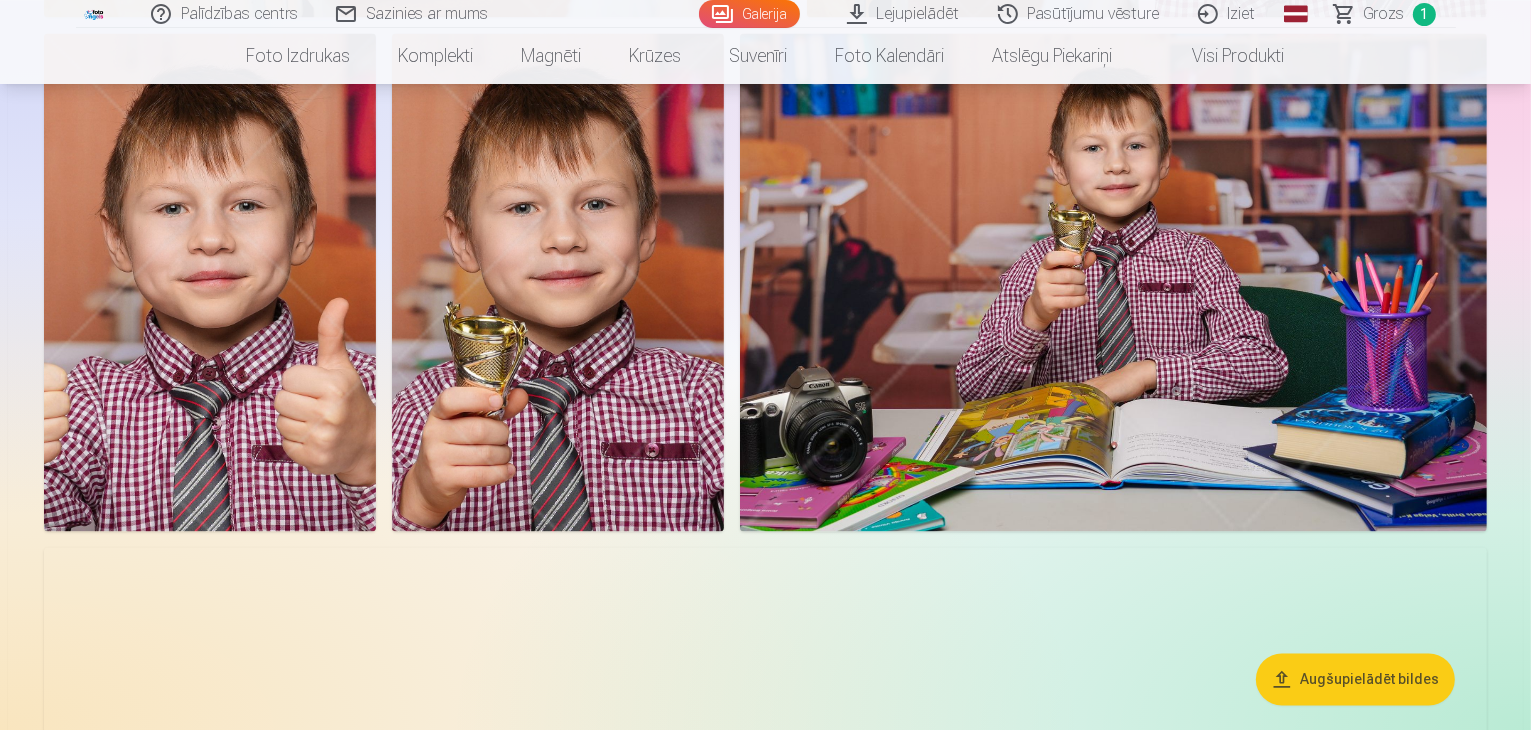 scroll, scrollTop: 3900, scrollLeft: 0, axis: vertical 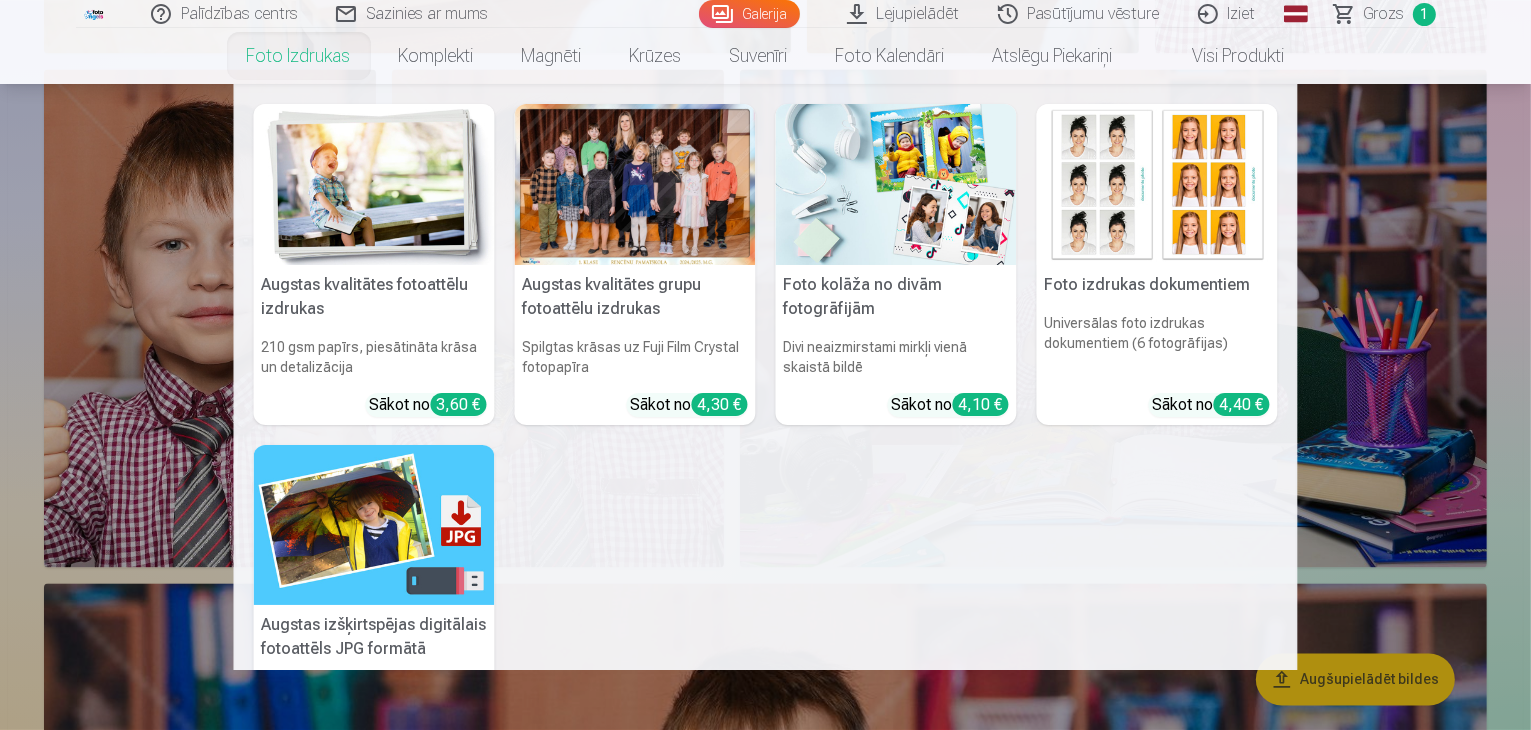click on "Foto izdrukas" at bounding box center (299, 56) 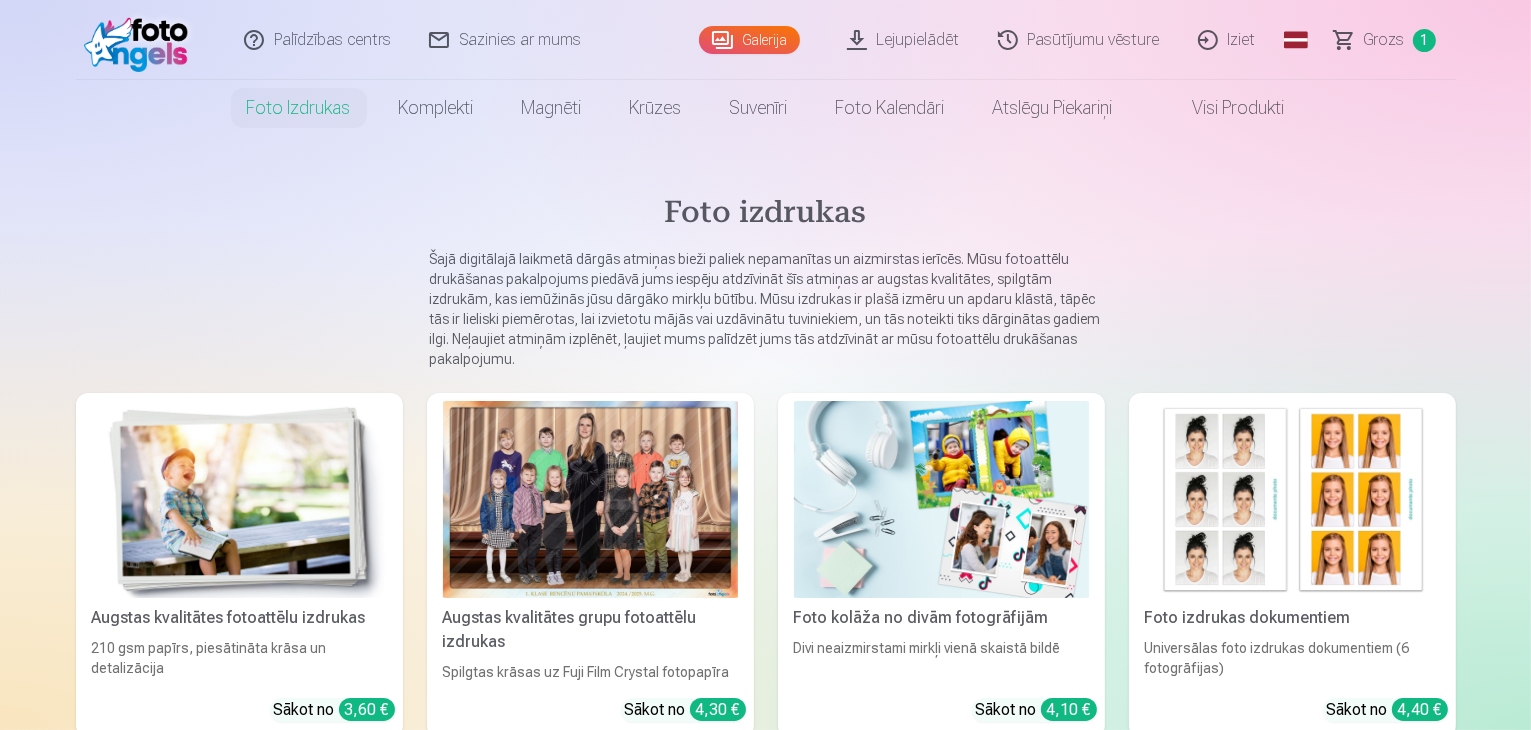 scroll, scrollTop: 0, scrollLeft: 0, axis: both 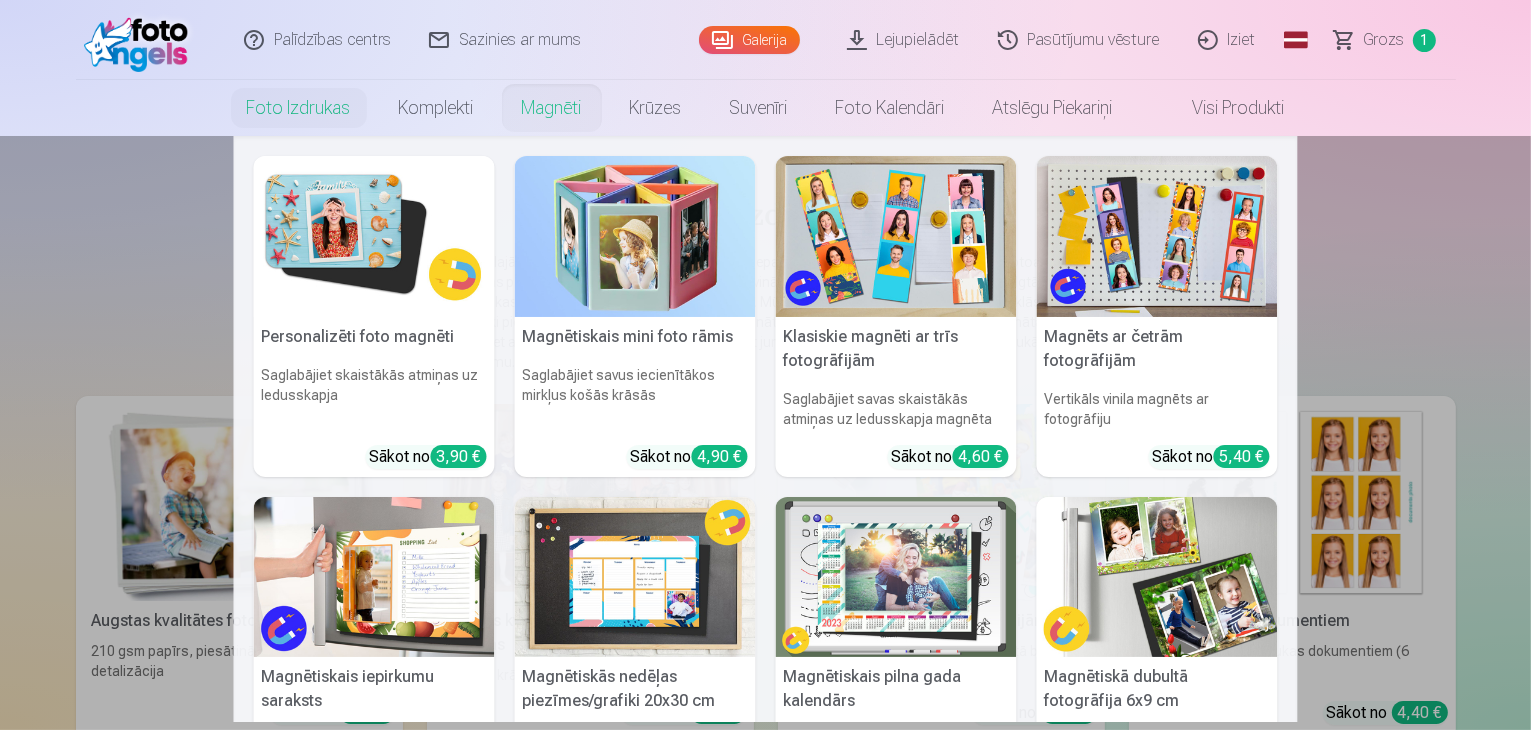 click on "Magnēti" at bounding box center [552, 108] 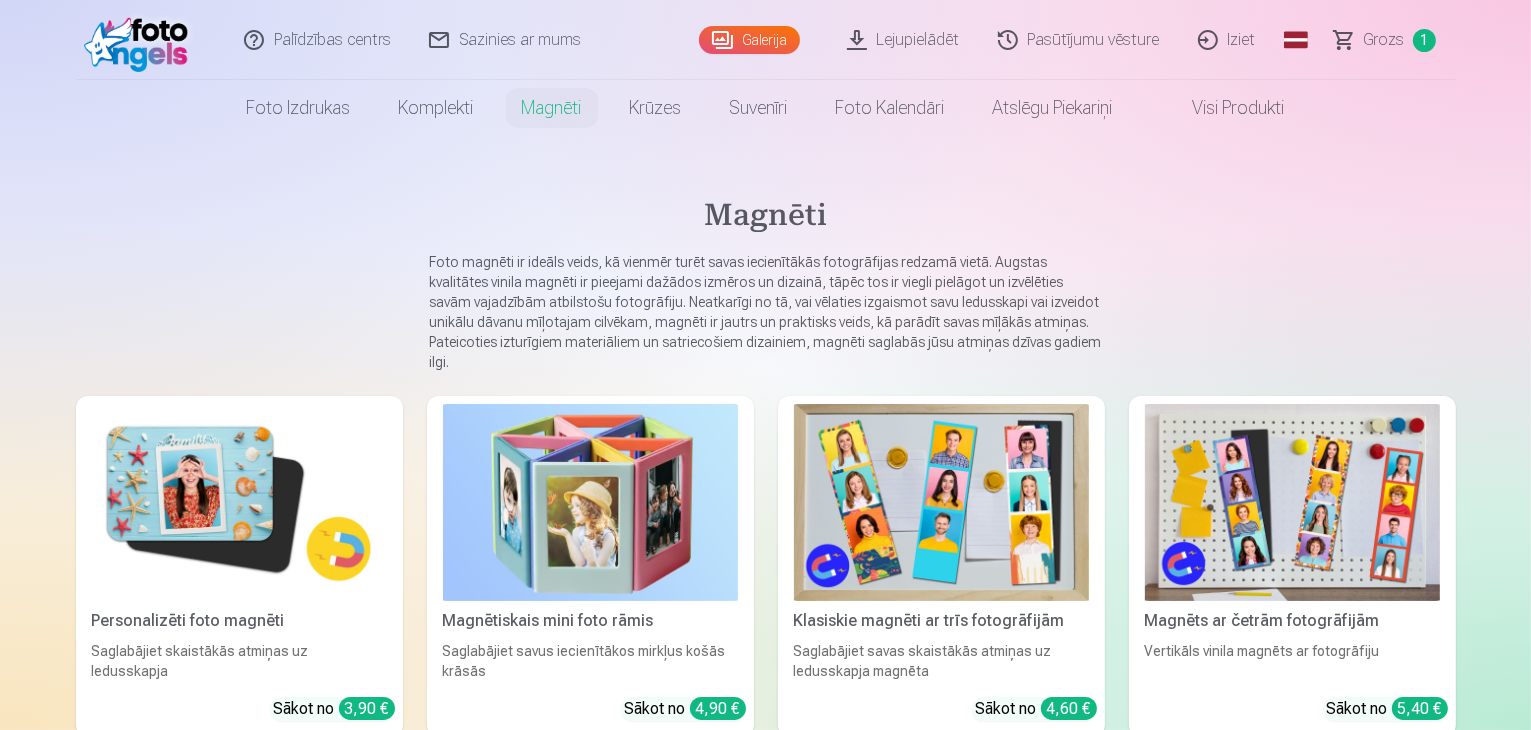 click at bounding box center (239, 502) 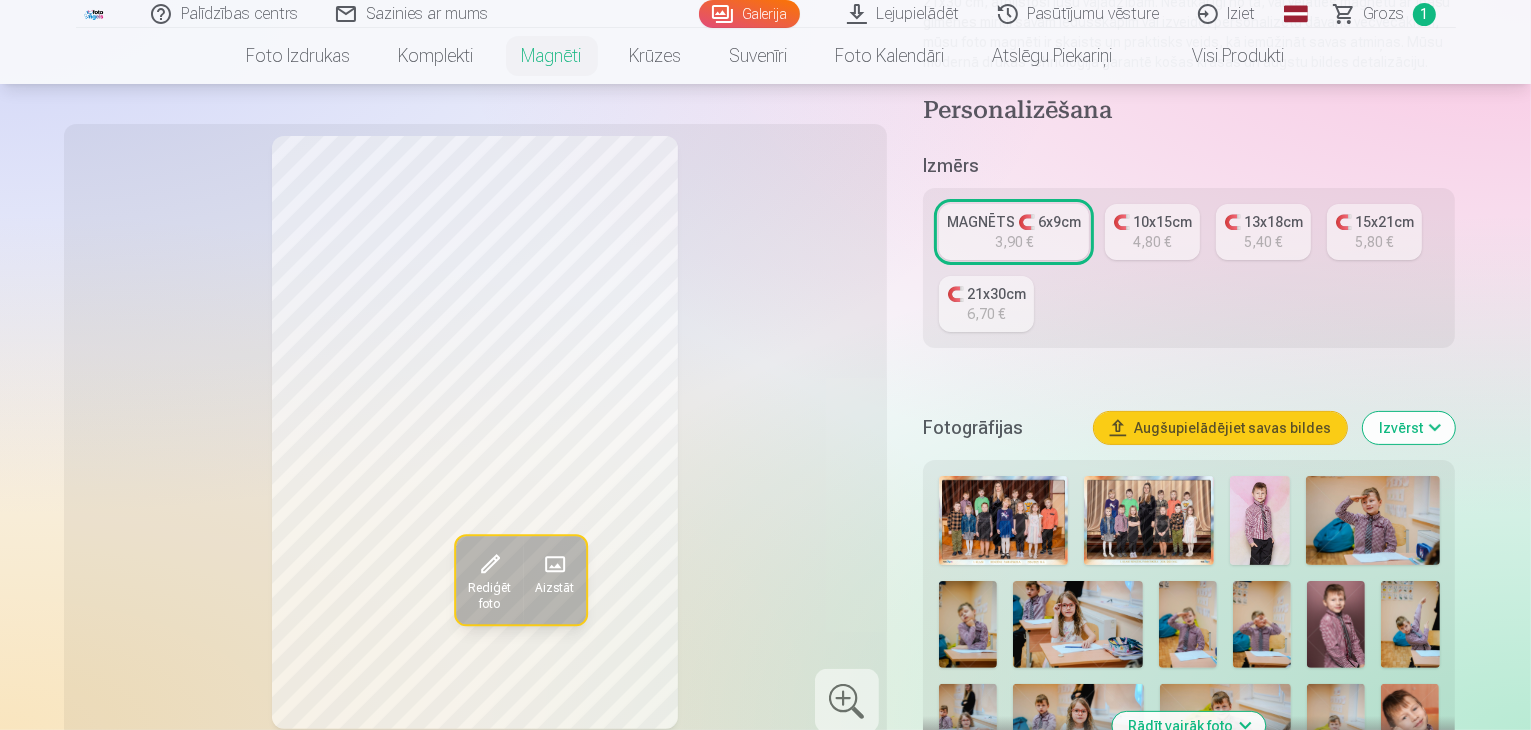 scroll, scrollTop: 400, scrollLeft: 0, axis: vertical 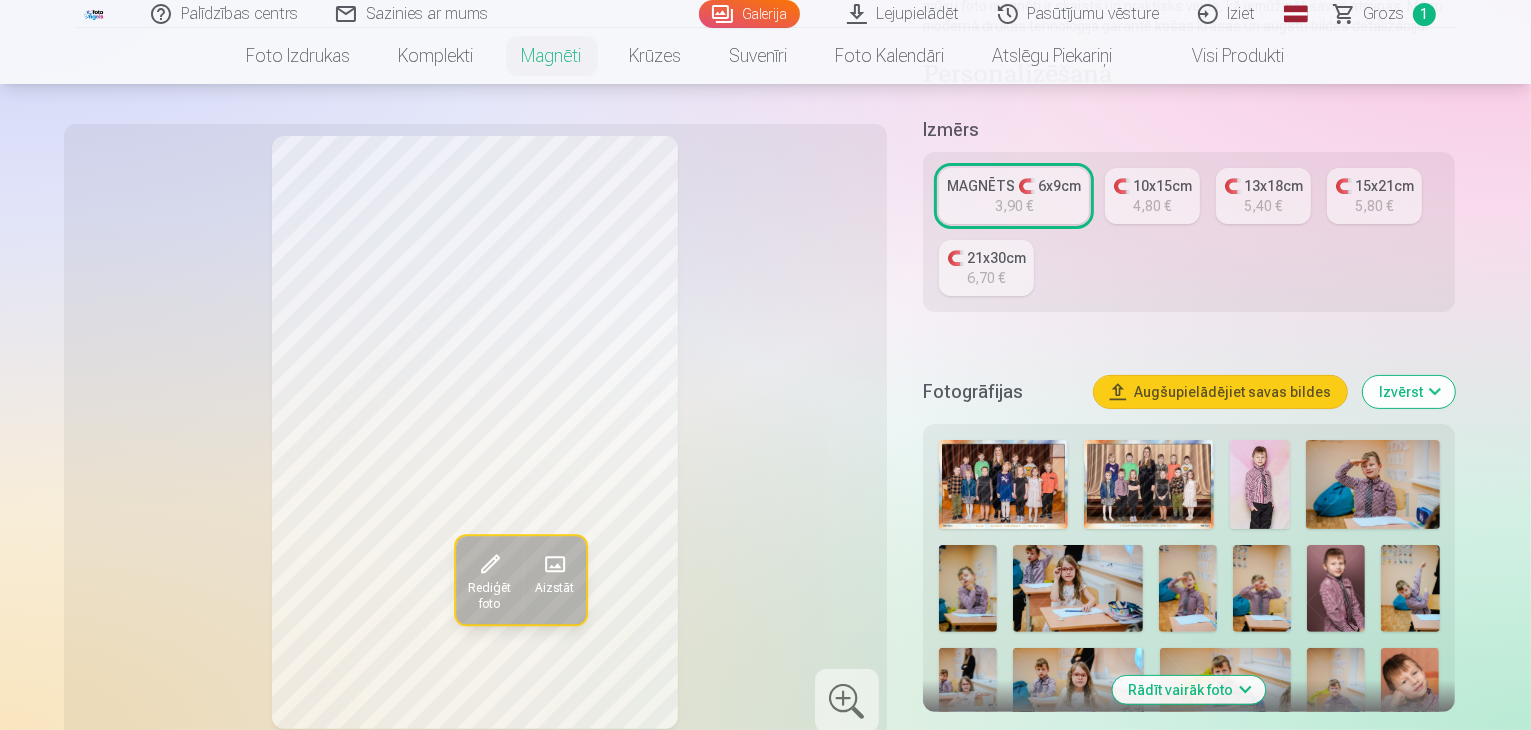 click at bounding box center [1336, 588] 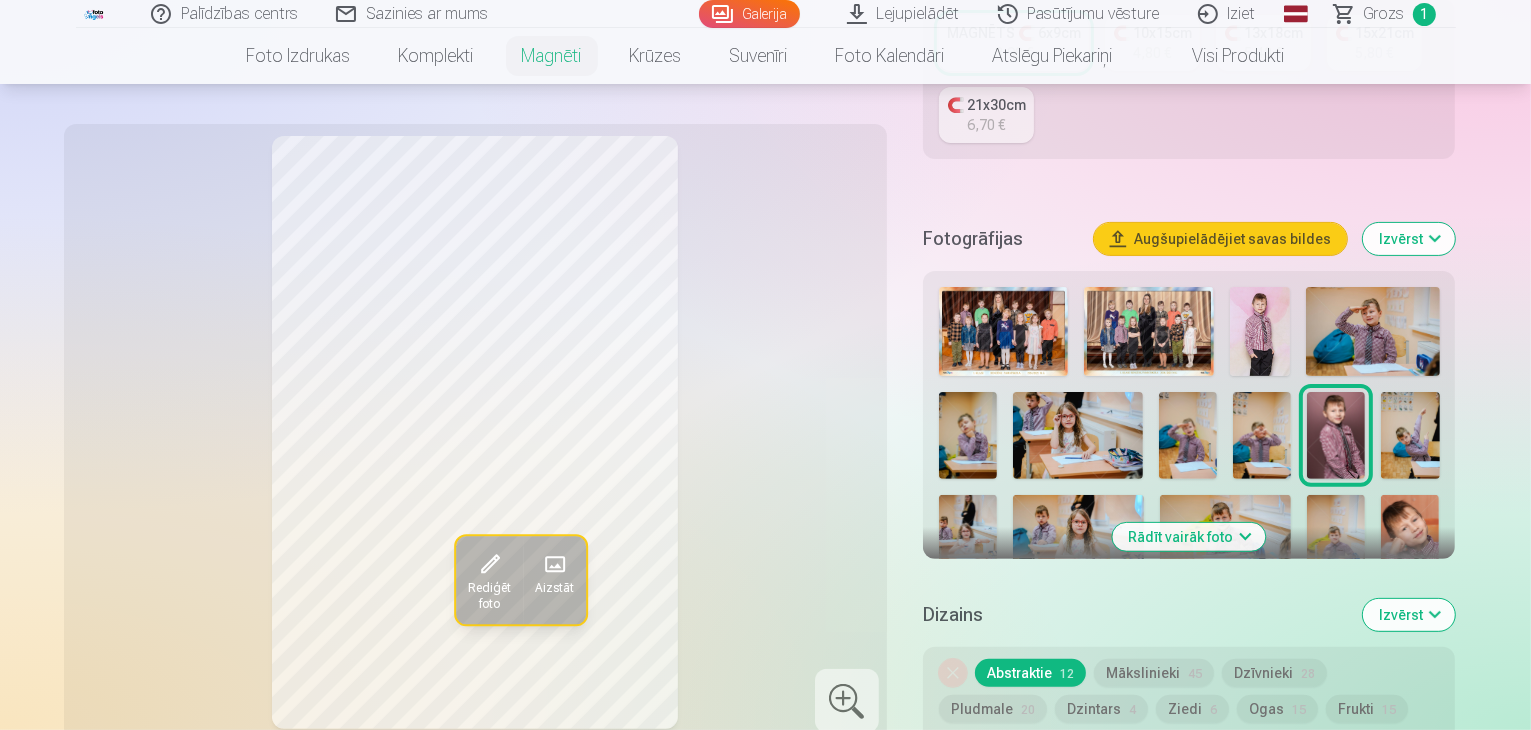scroll, scrollTop: 600, scrollLeft: 0, axis: vertical 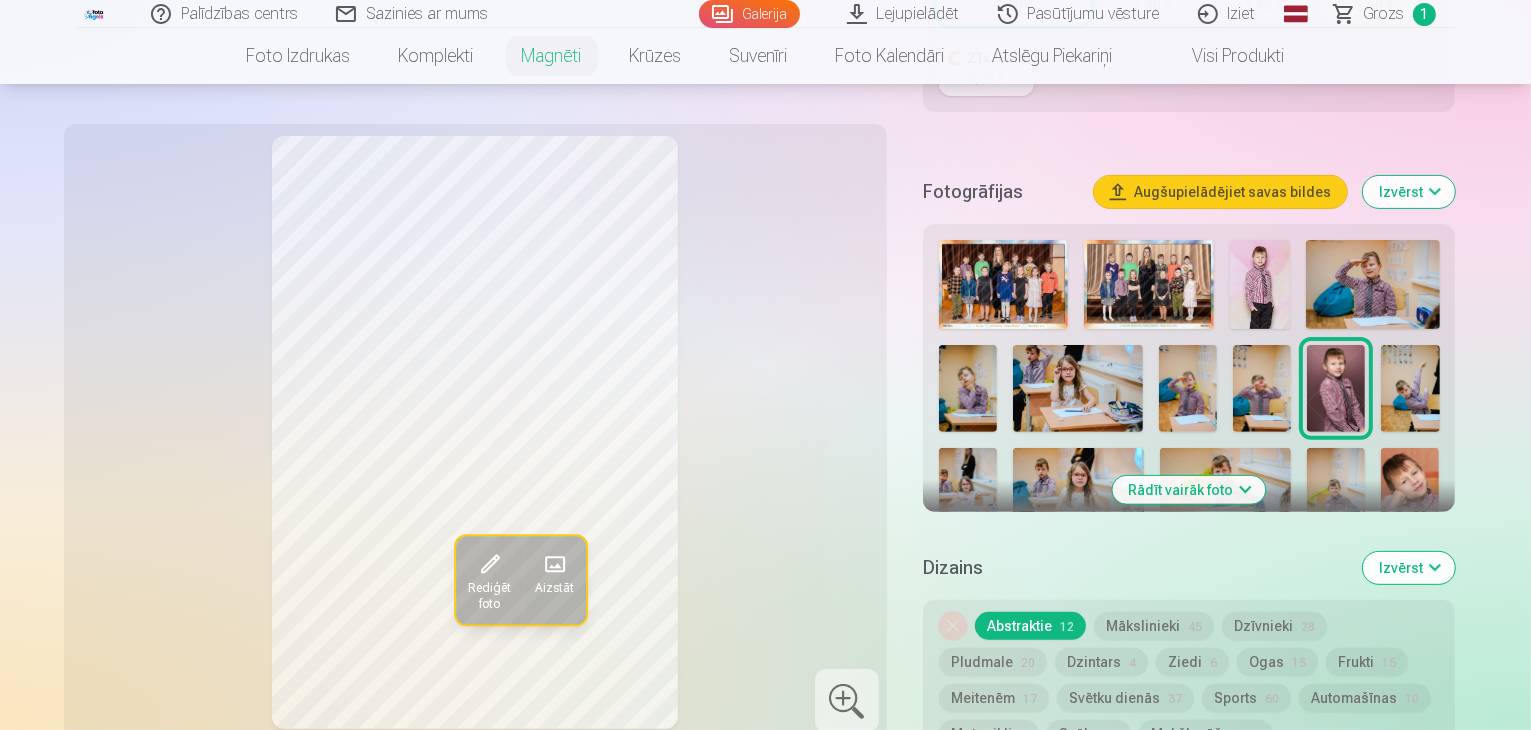 click on "Rādīt vairāk foto" at bounding box center [1189, 490] 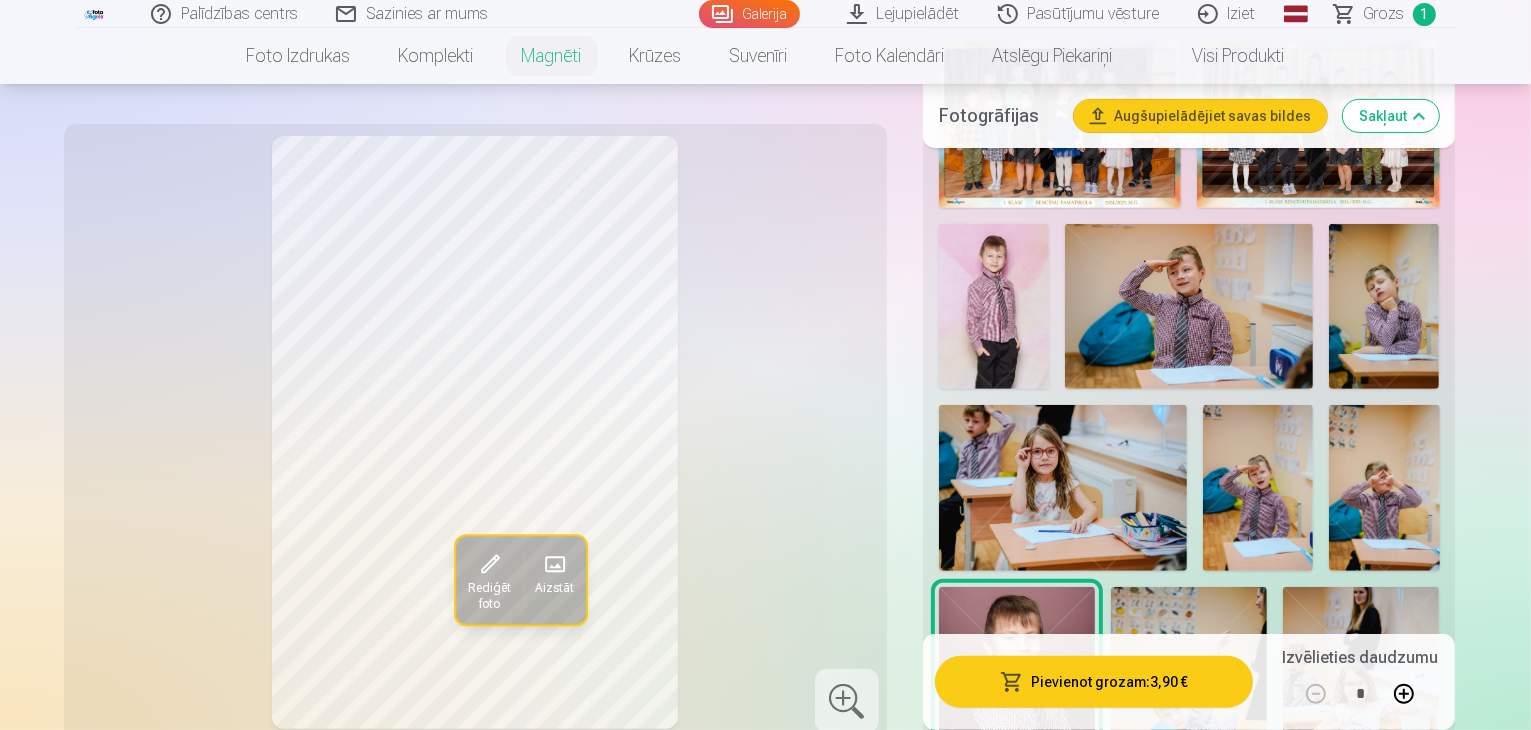 scroll, scrollTop: 800, scrollLeft: 0, axis: vertical 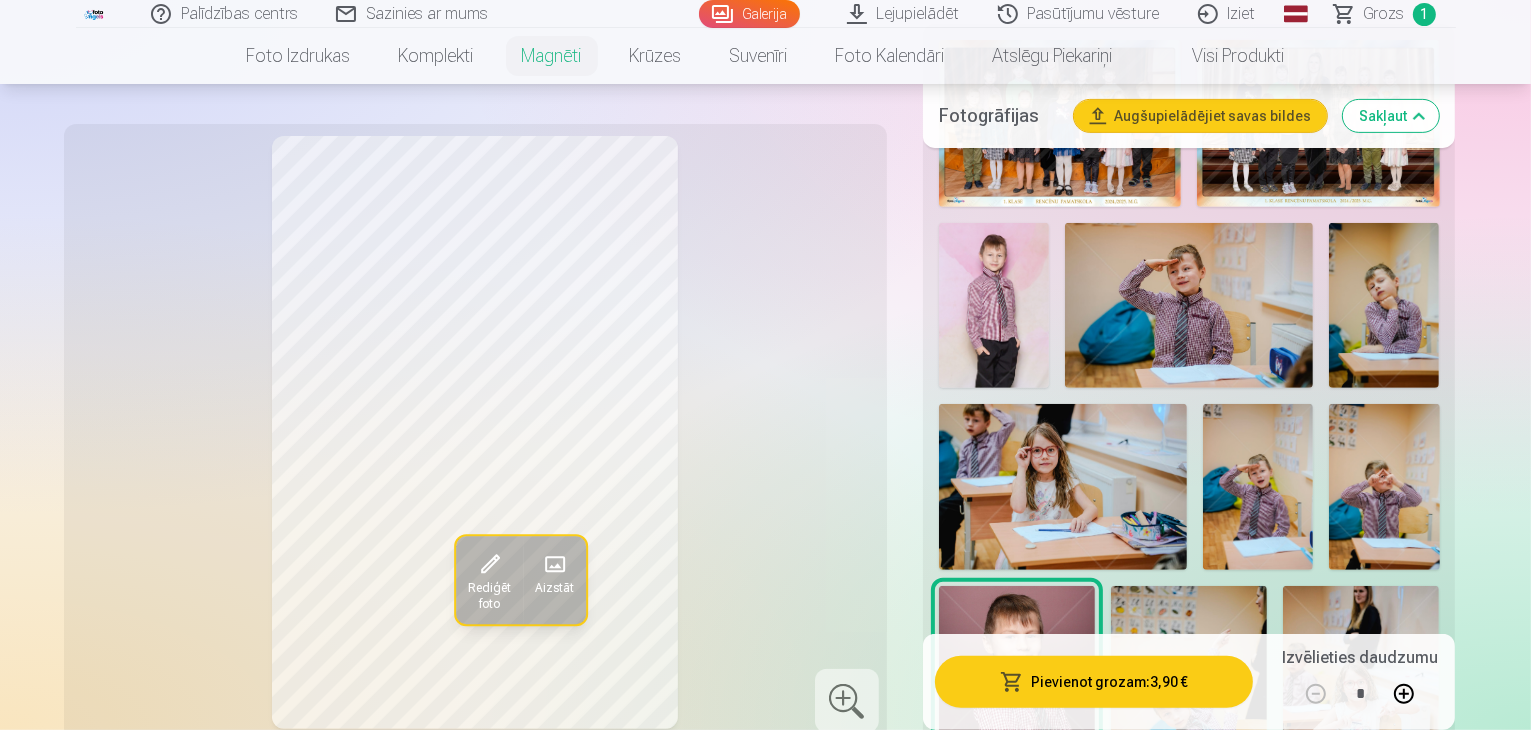 click at bounding box center (1384, 487) 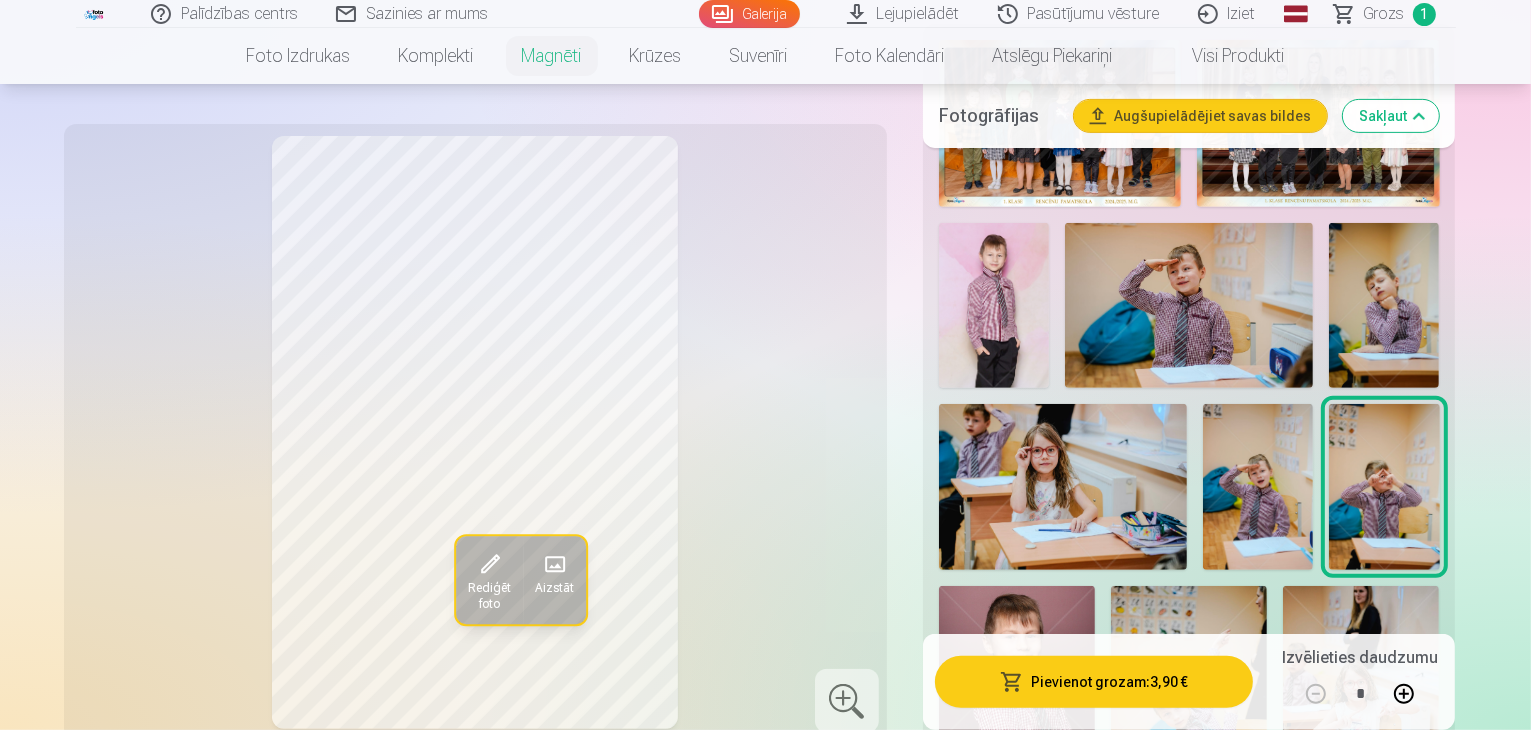 click at bounding box center [1189, 703] 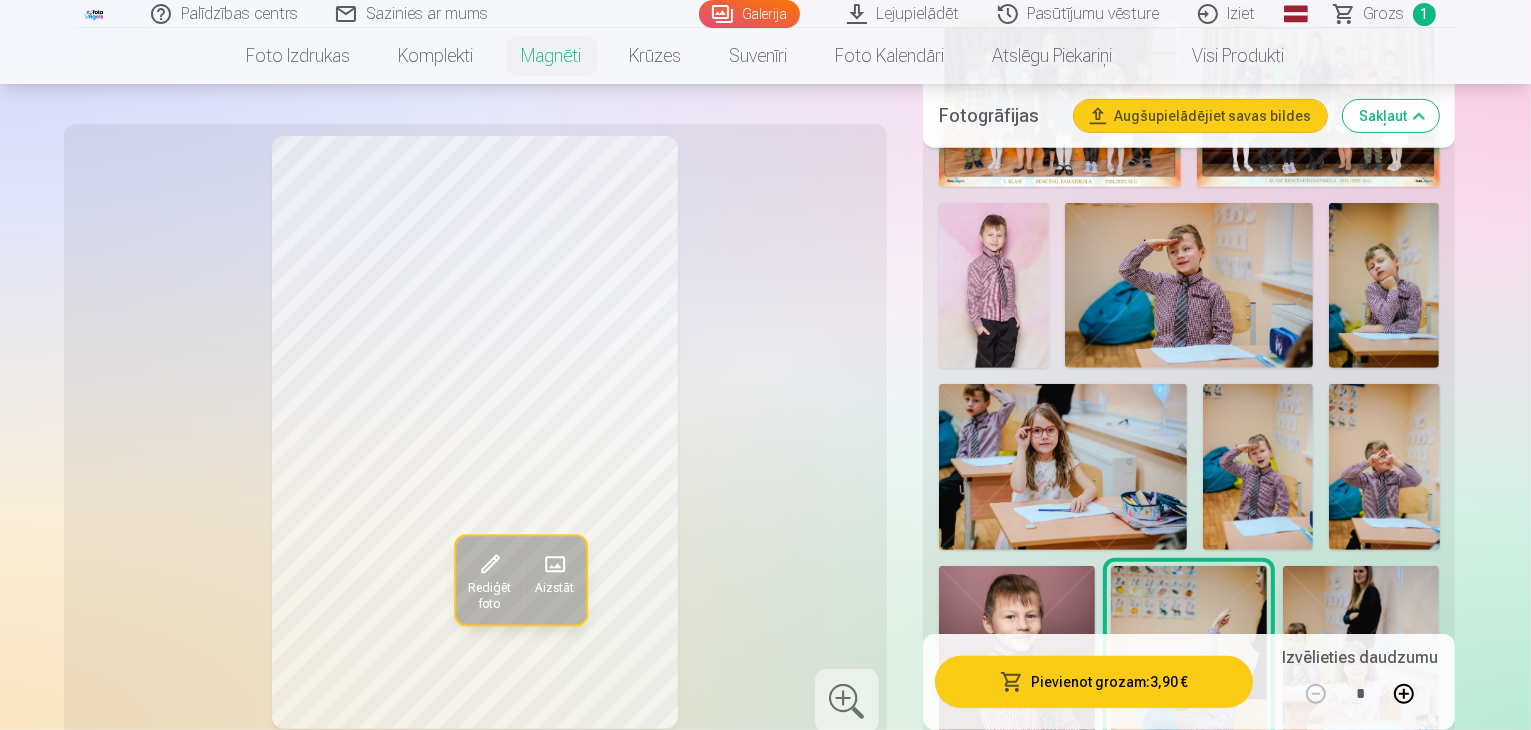 scroll, scrollTop: 800, scrollLeft: 0, axis: vertical 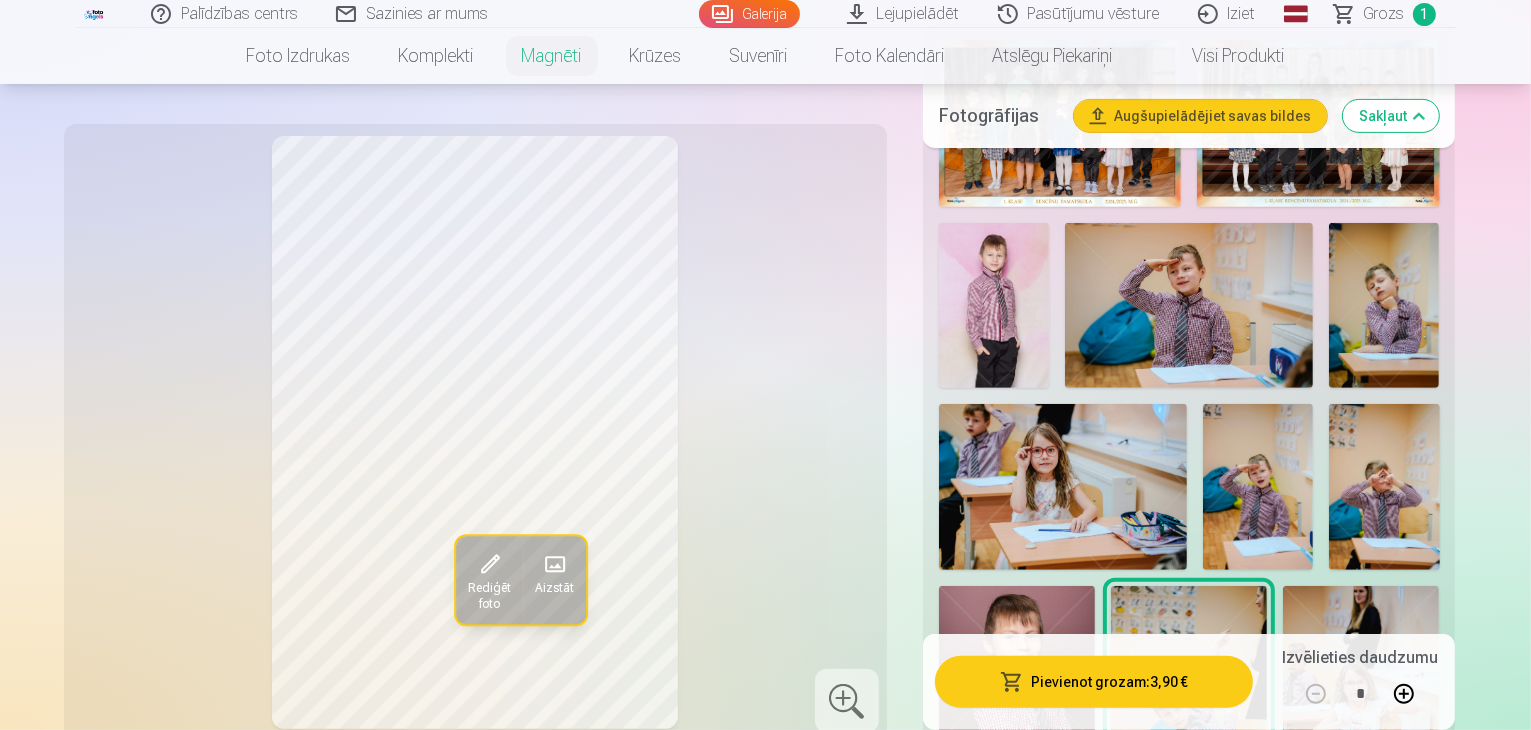 click at bounding box center (1384, 306) 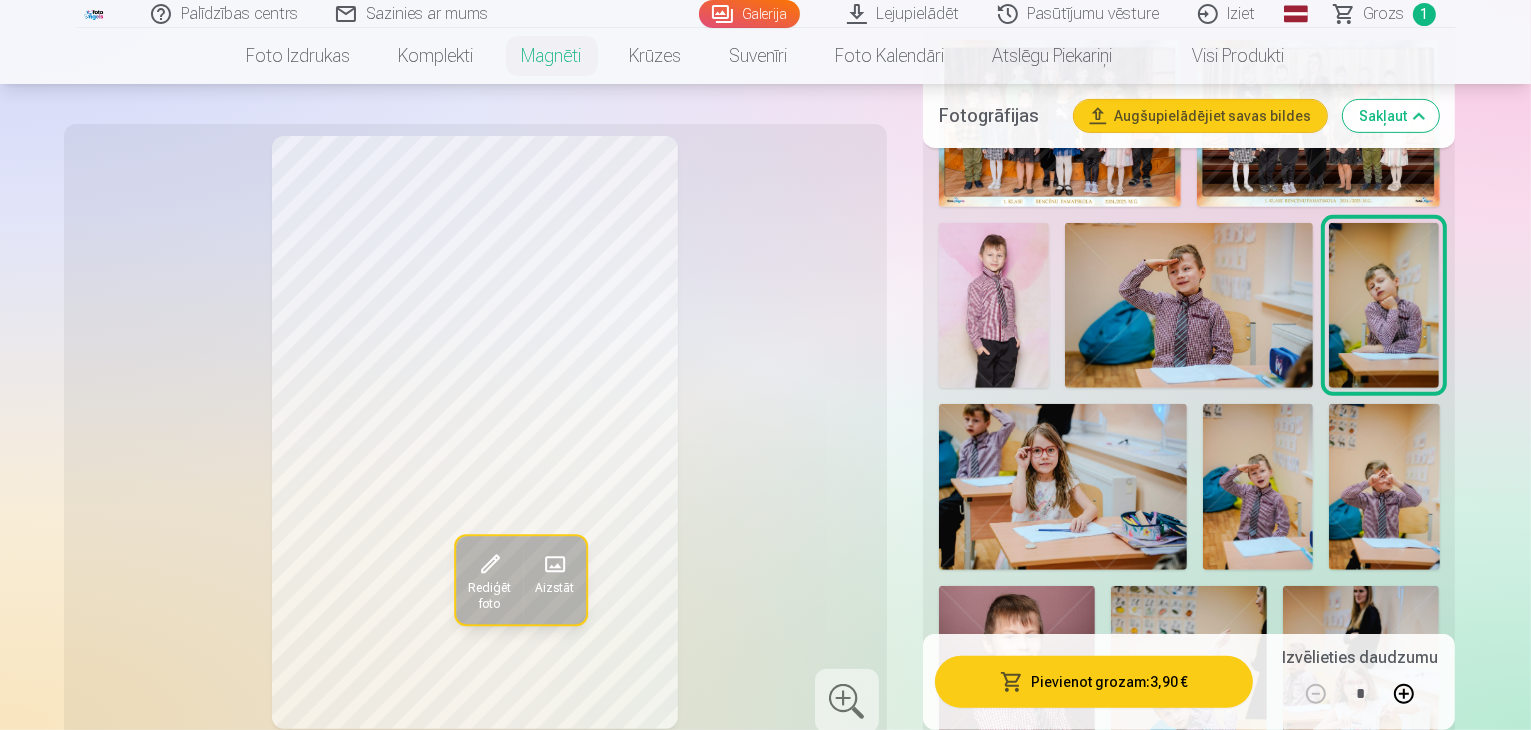 click at bounding box center (1189, 305) 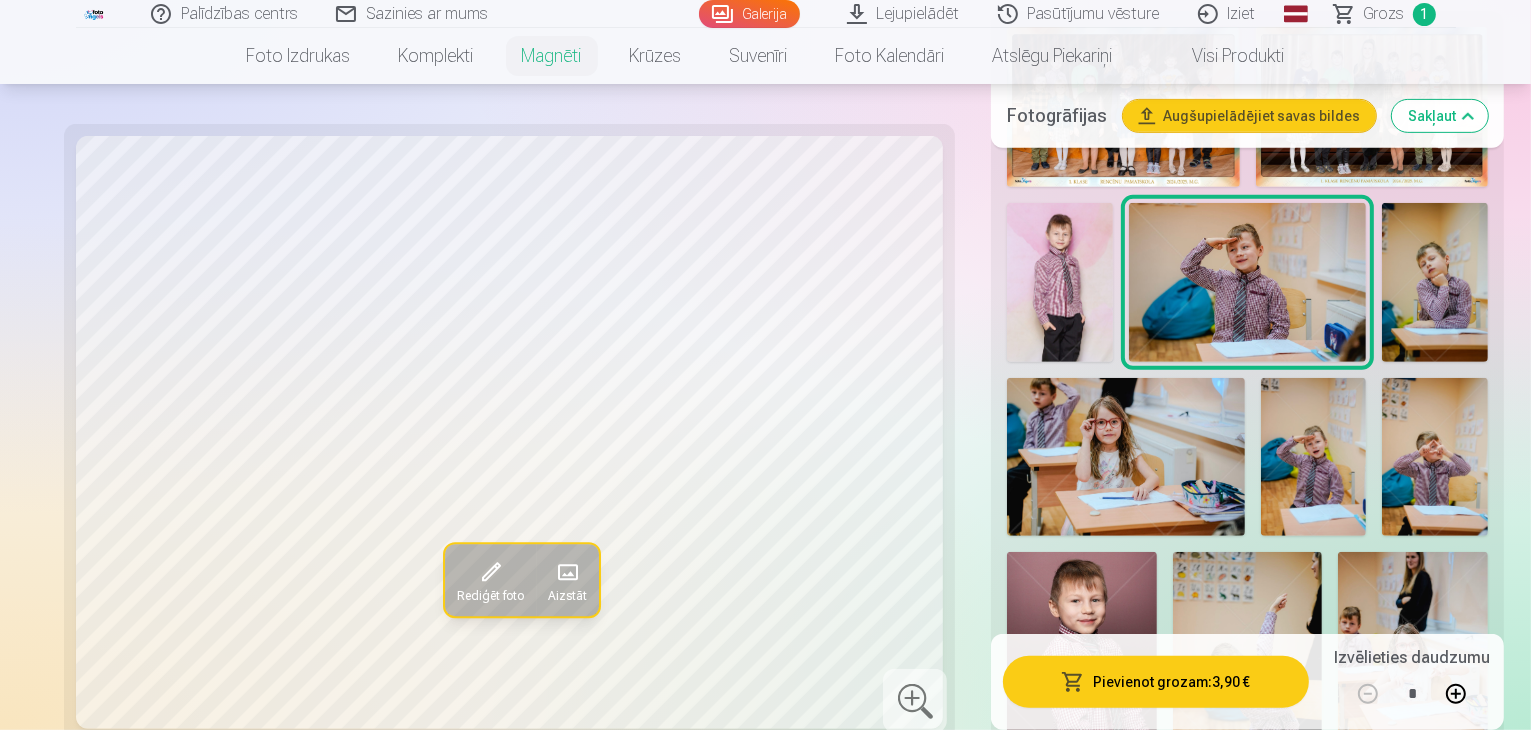 scroll, scrollTop: 900, scrollLeft: 0, axis: vertical 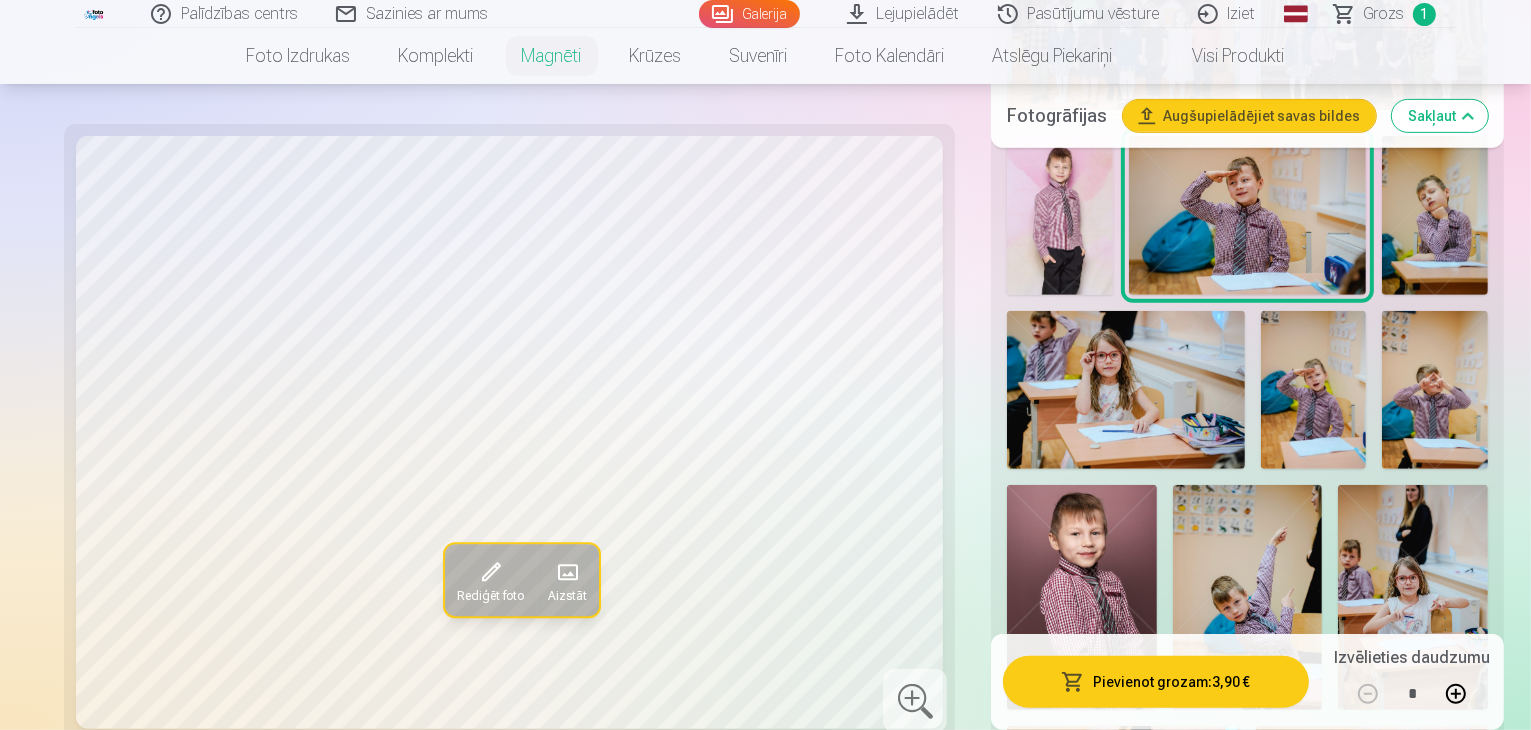 click at bounding box center (1248, 597) 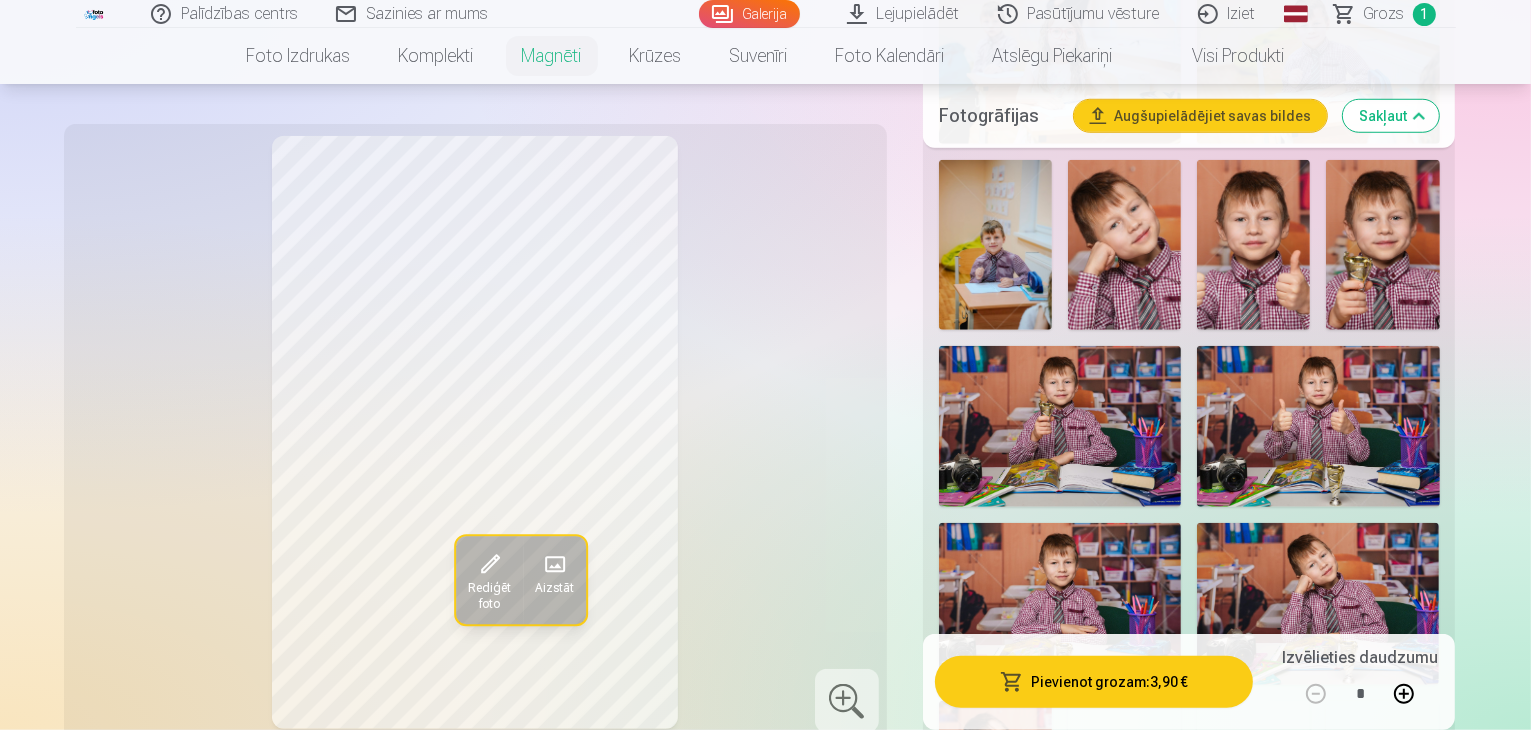 scroll, scrollTop: 1700, scrollLeft: 0, axis: vertical 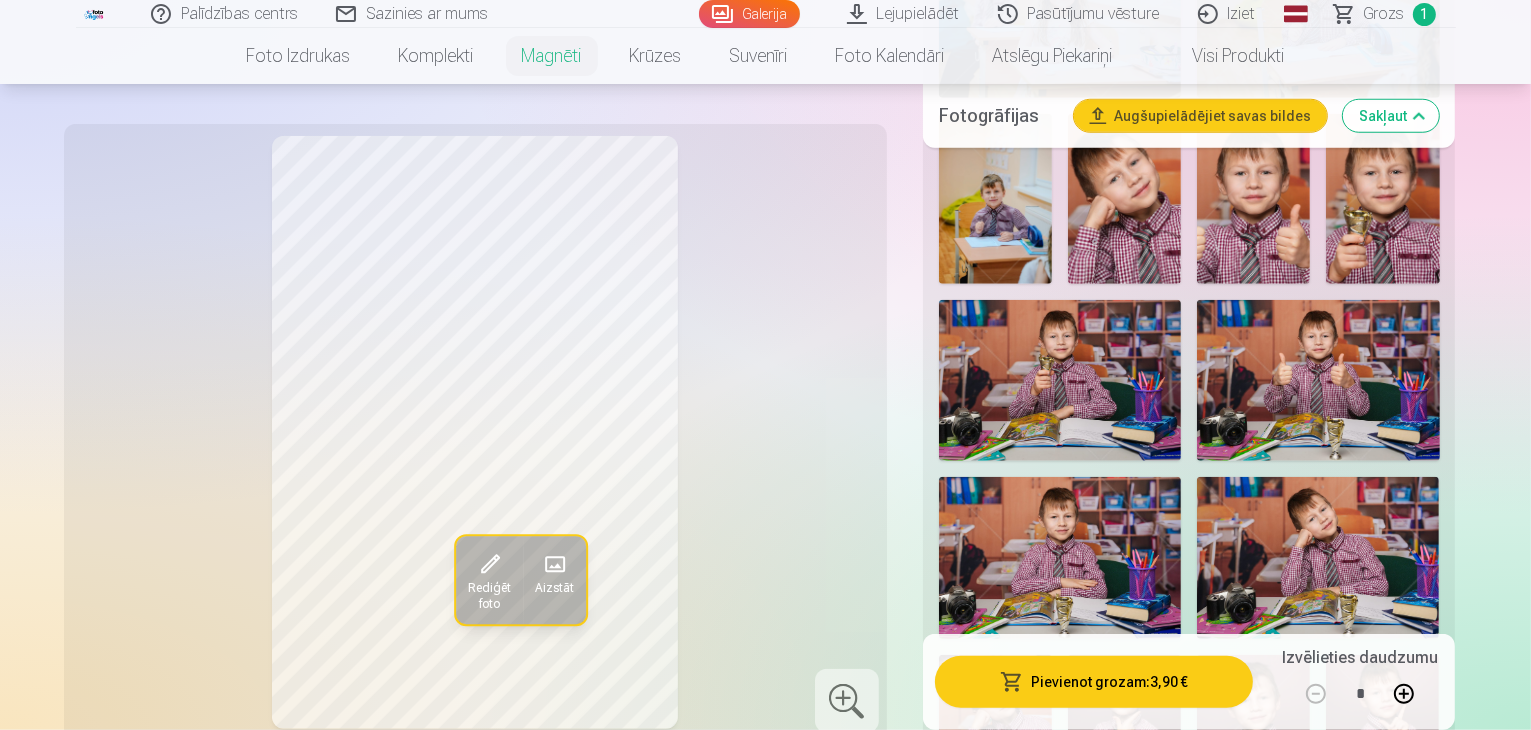 click at bounding box center [1382, 926] 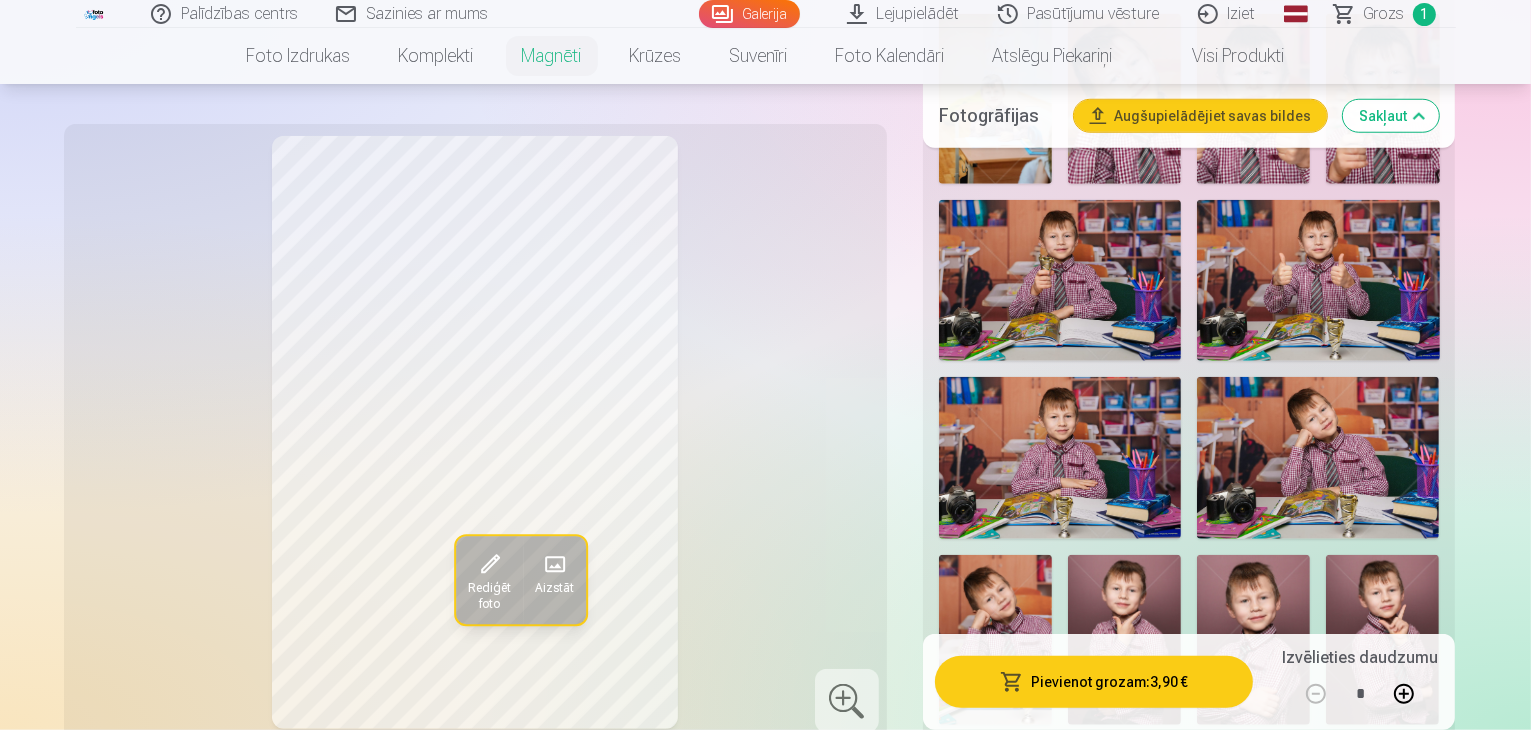 scroll, scrollTop: 1900, scrollLeft: 0, axis: vertical 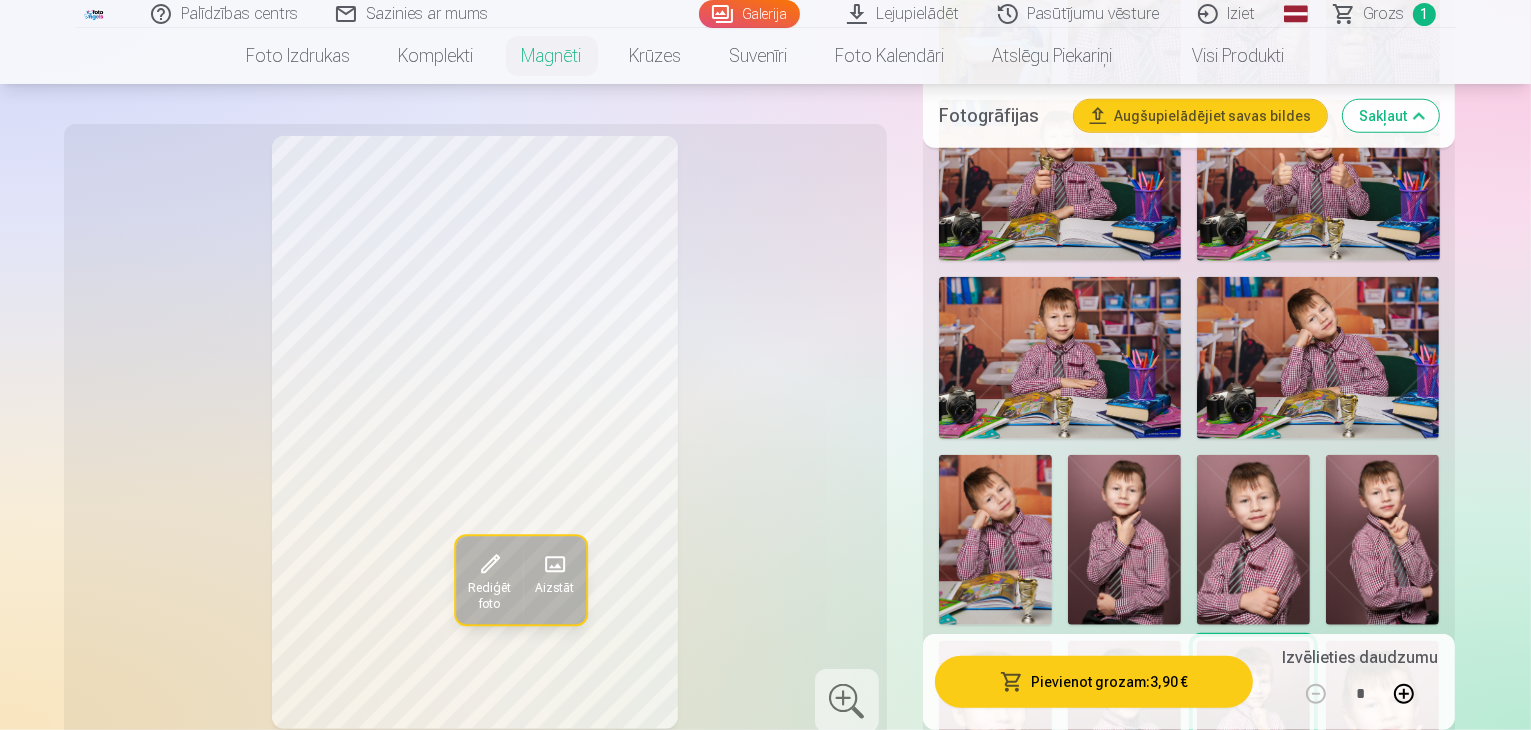 click at bounding box center [995, 1283] 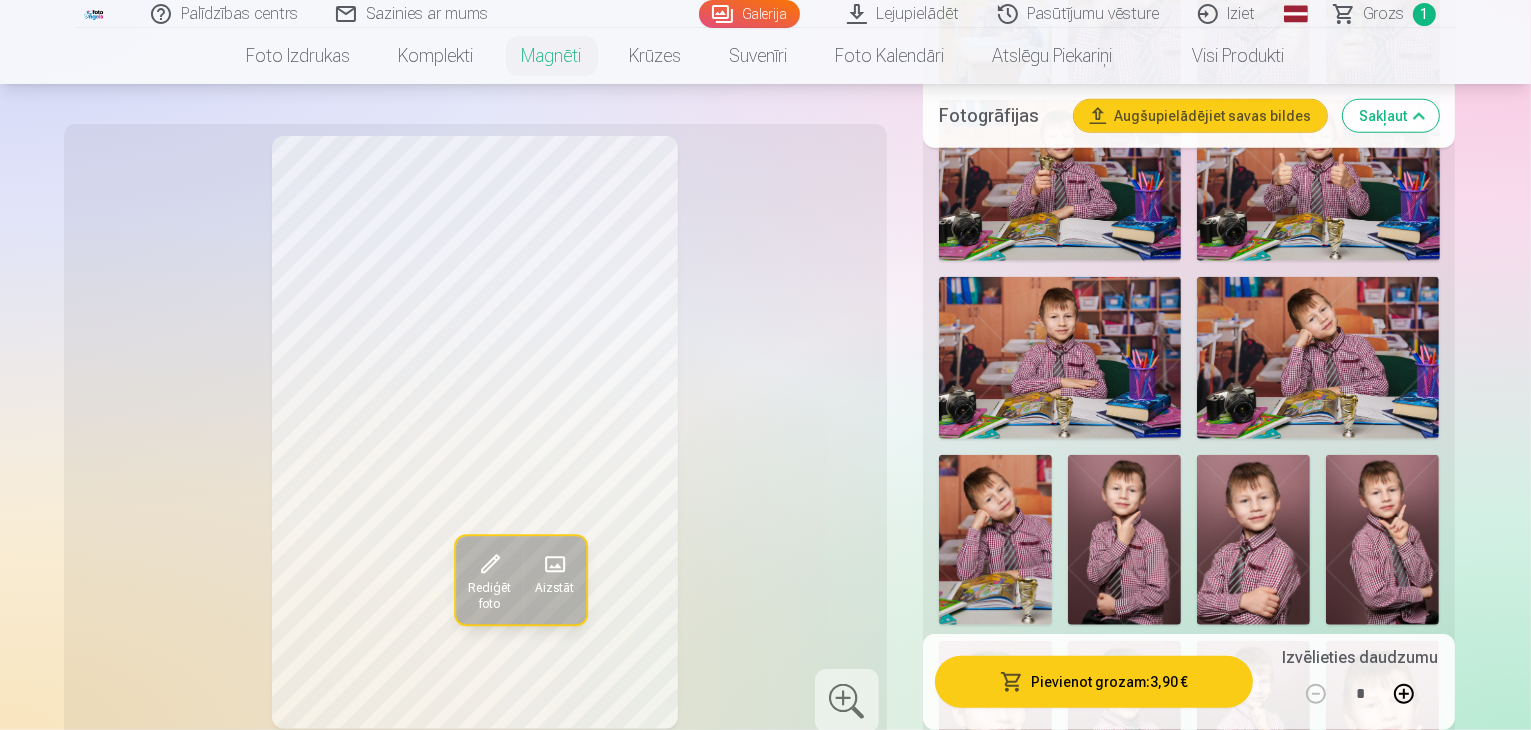 click at bounding box center [1382, 912] 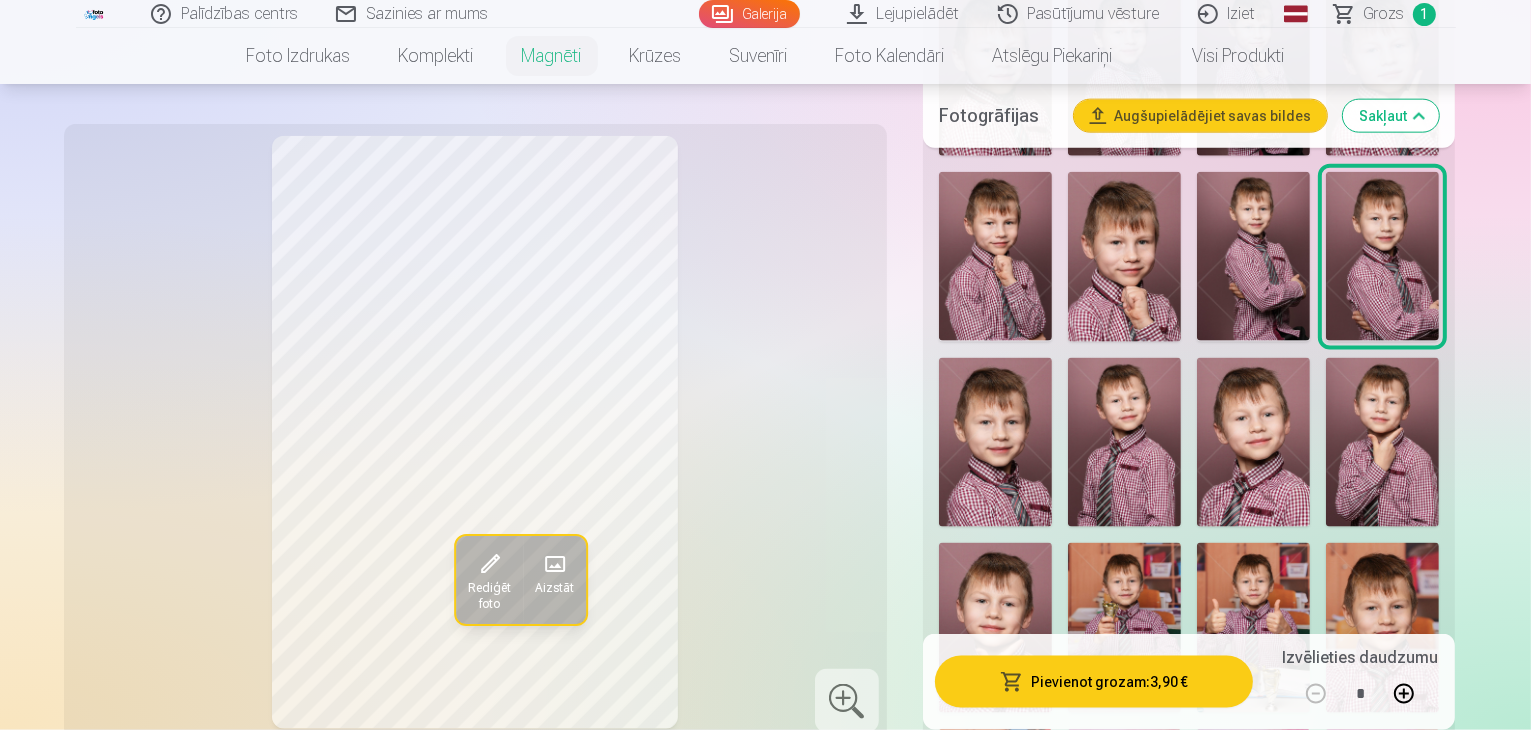 scroll, scrollTop: 2600, scrollLeft: 0, axis: vertical 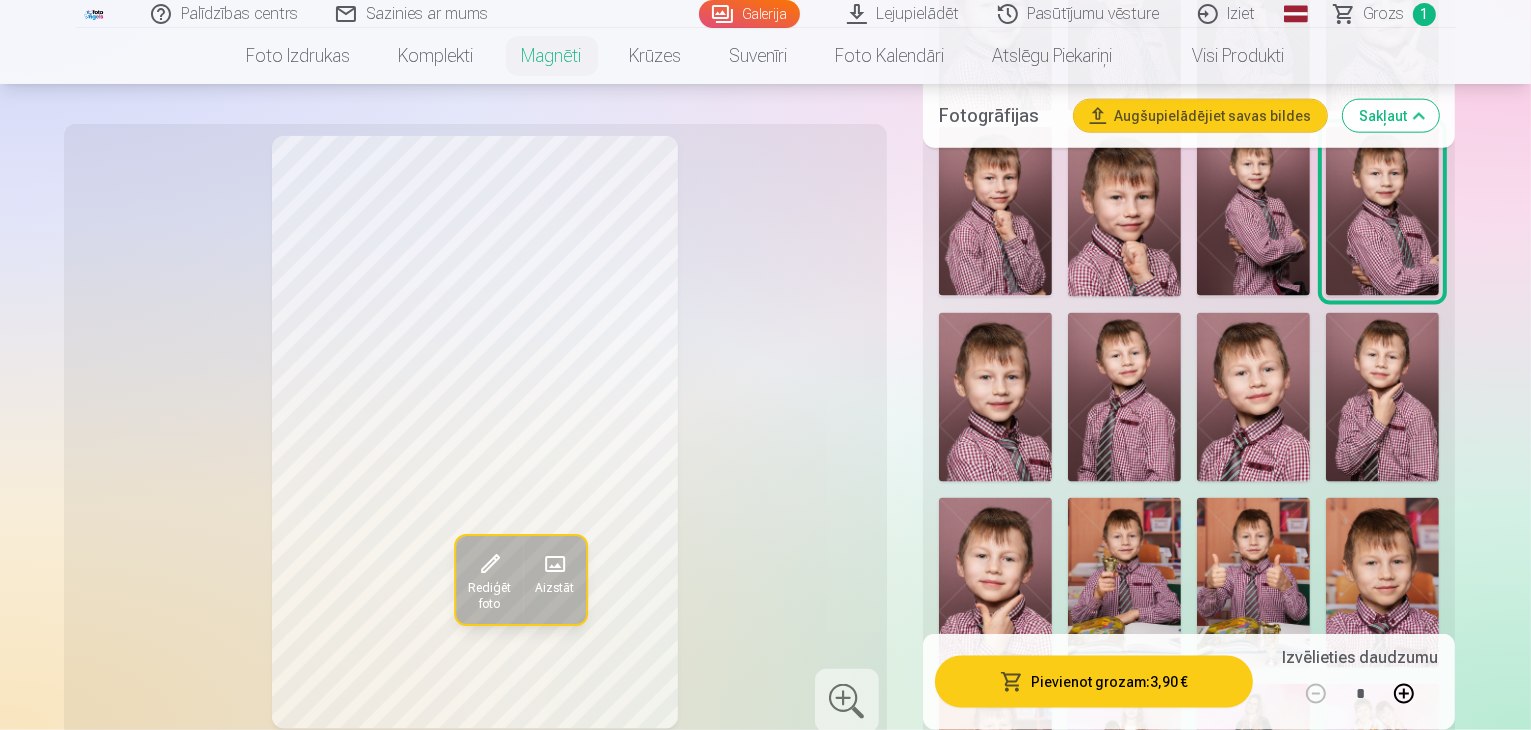 click at bounding box center (1323, 1314) 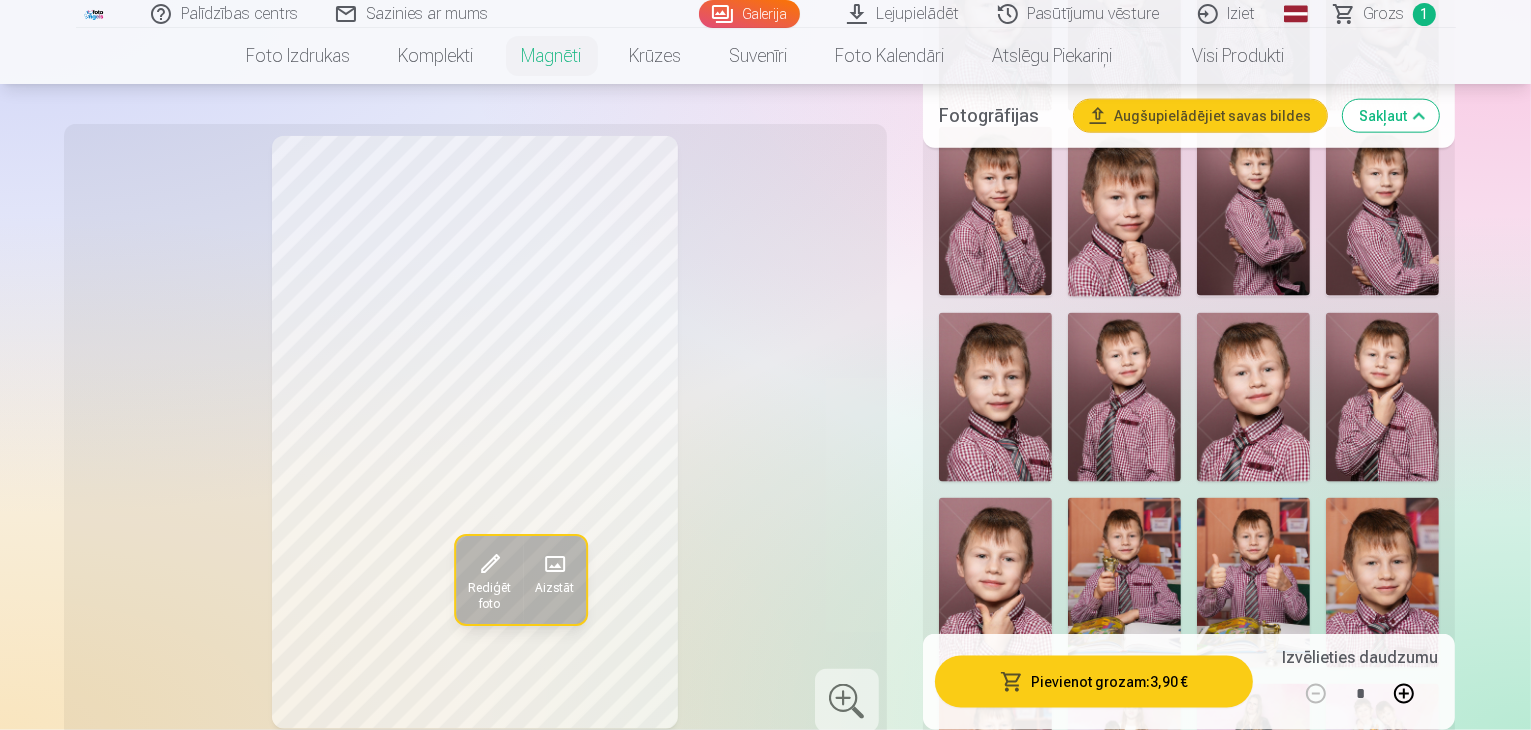 click at bounding box center [1382, 1141] 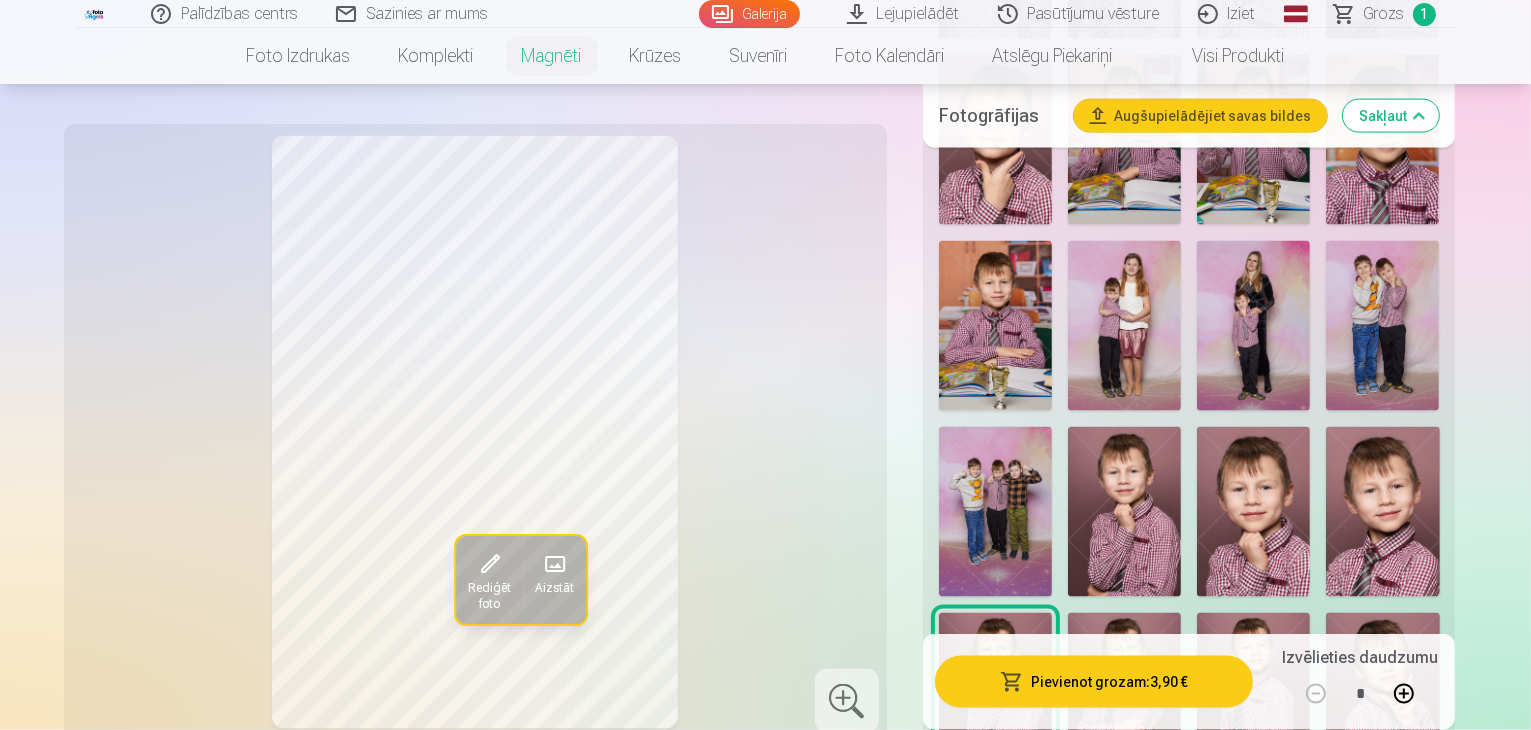scroll, scrollTop: 3000, scrollLeft: 0, axis: vertical 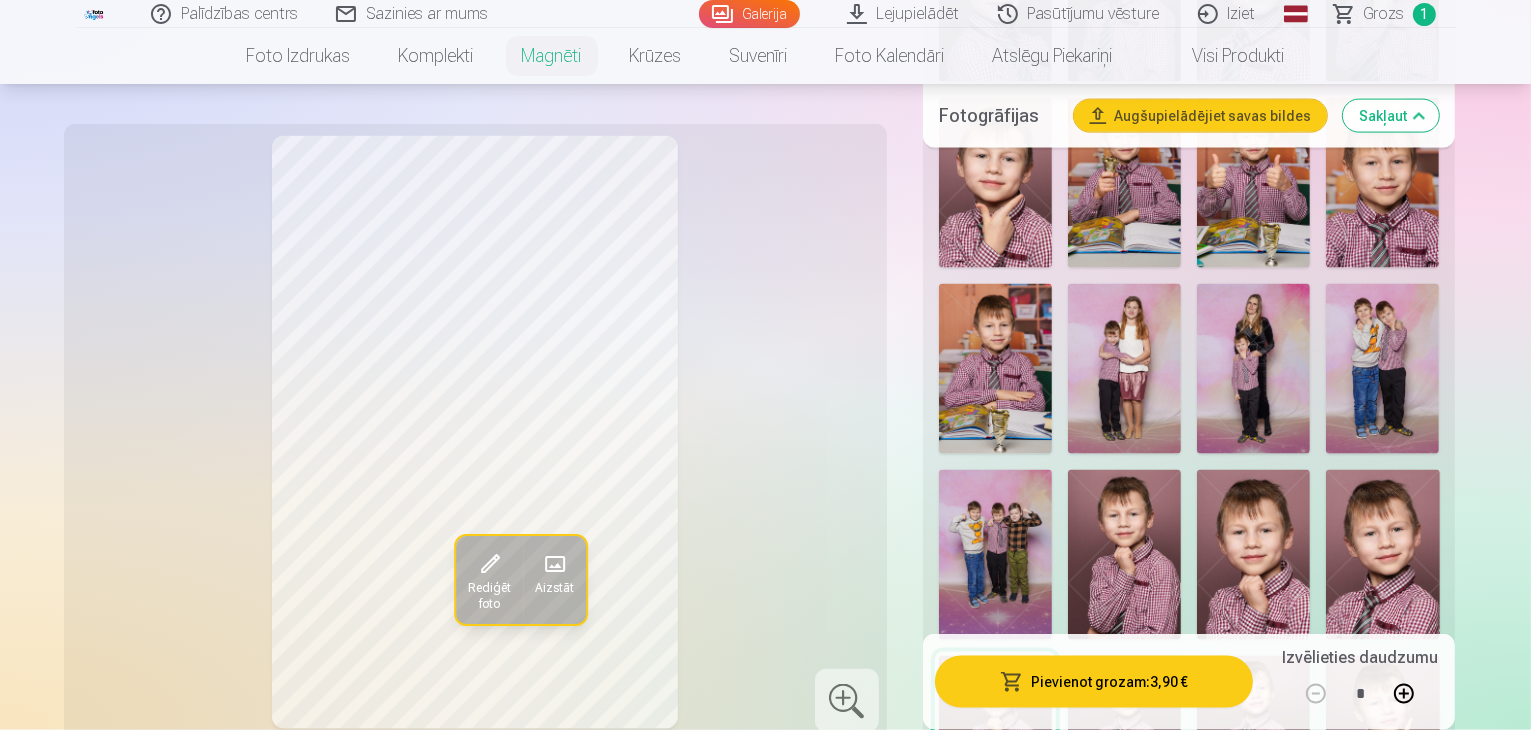click on "Automašīnas 10" at bounding box center [1365, 1220] 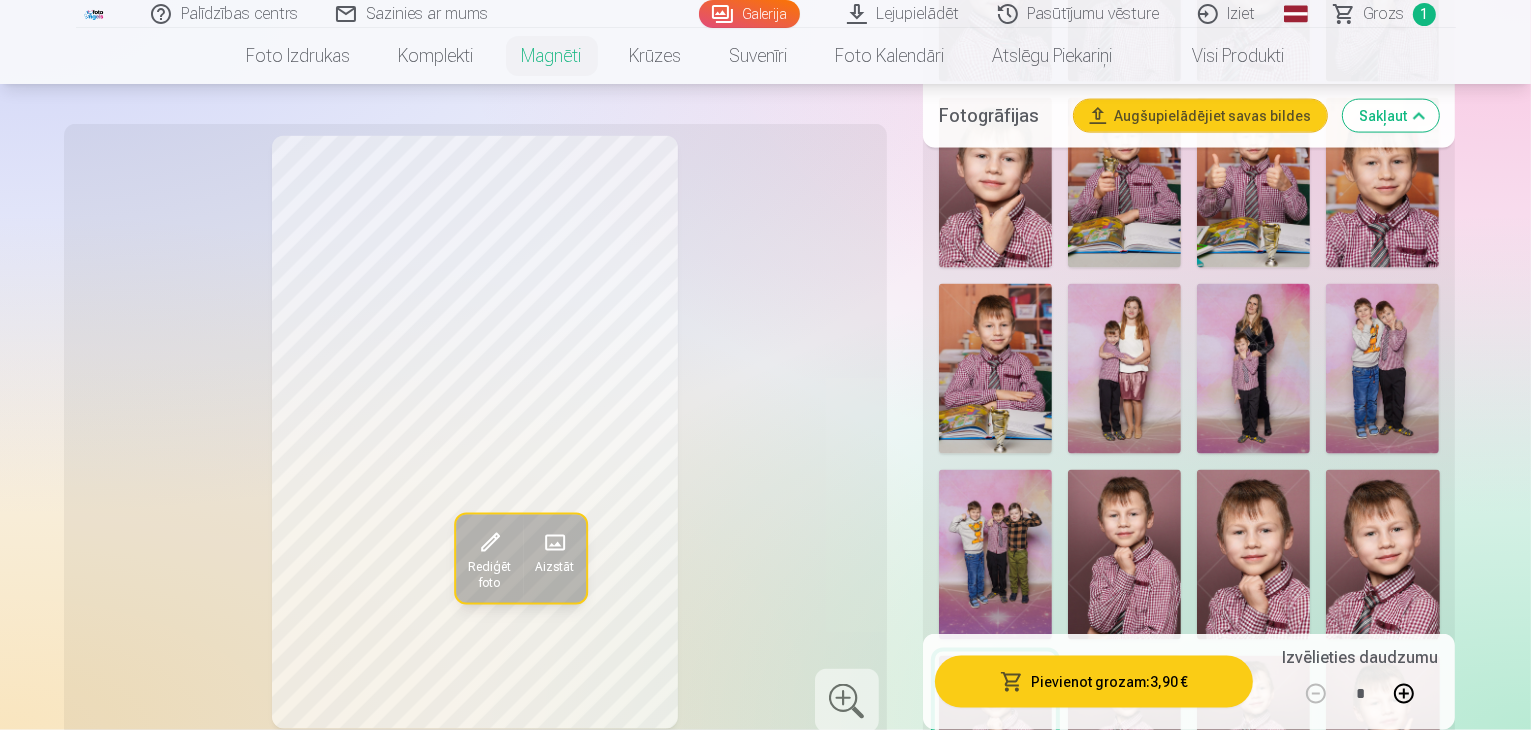 click at bounding box center [1361, 1374] 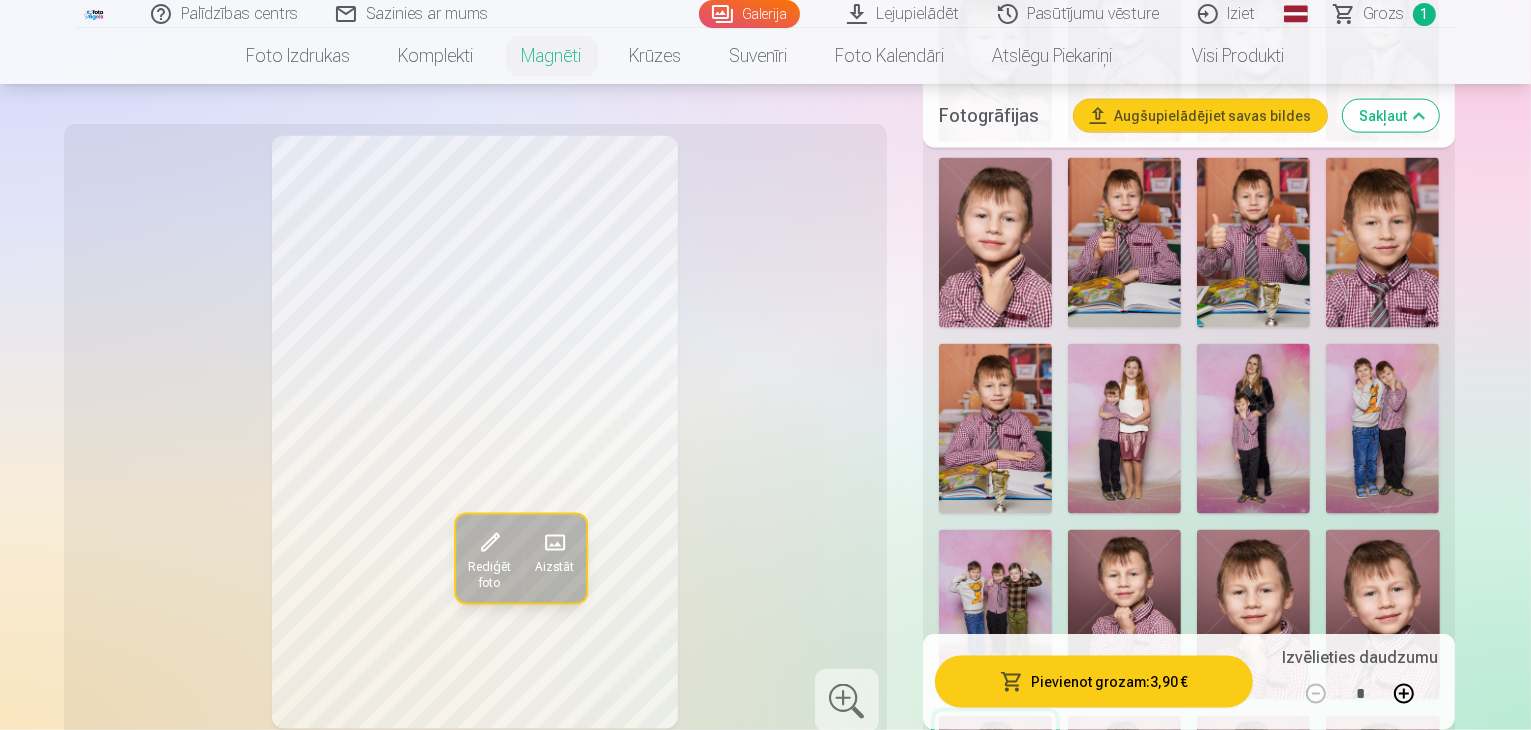 scroll, scrollTop: 3000, scrollLeft: 0, axis: vertical 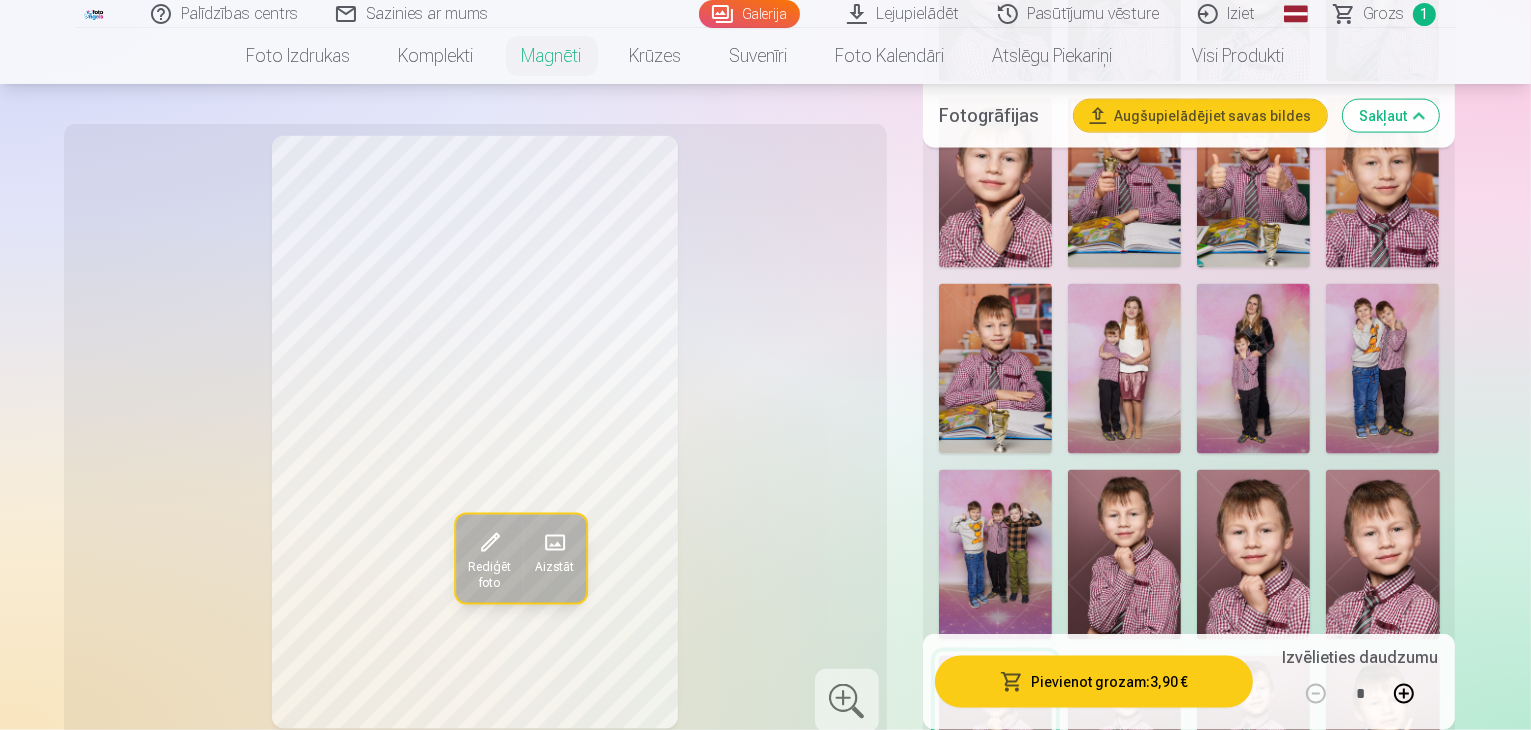 click on "Motocikli 4" at bounding box center (989, 1256) 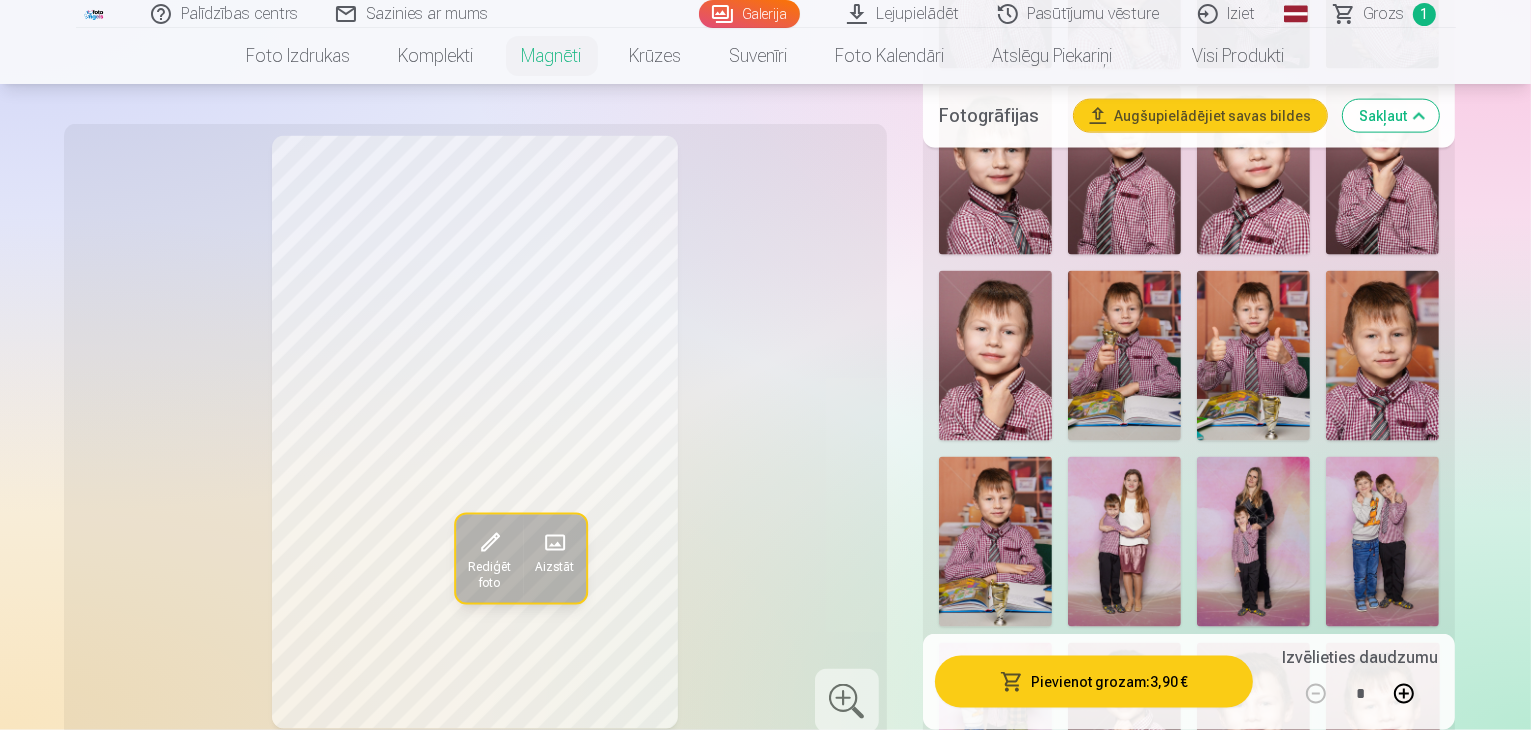 scroll, scrollTop: 2800, scrollLeft: 0, axis: vertical 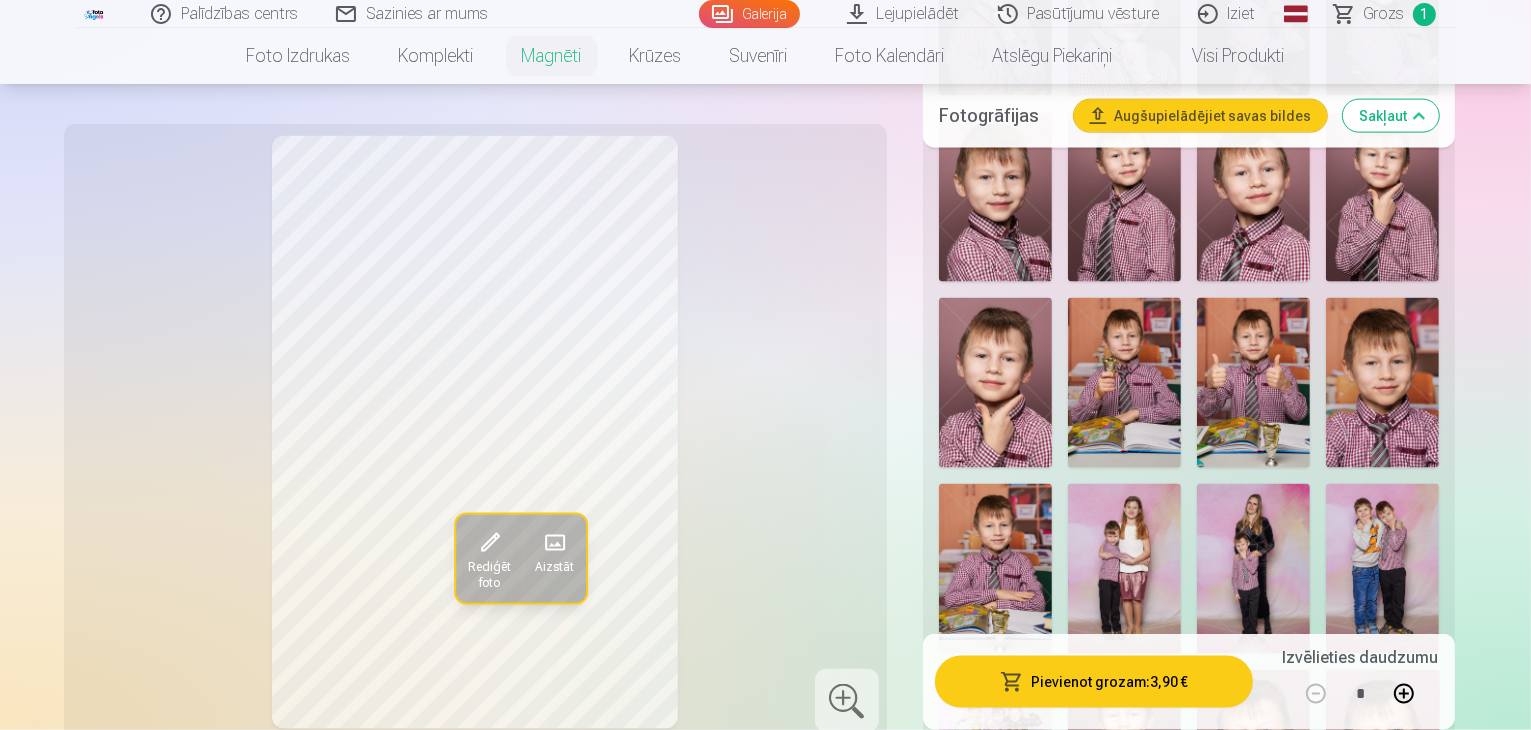 click on "Makšķerēšana 4" at bounding box center [1206, 1456] 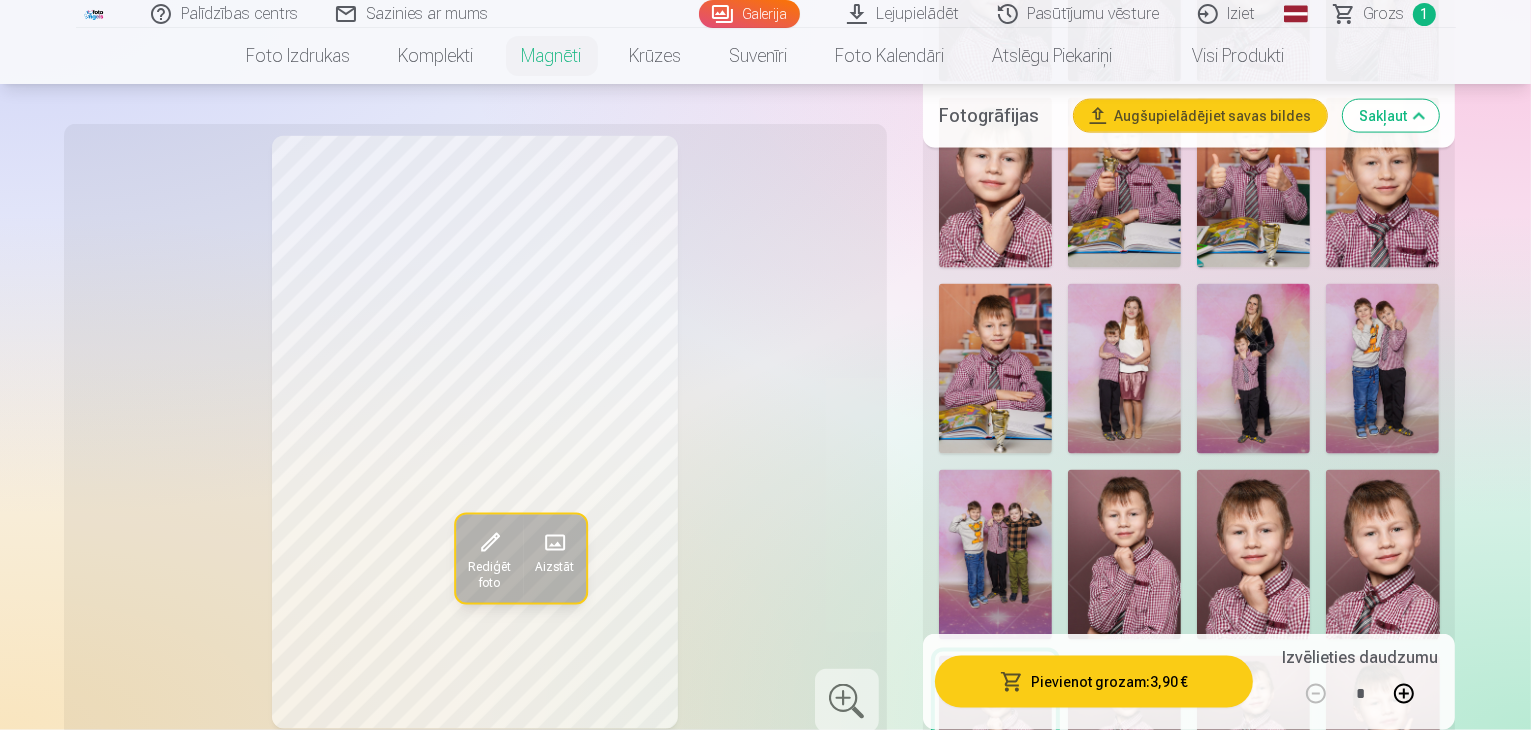 scroll, scrollTop: 3100, scrollLeft: 0, axis: vertical 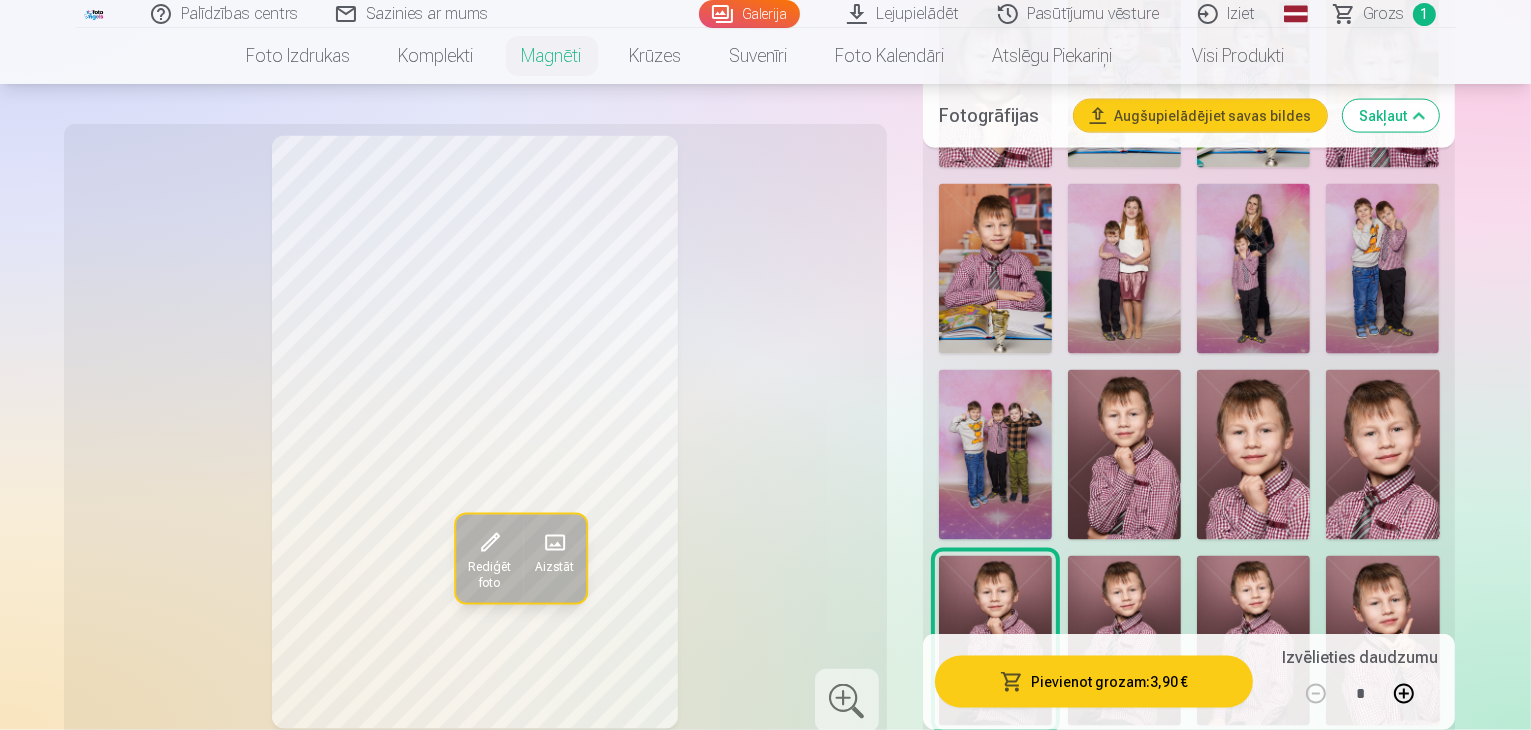 click at bounding box center (1017, 1274) 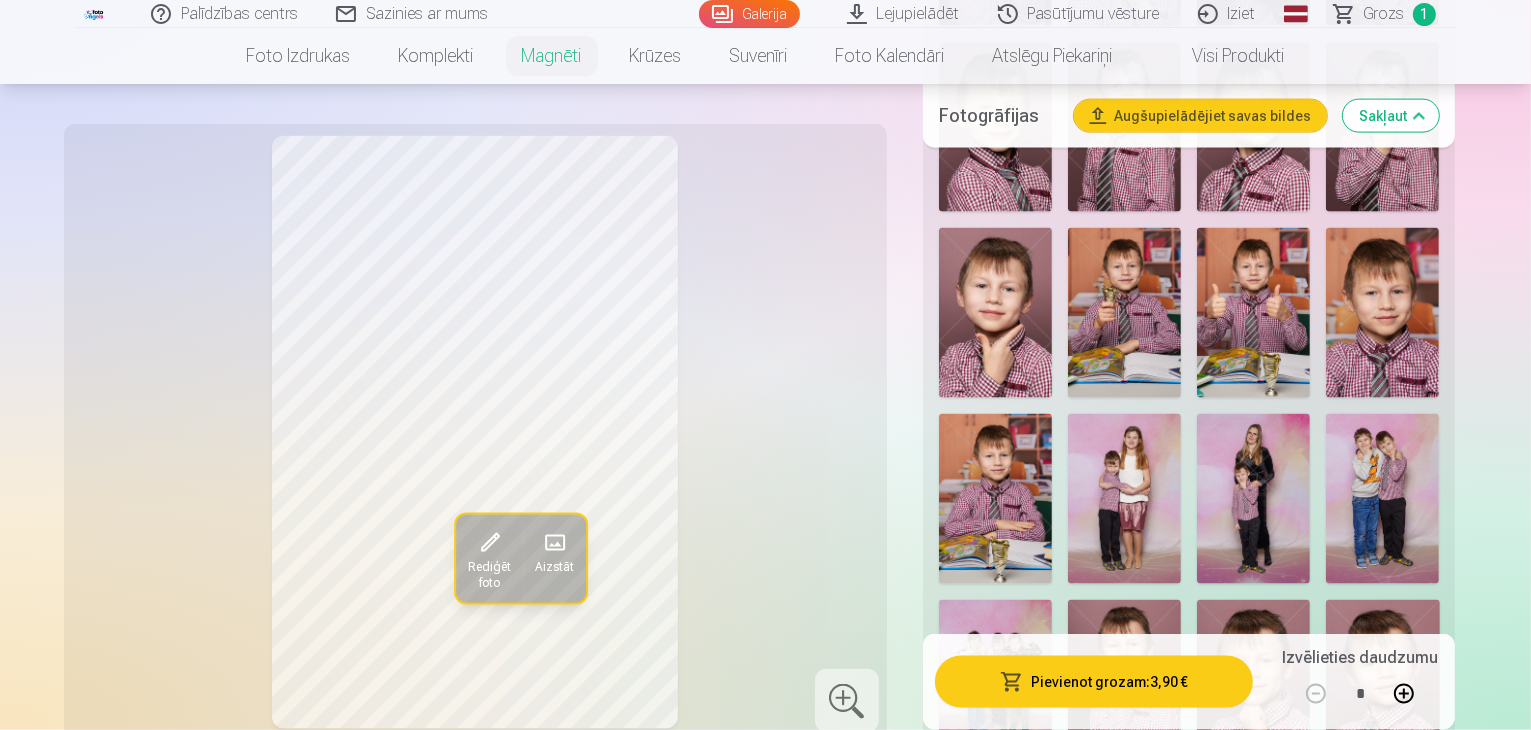 scroll, scrollTop: 3000, scrollLeft: 0, axis: vertical 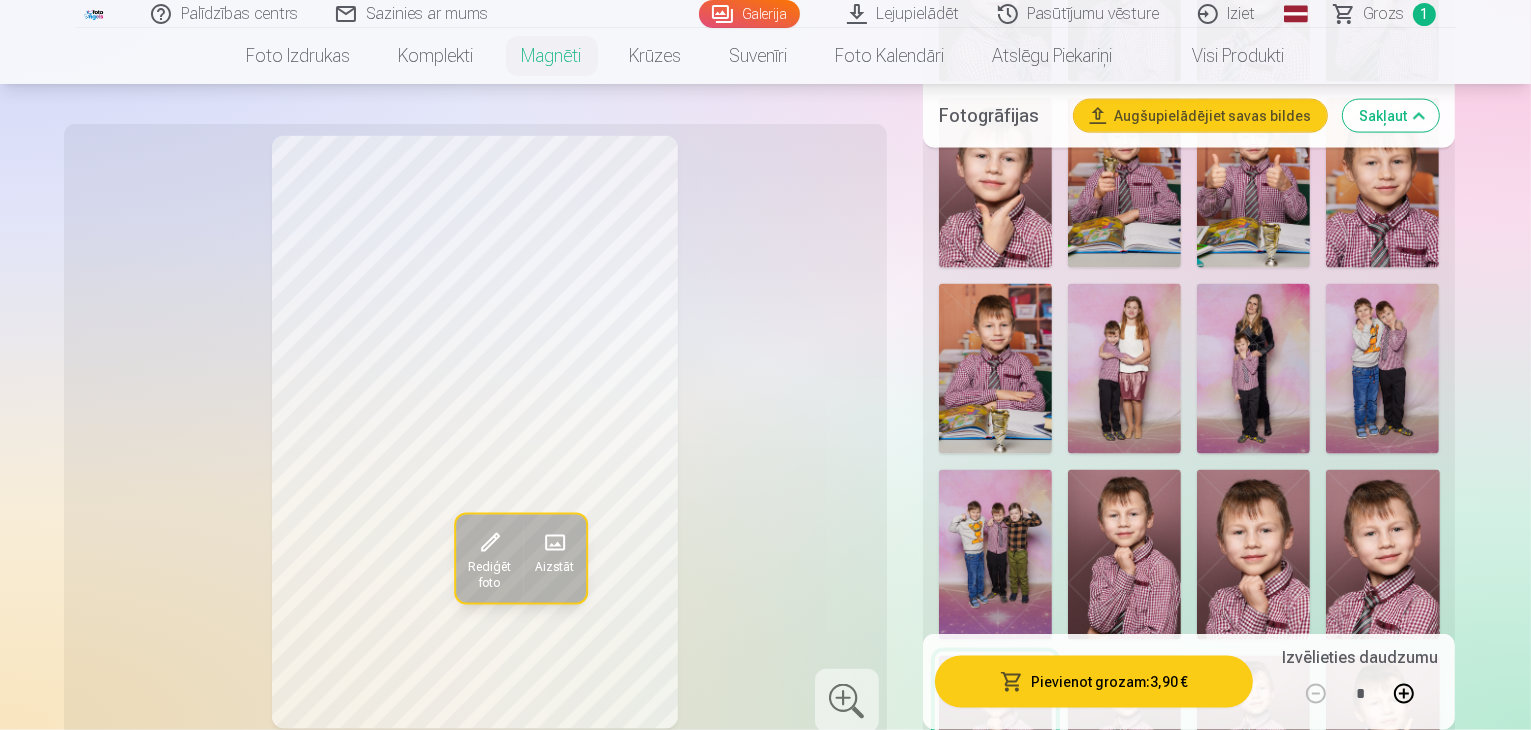 click at bounding box center [1361, 1374] 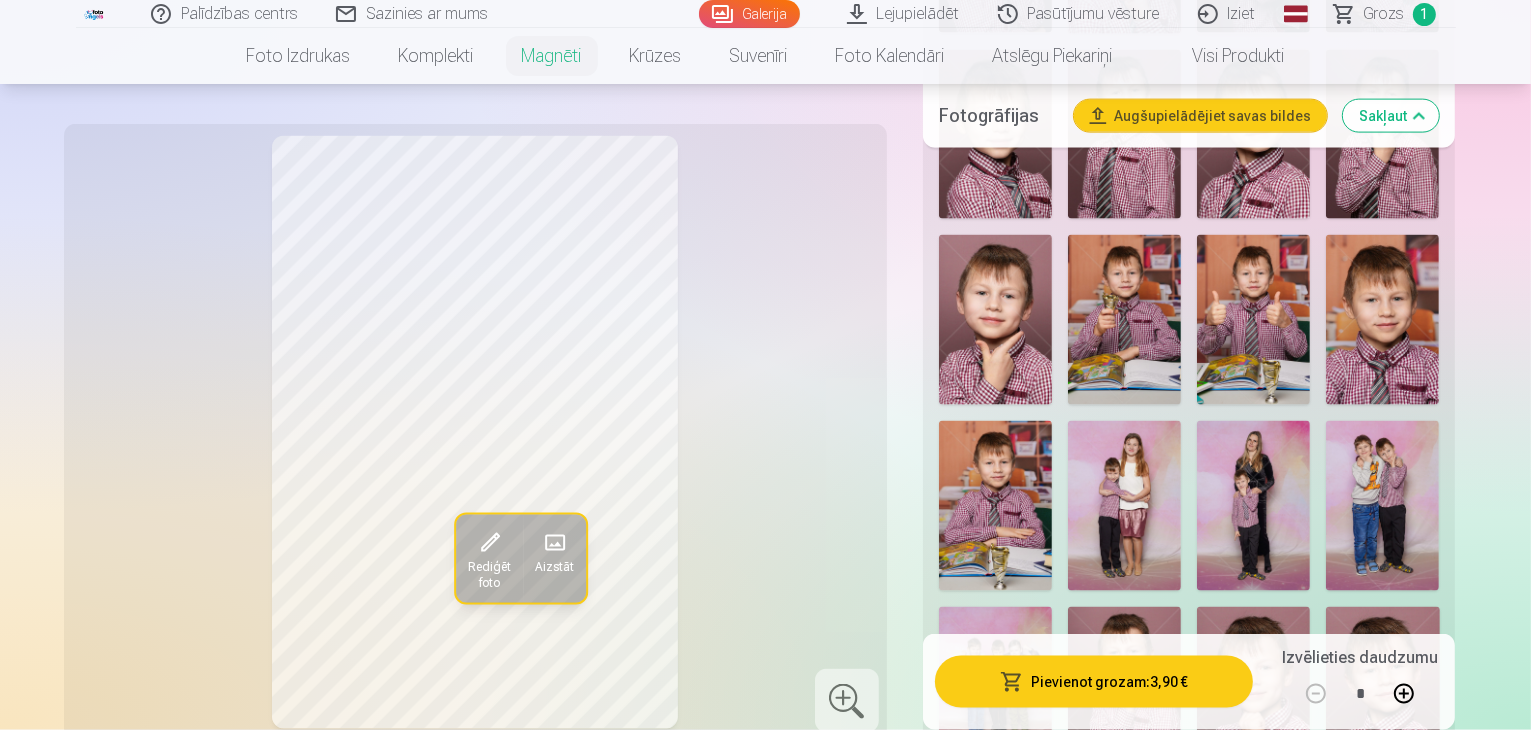 scroll, scrollTop: 2800, scrollLeft: 0, axis: vertical 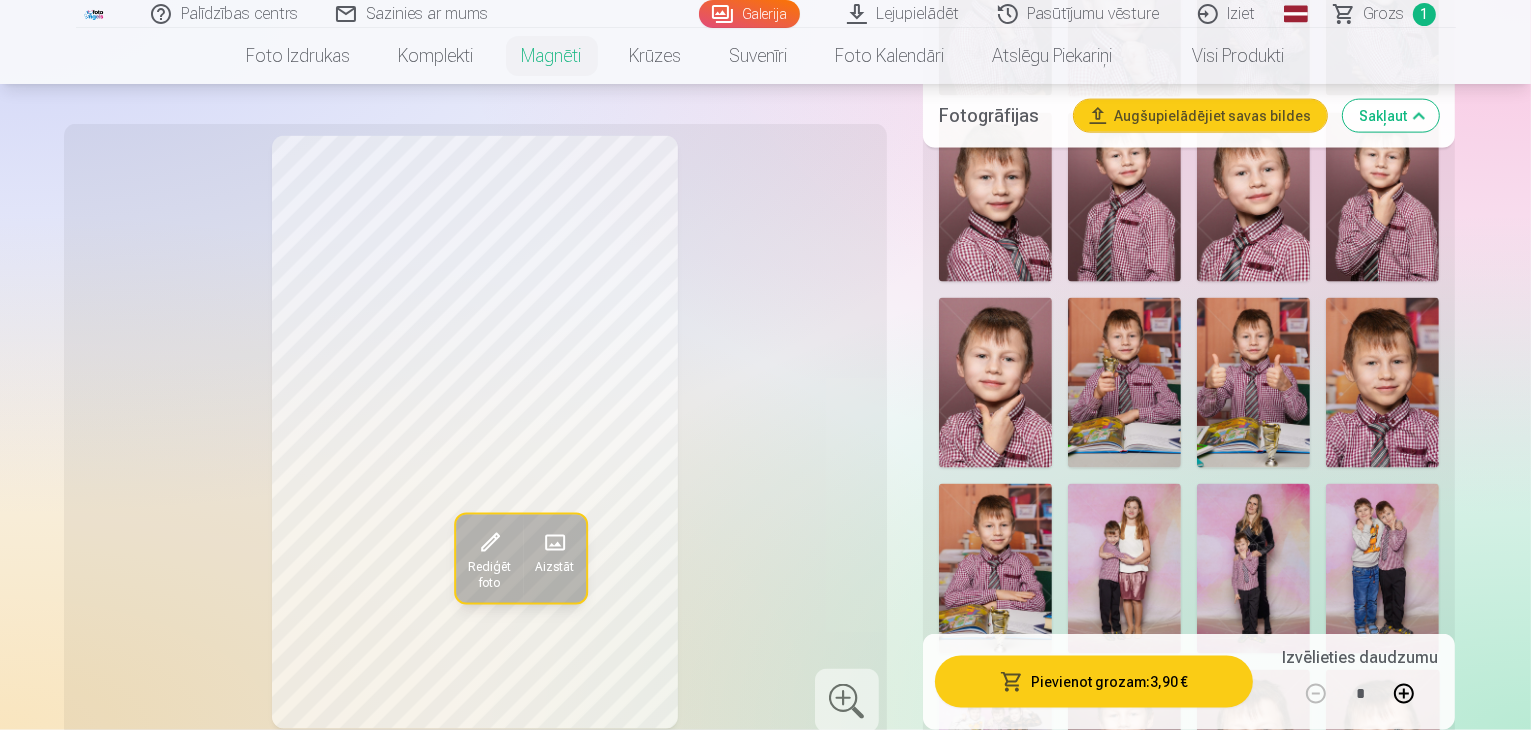 click on "Sports 60" at bounding box center (1246, 1420) 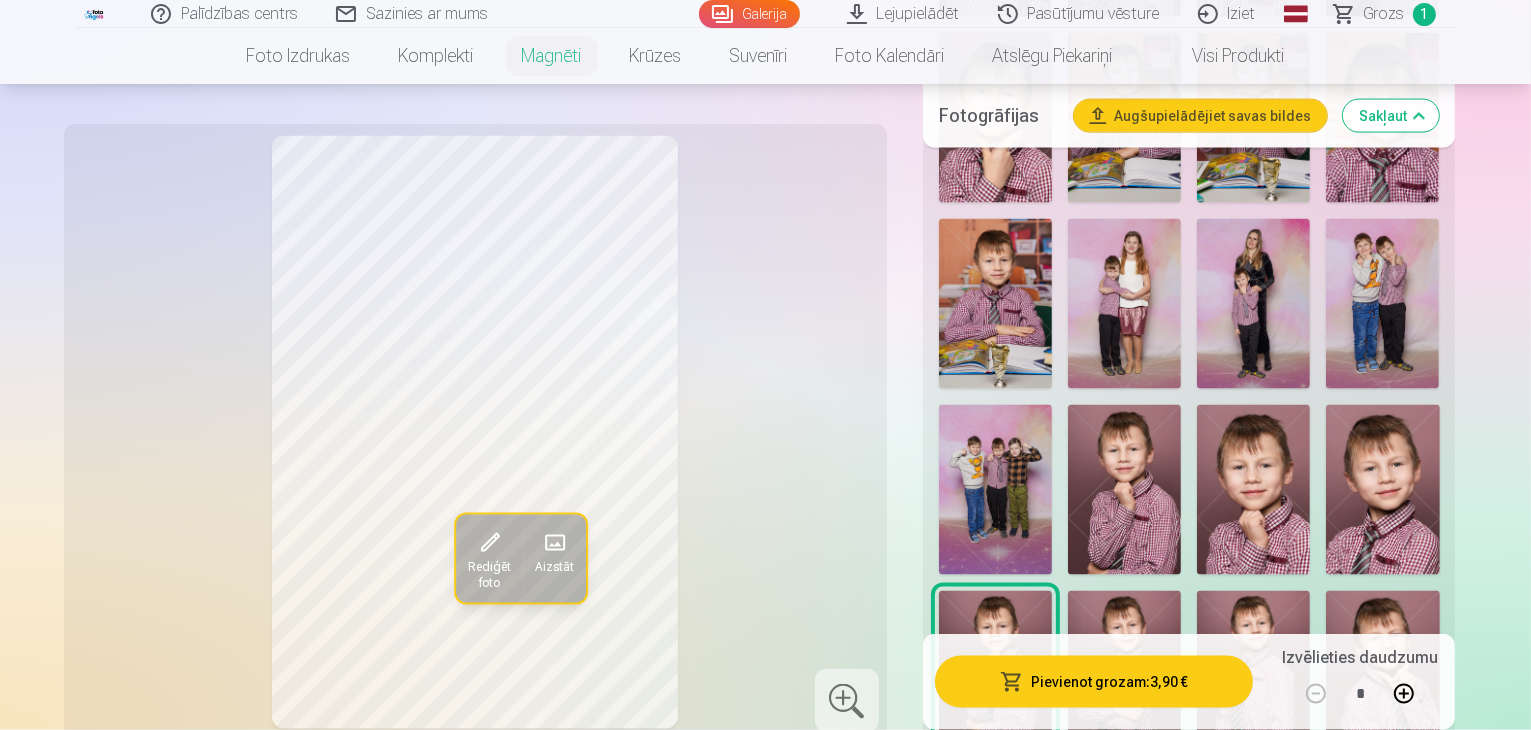 scroll, scrollTop: 3100, scrollLeft: 0, axis: vertical 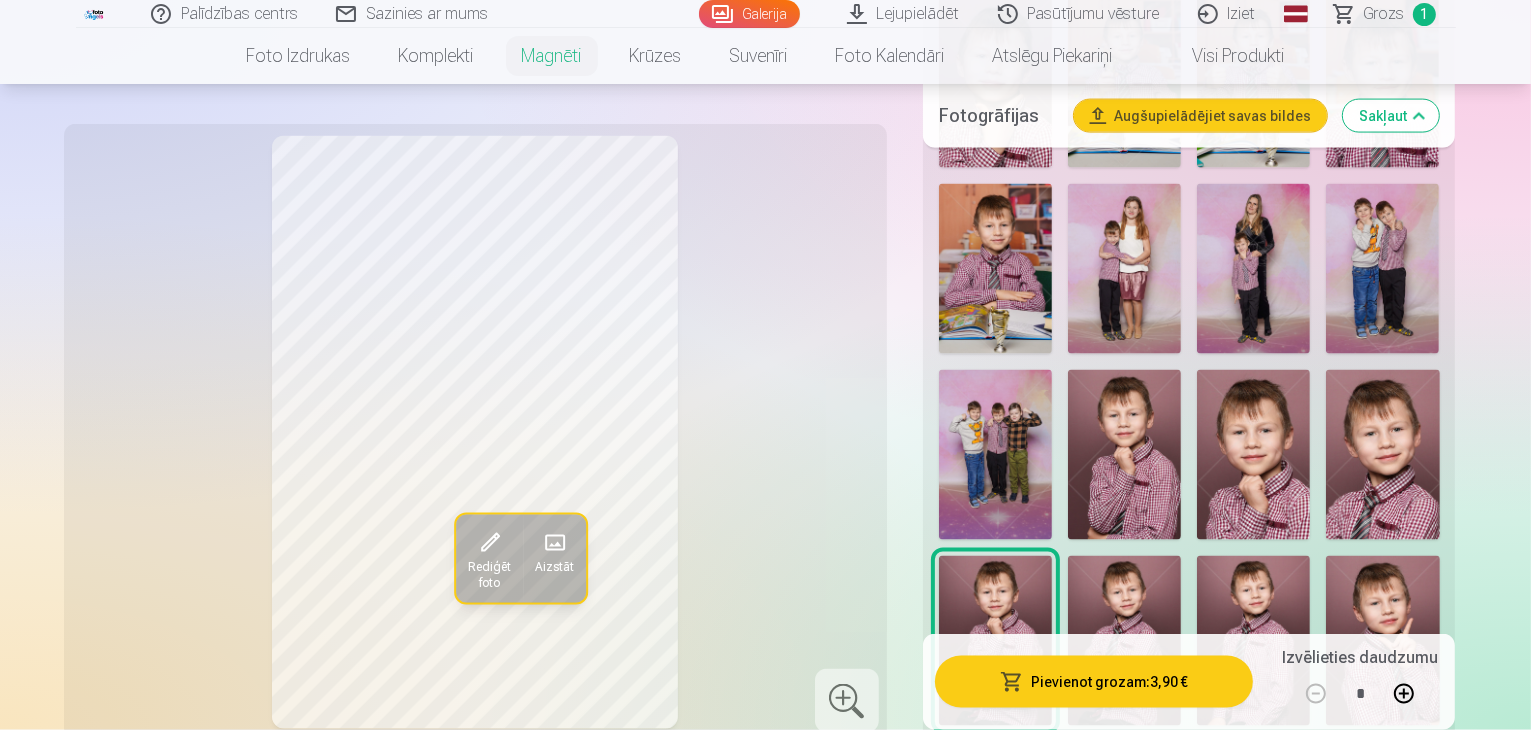 click at bounding box center [1189, 1274] 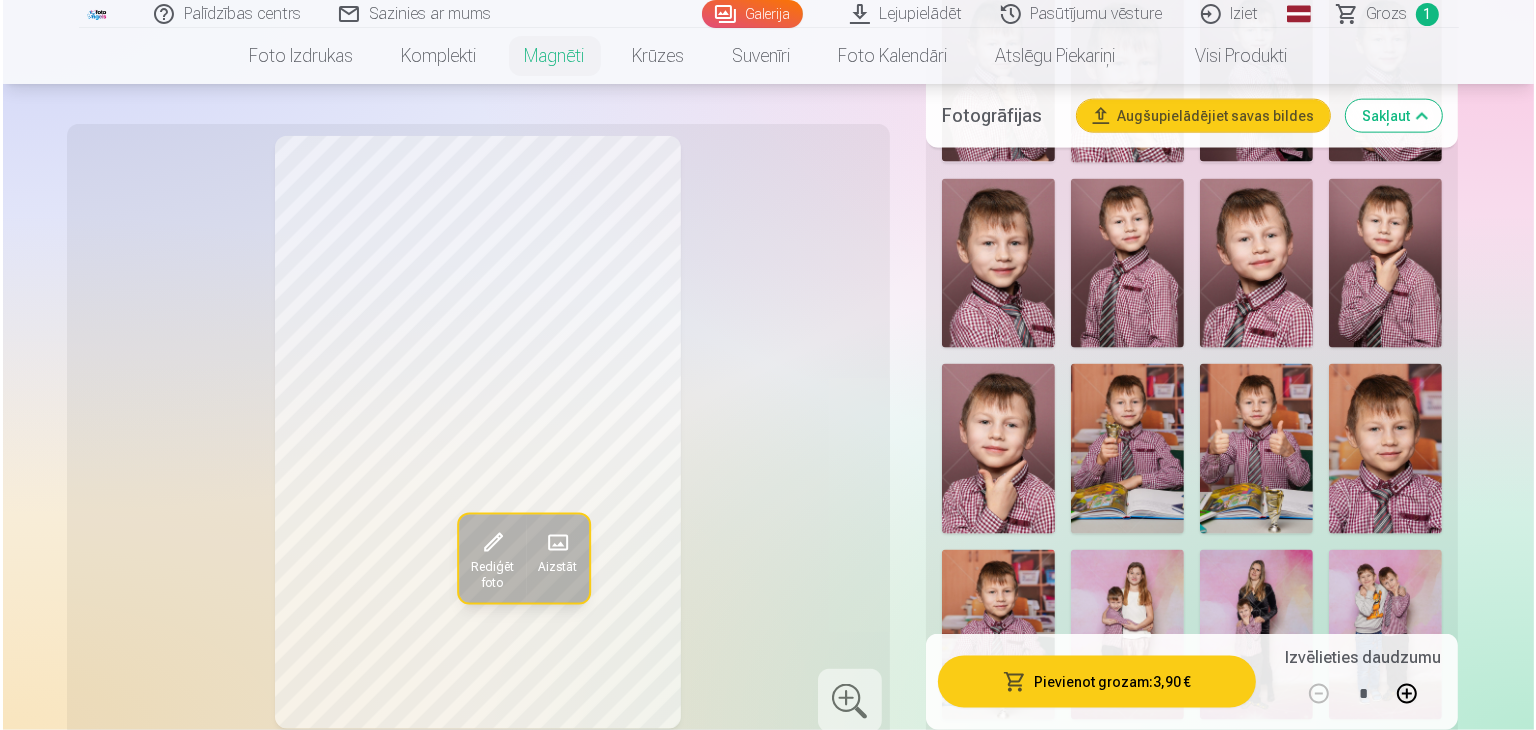 scroll, scrollTop: 2700, scrollLeft: 0, axis: vertical 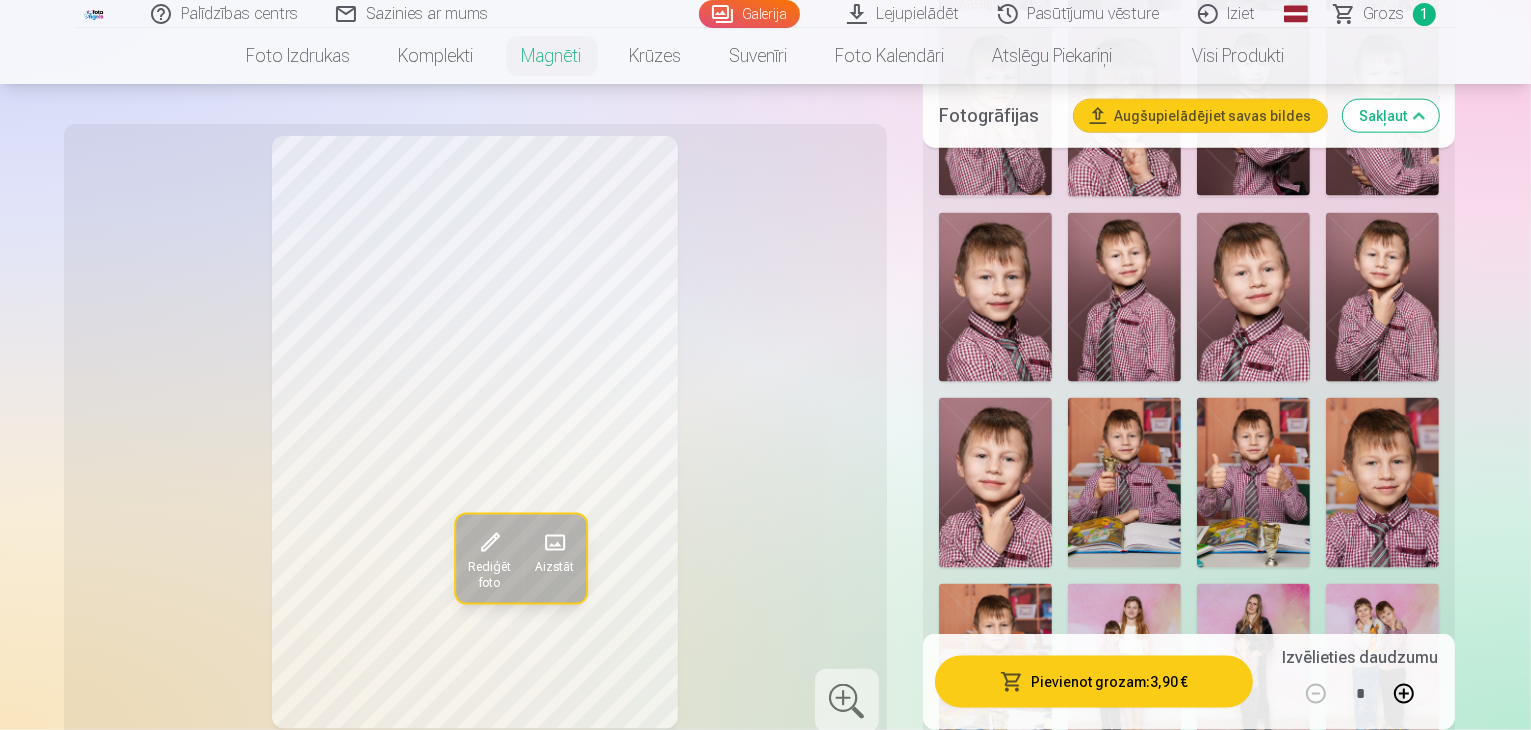 click on "Pievienot grozam :  3,90 €" at bounding box center [1094, 682] 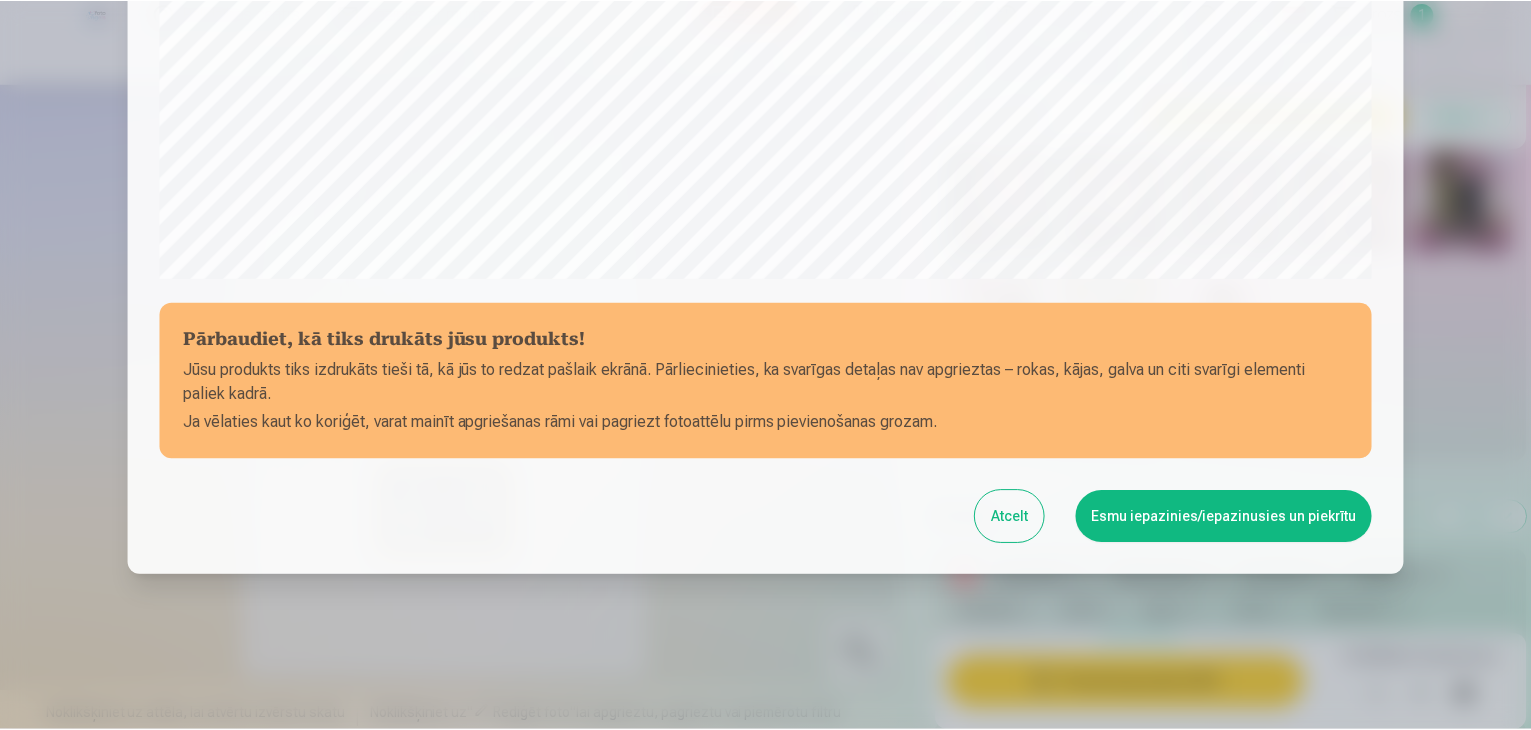 scroll, scrollTop: 710, scrollLeft: 0, axis: vertical 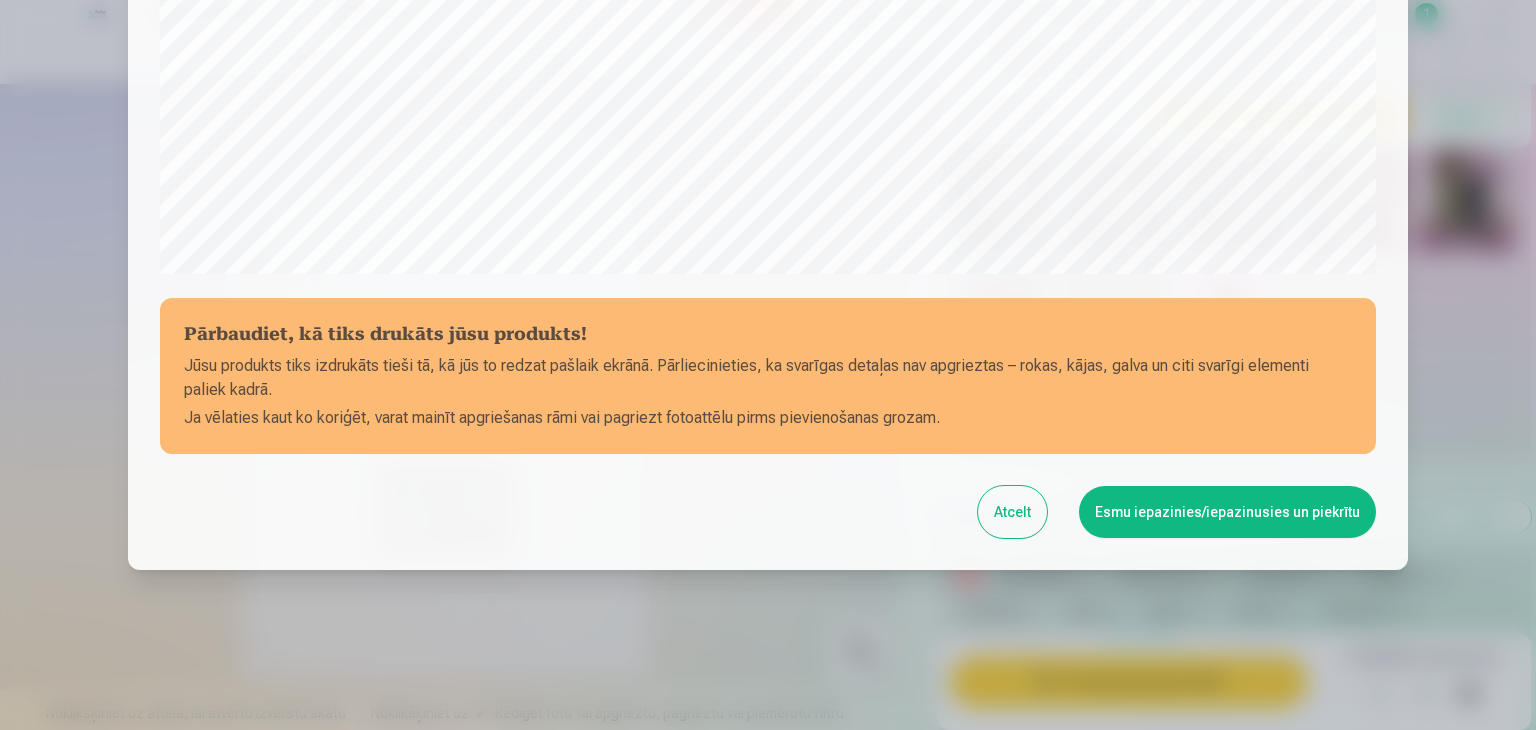 click on "Esmu iepazinies/iepazinusies un piekrītu" at bounding box center [1227, 512] 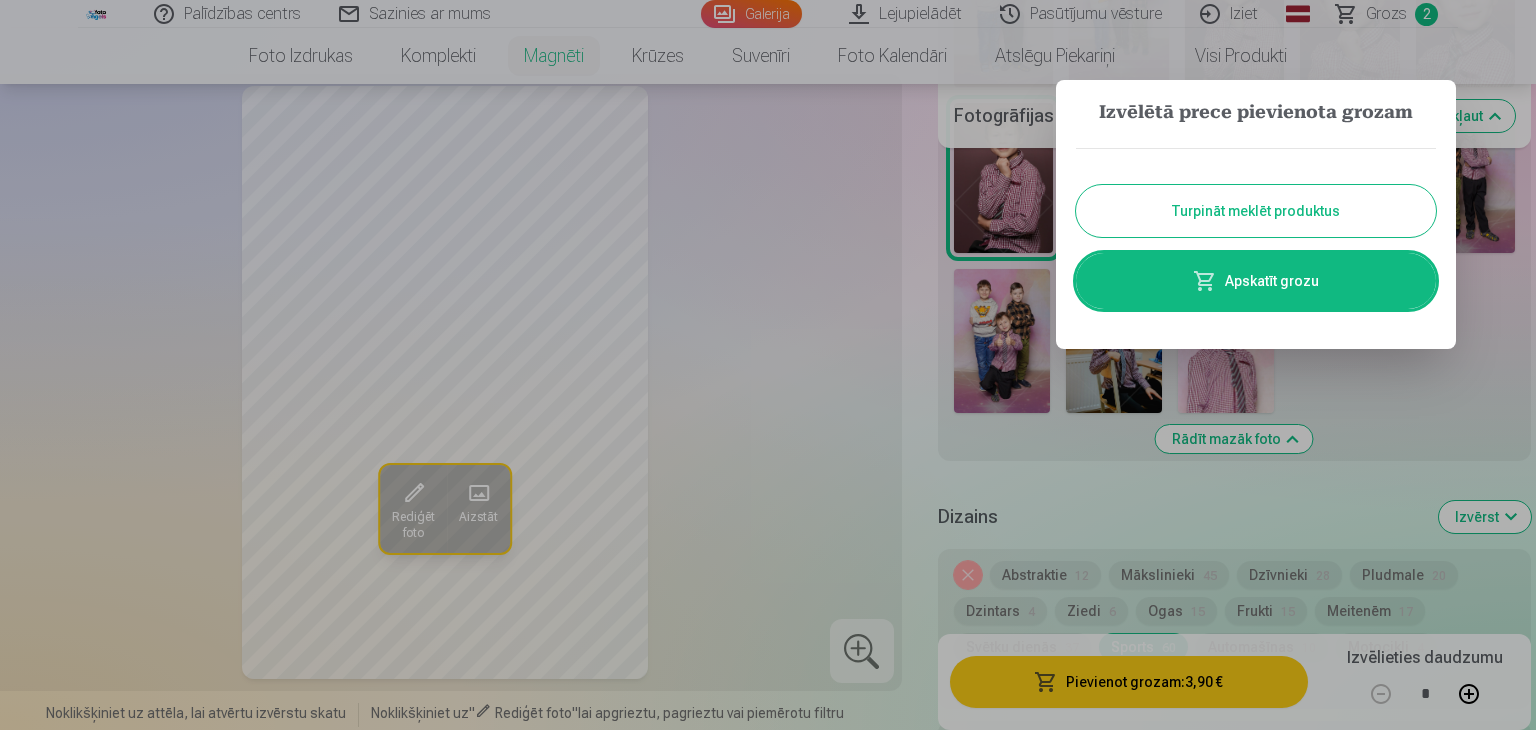 click on "Turpināt meklēt produktus" at bounding box center [1256, 211] 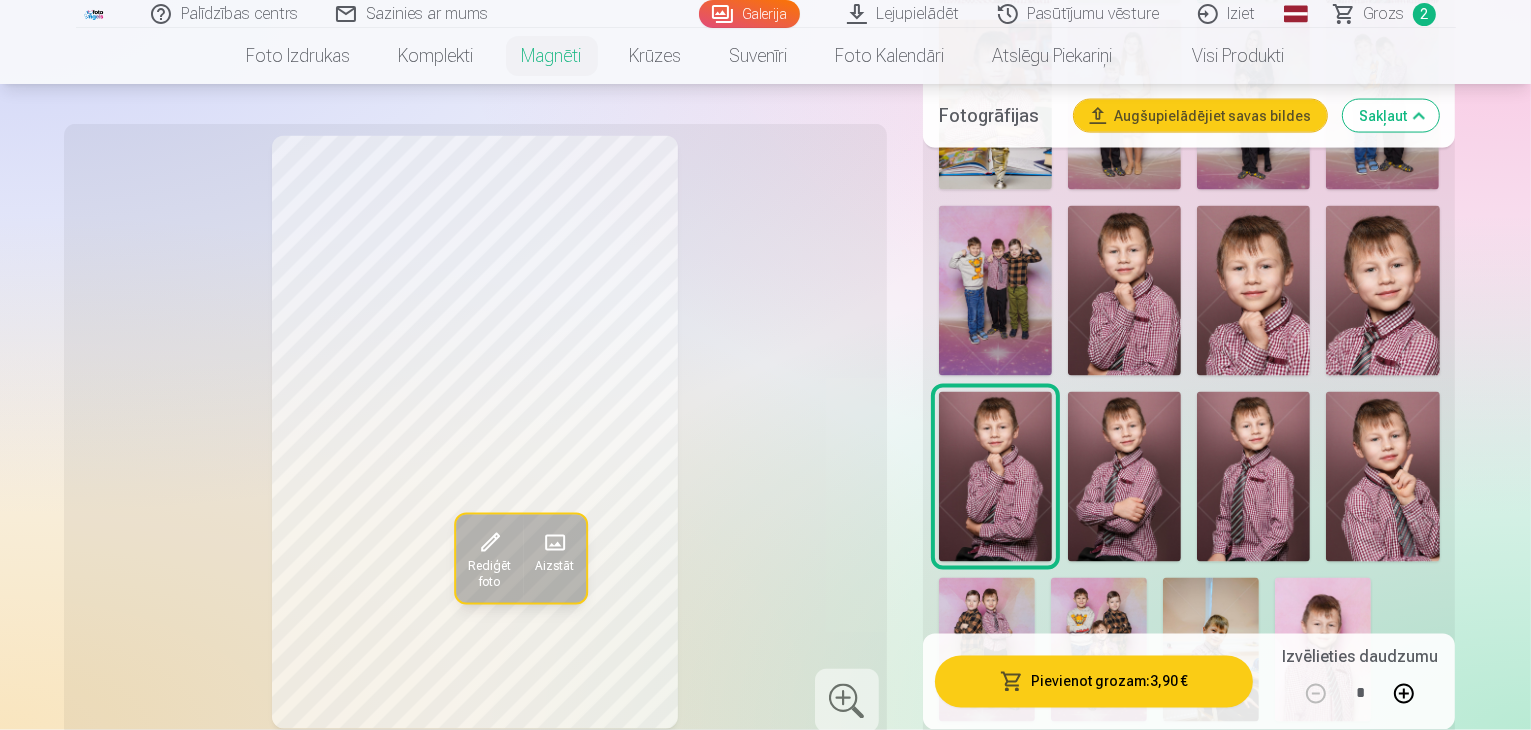 scroll, scrollTop: 3300, scrollLeft: 0, axis: vertical 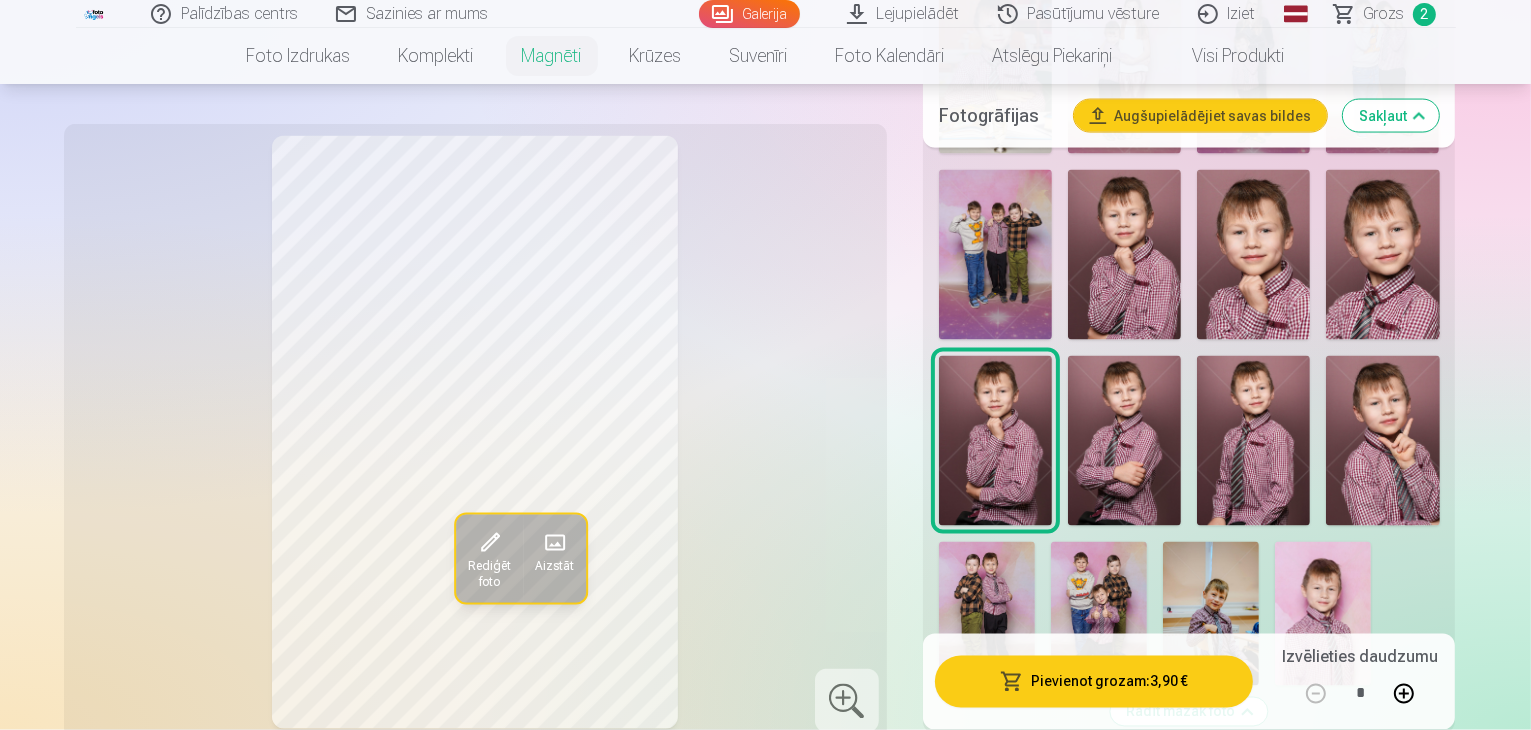 click at bounding box center [1361, 1218] 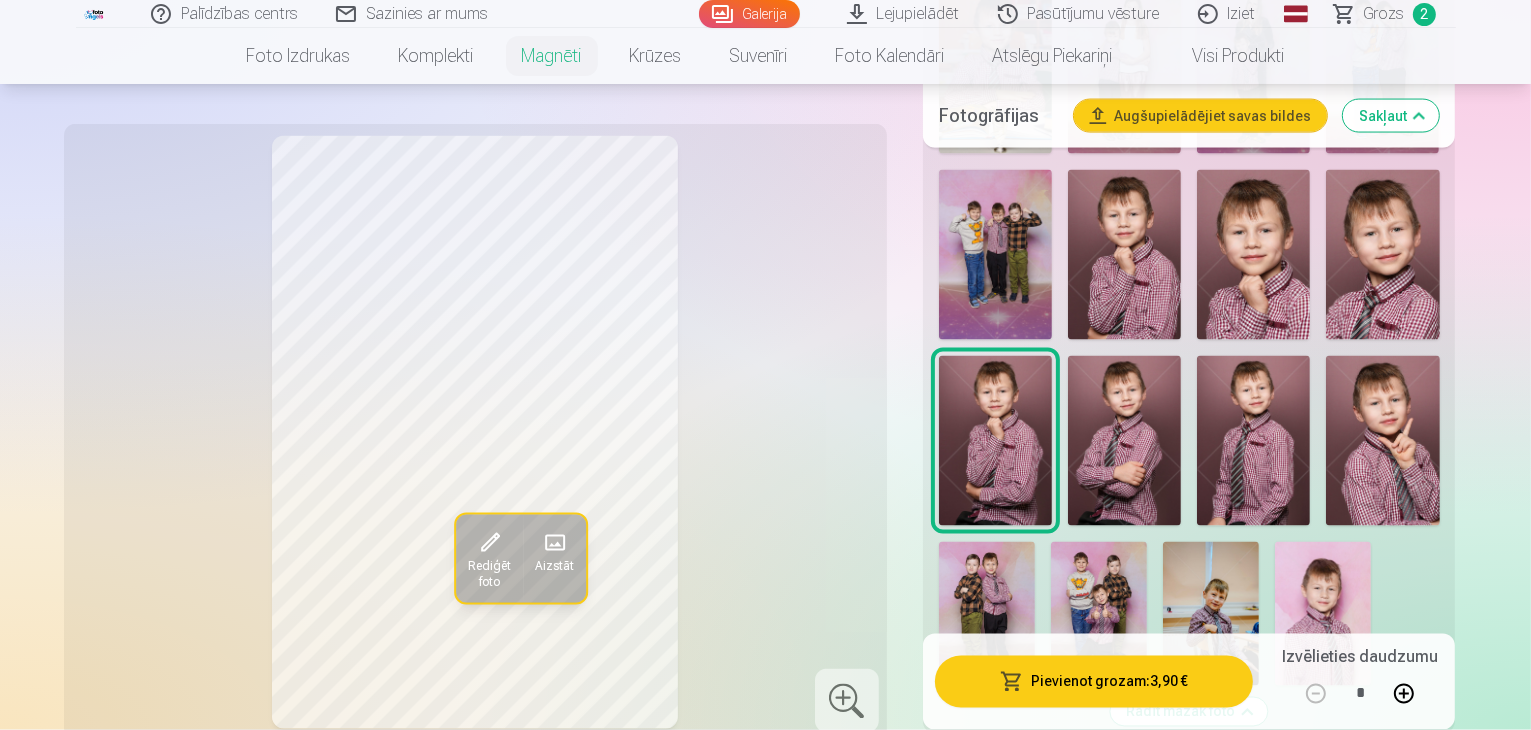 click at bounding box center (1189, 1218) 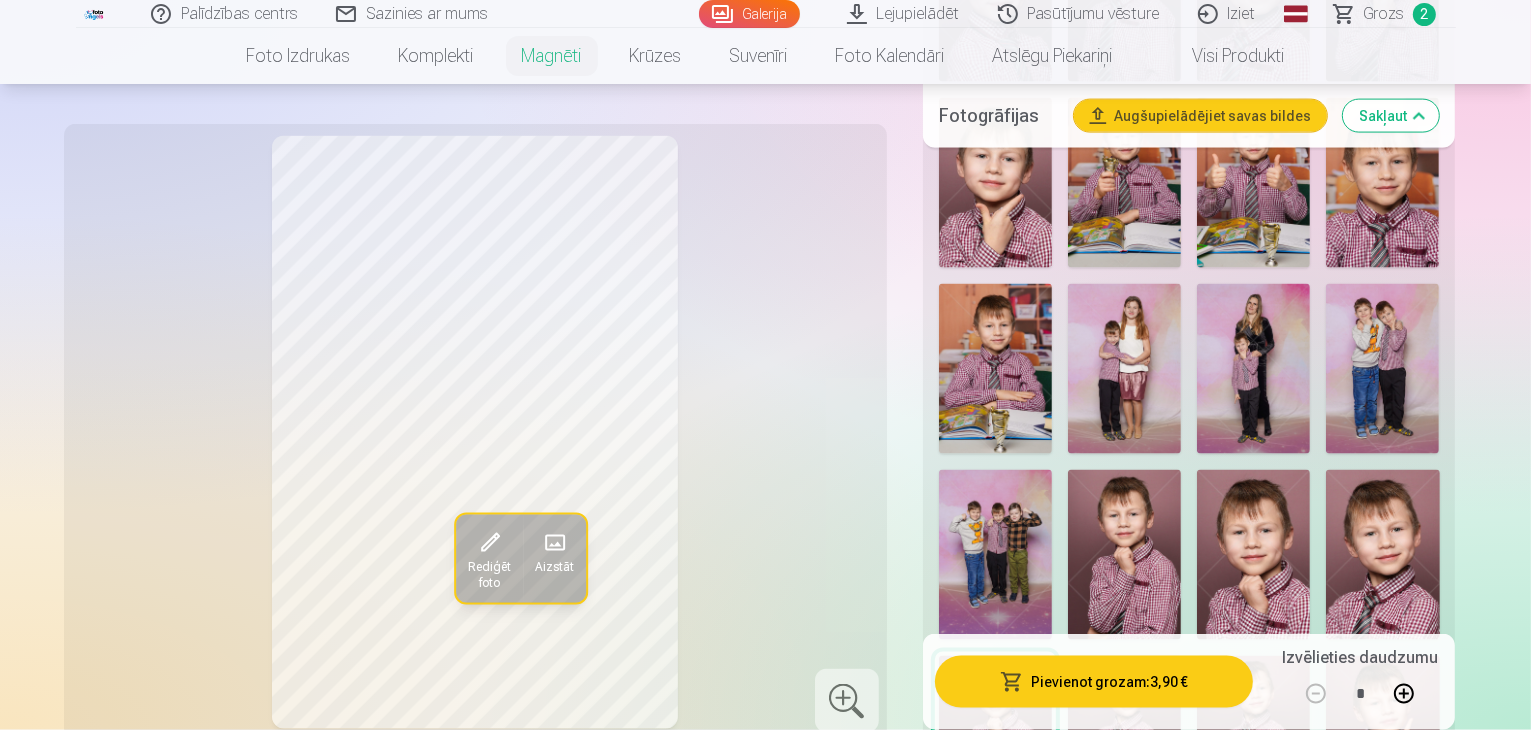 scroll, scrollTop: 3000, scrollLeft: 0, axis: vertical 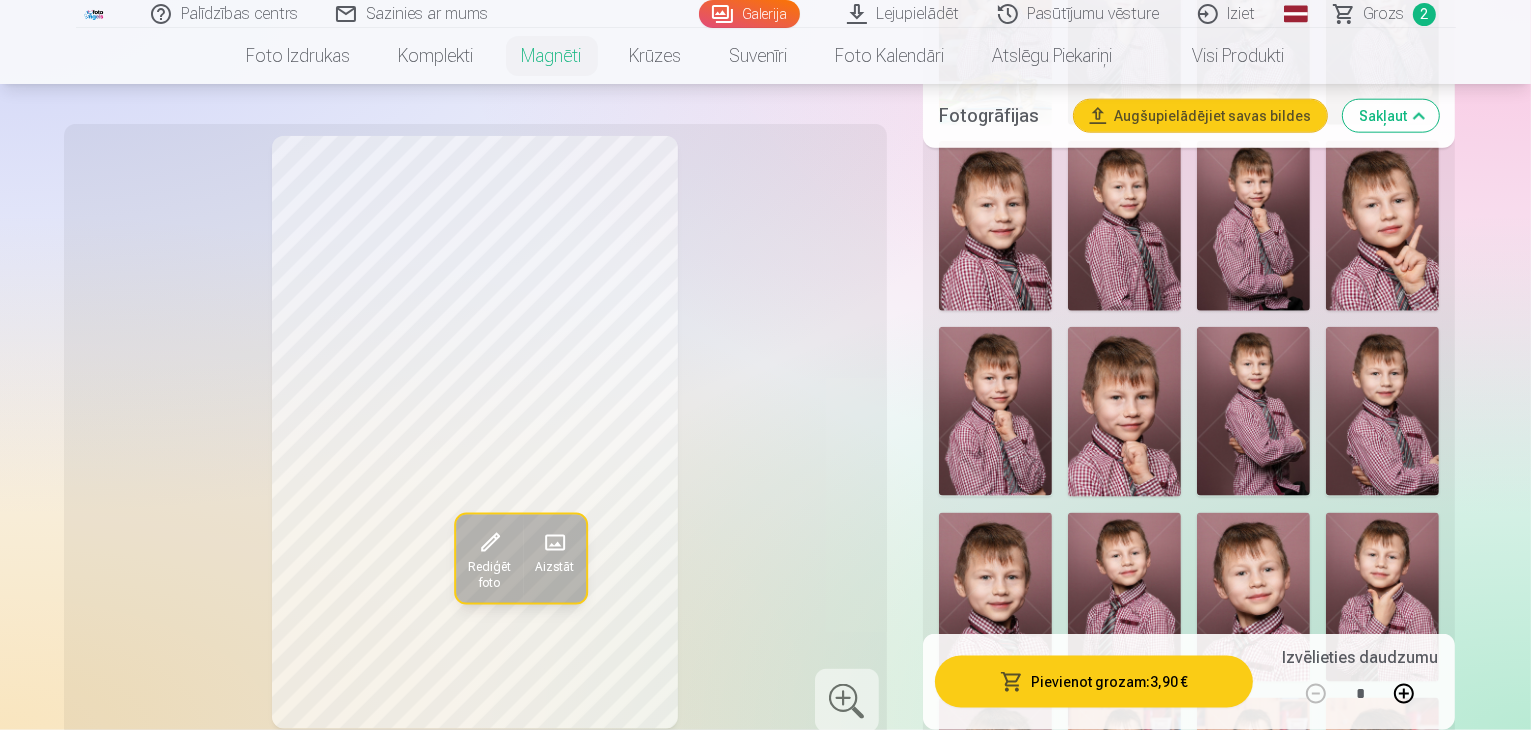 click at bounding box center (1253, 1341) 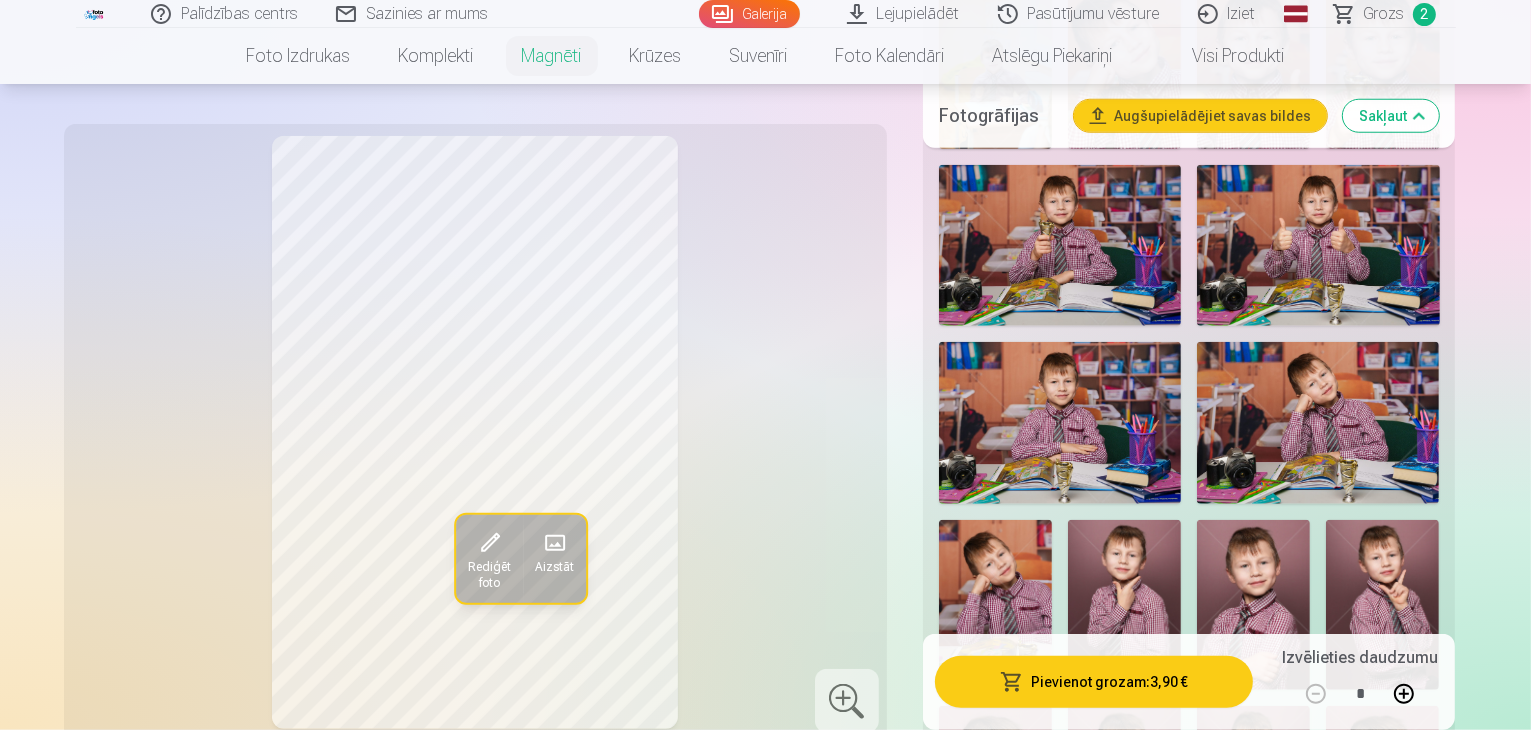scroll, scrollTop: 1800, scrollLeft: 0, axis: vertical 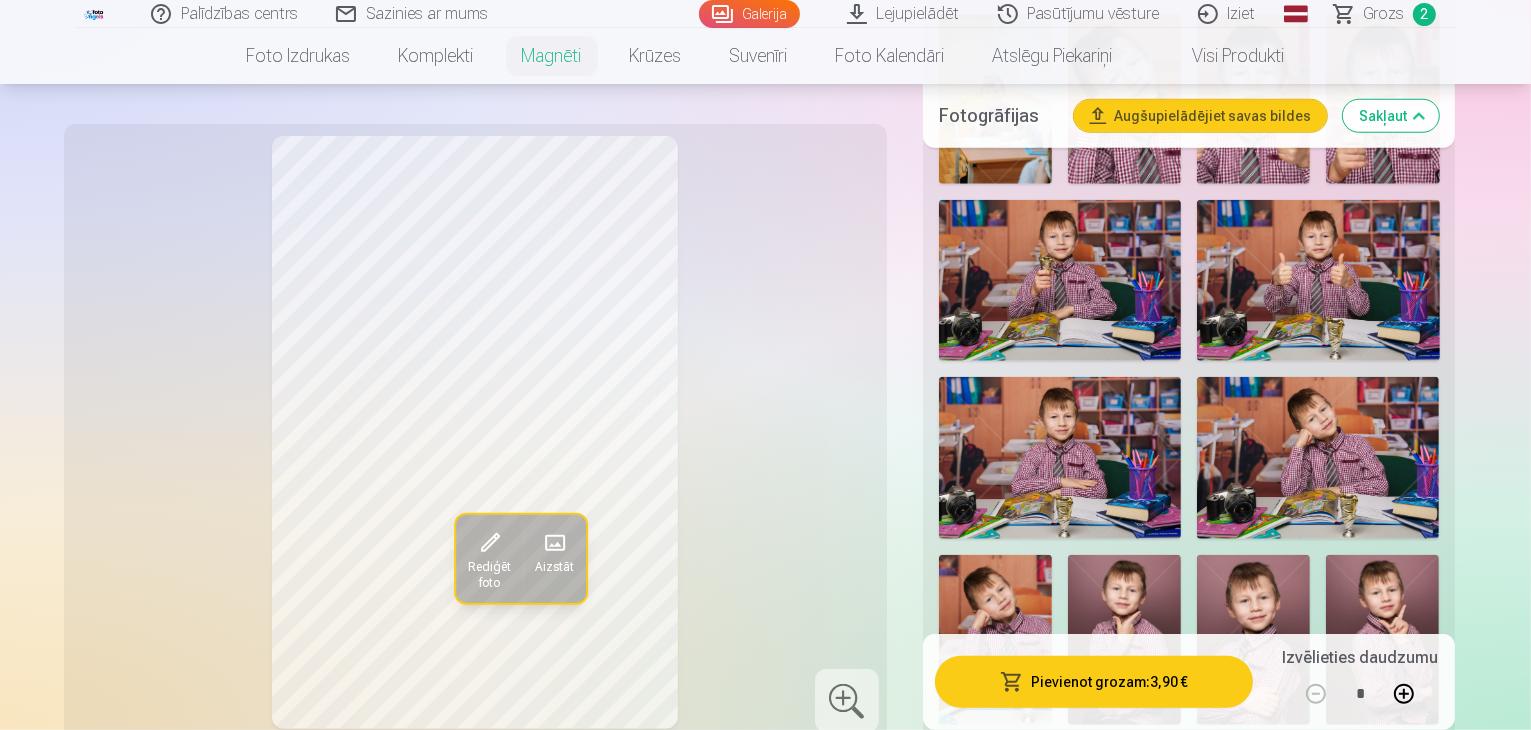 click at bounding box center (1253, 1012) 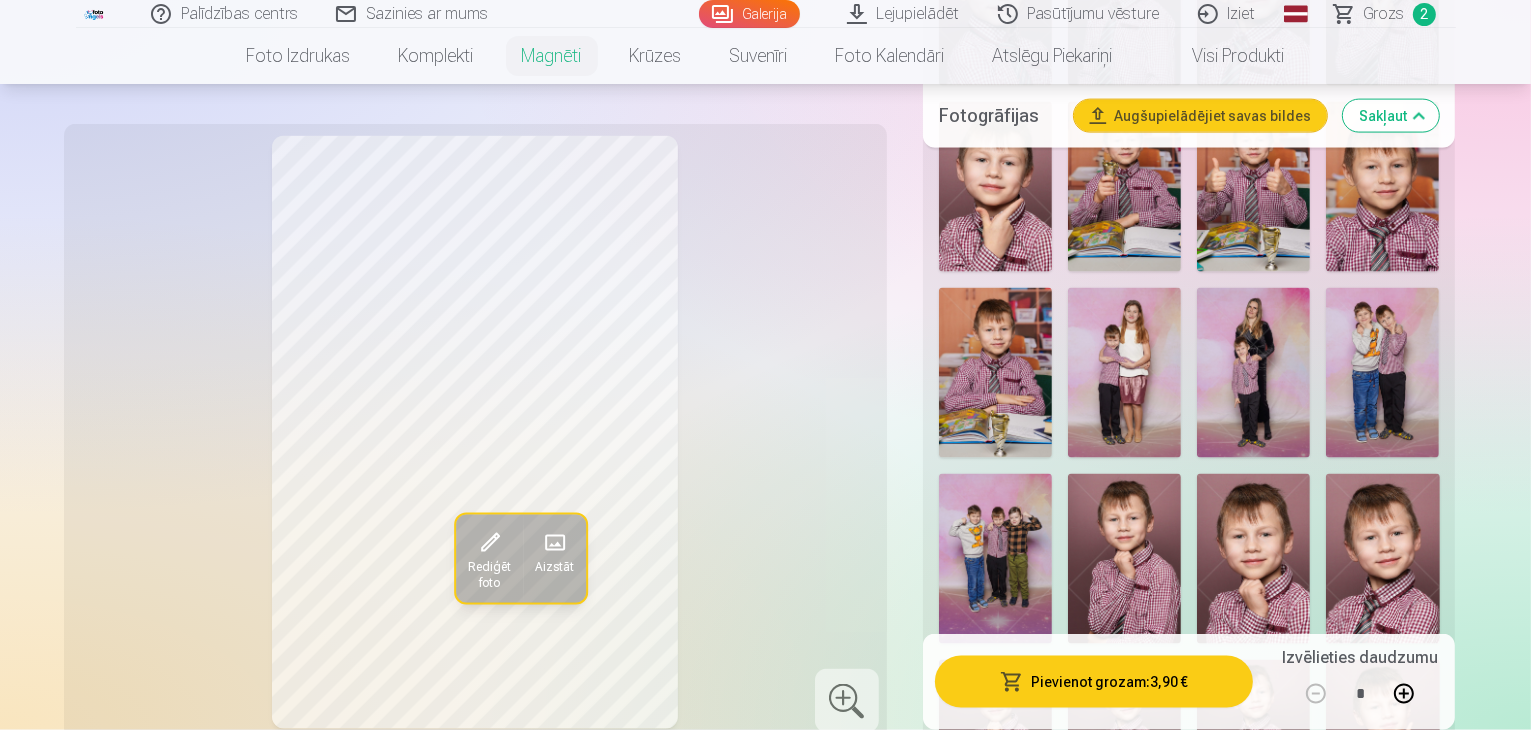 scroll, scrollTop: 3100, scrollLeft: 0, axis: vertical 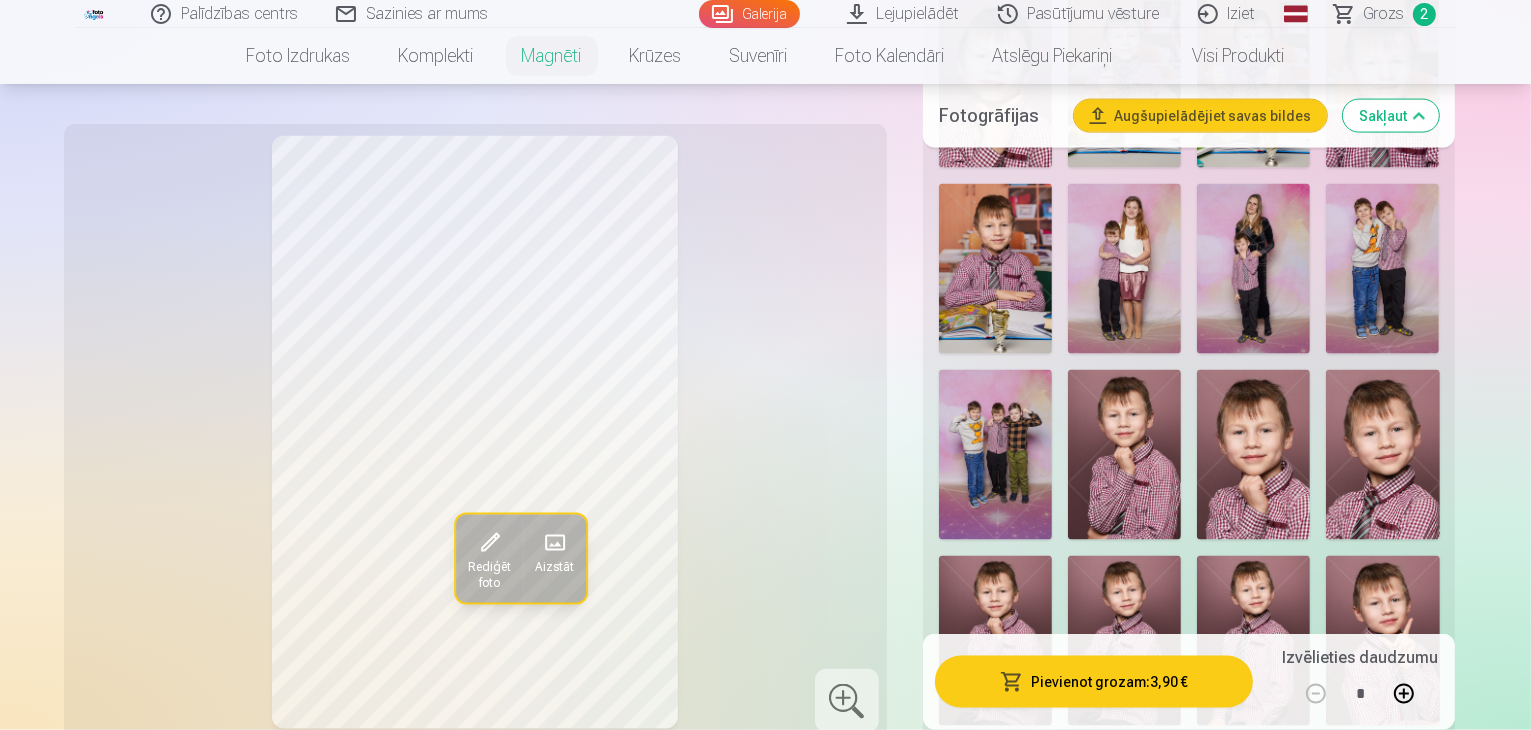 click on "Dzīvnieki 28" at bounding box center [1274, 1048] 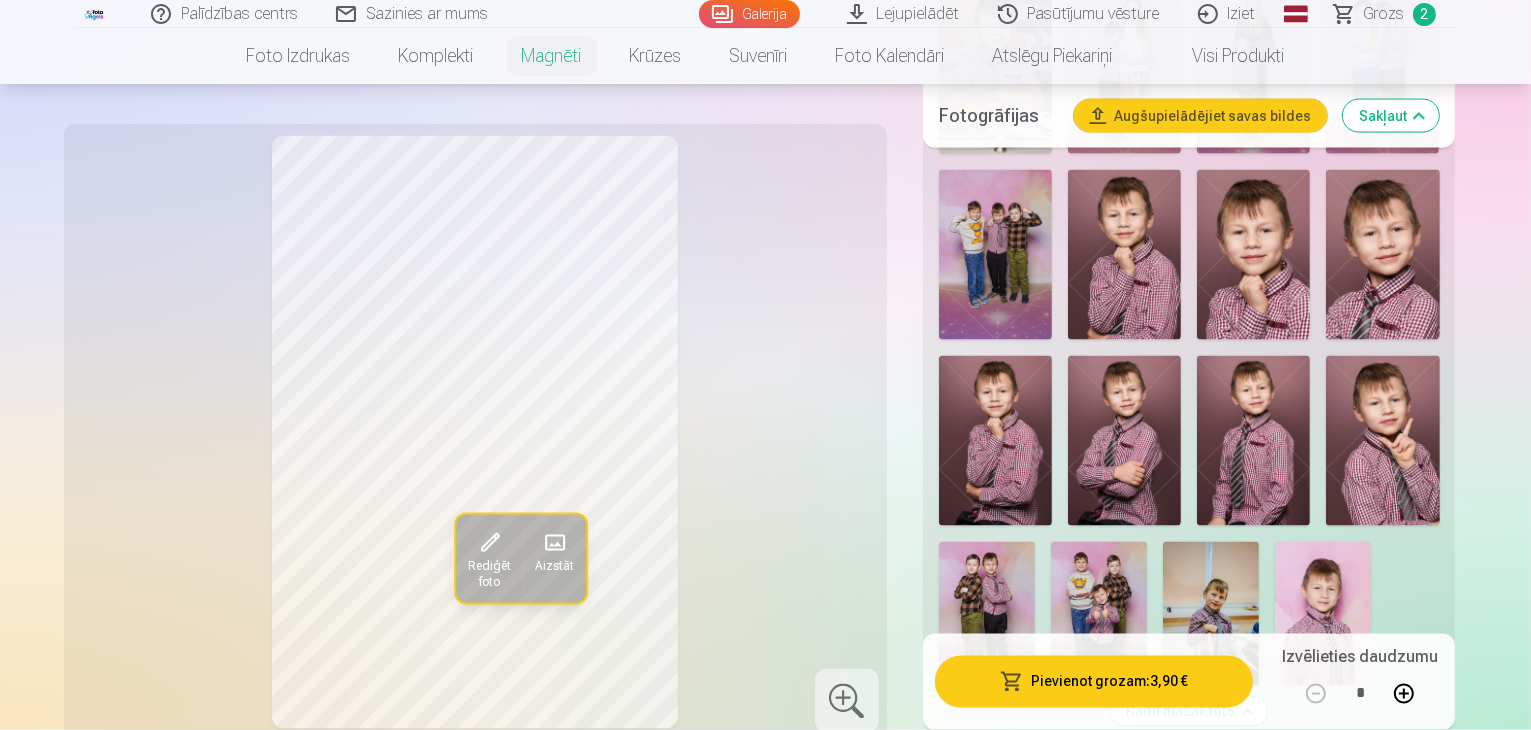 scroll, scrollTop: 3200, scrollLeft: 0, axis: vertical 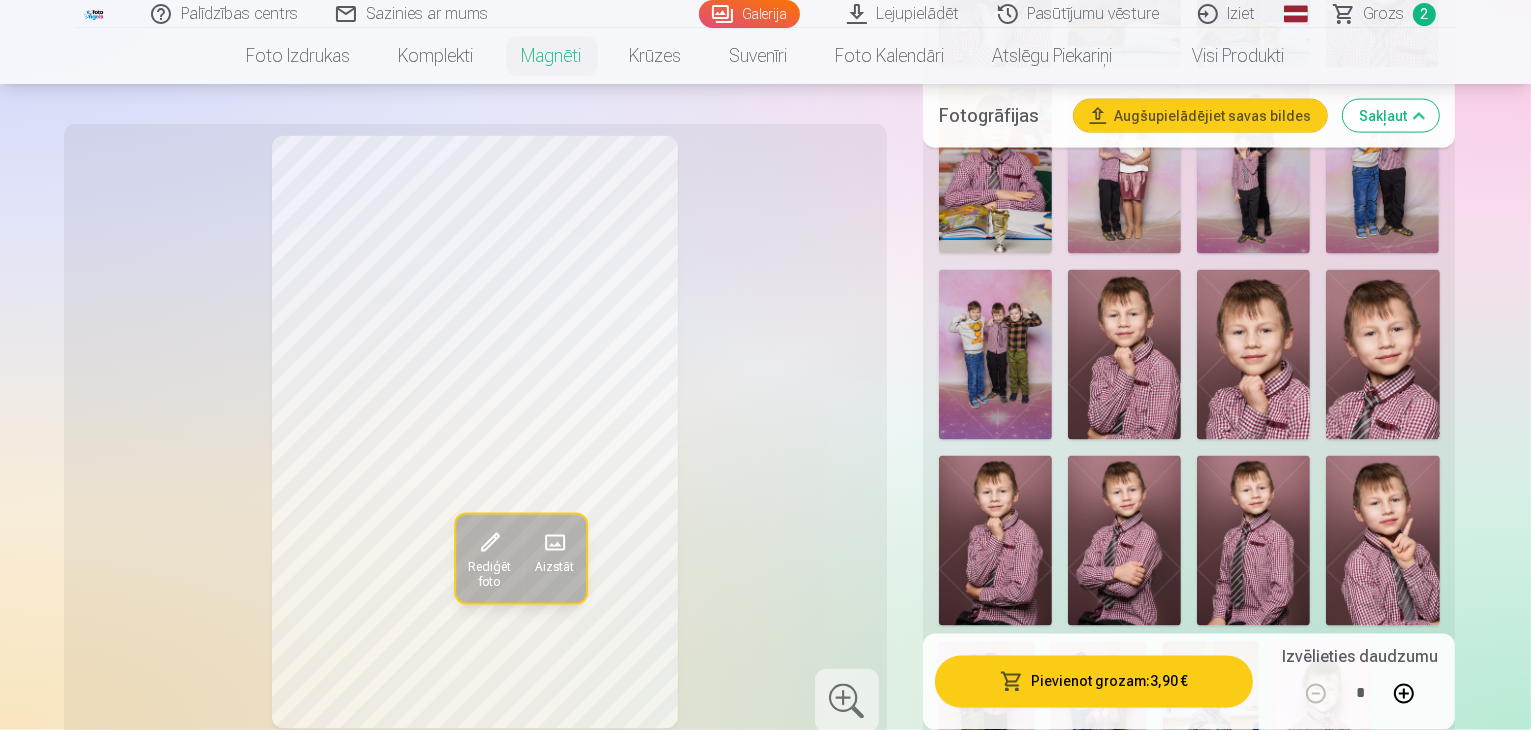 click at bounding box center (1361, 1174) 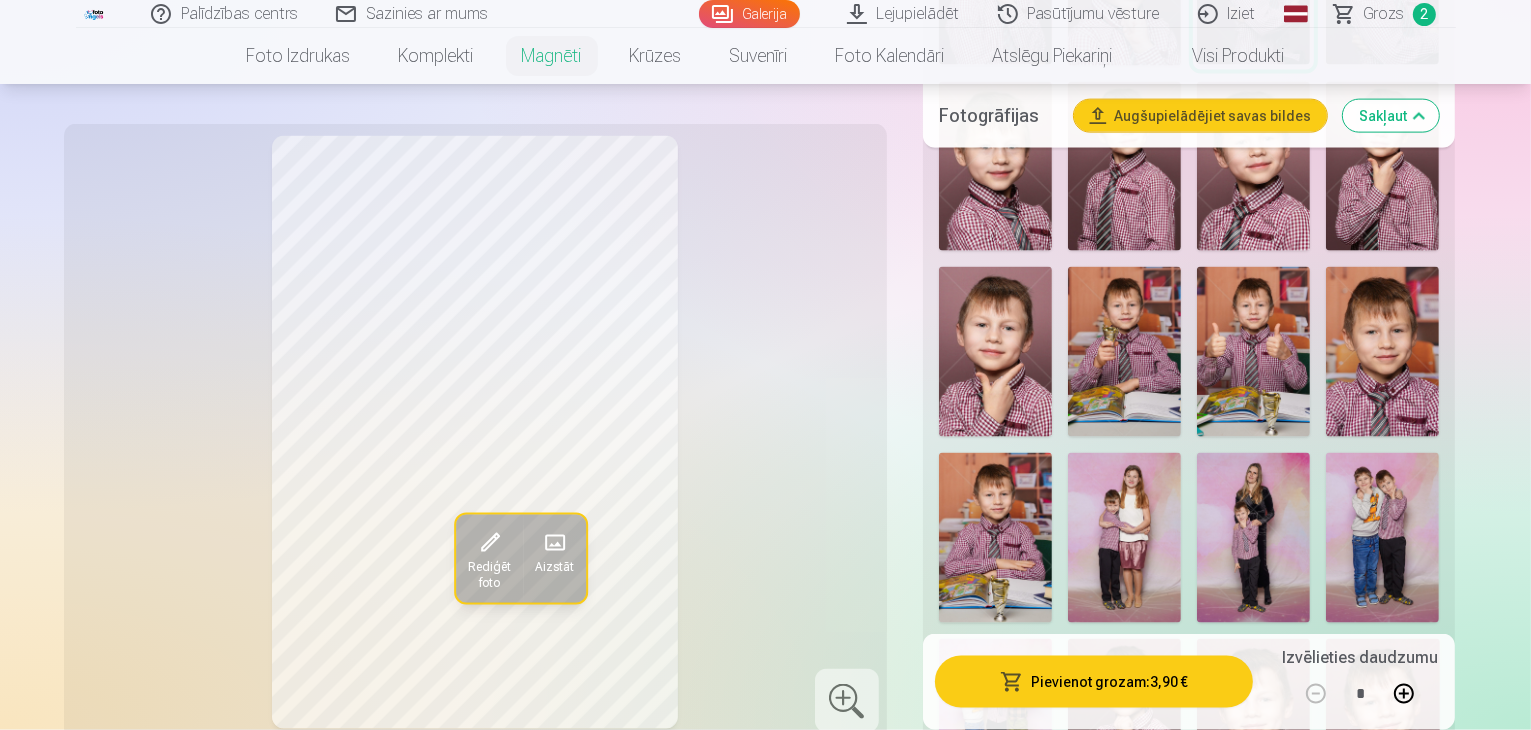 scroll, scrollTop: 2800, scrollLeft: 0, axis: vertical 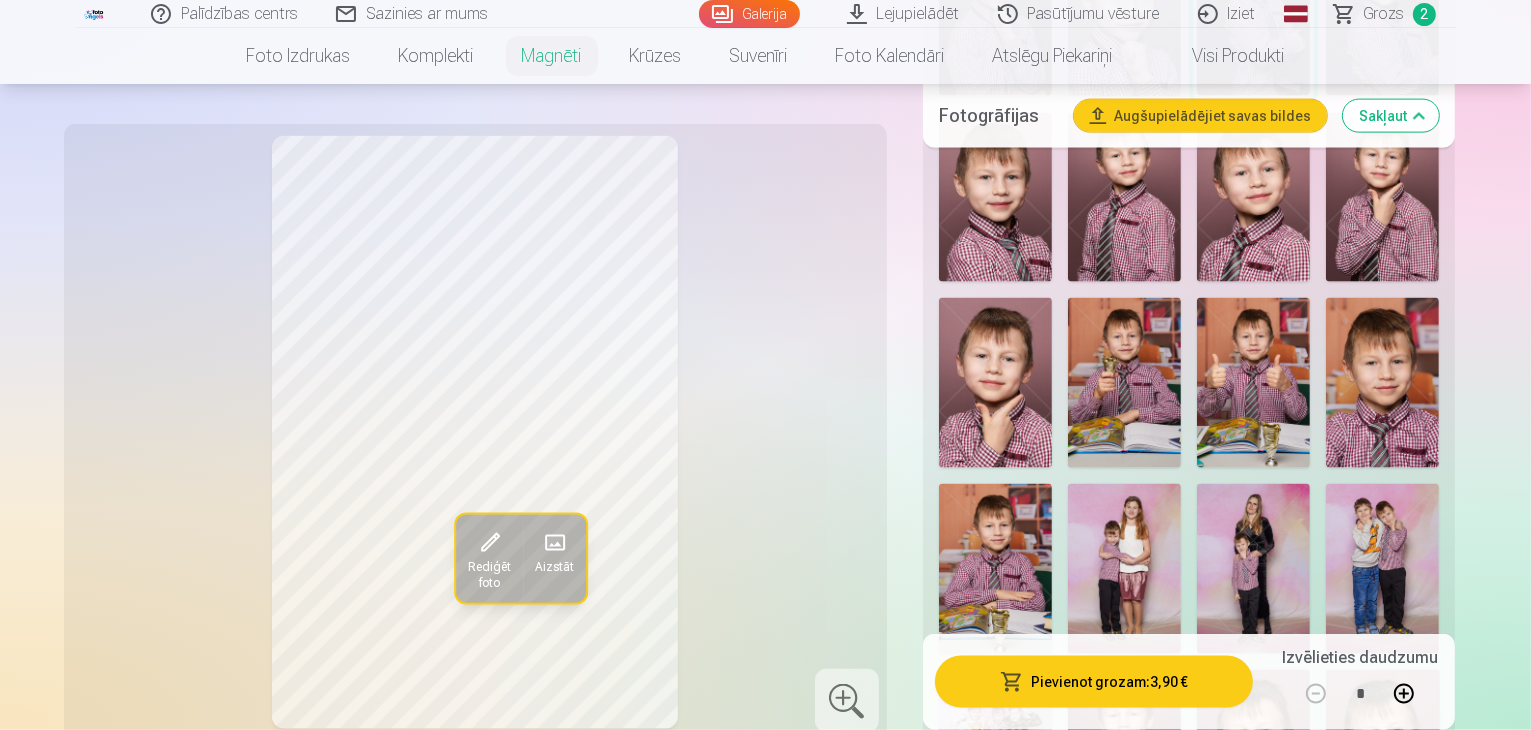 click on "Sports 60" at bounding box center [1246, 1420] 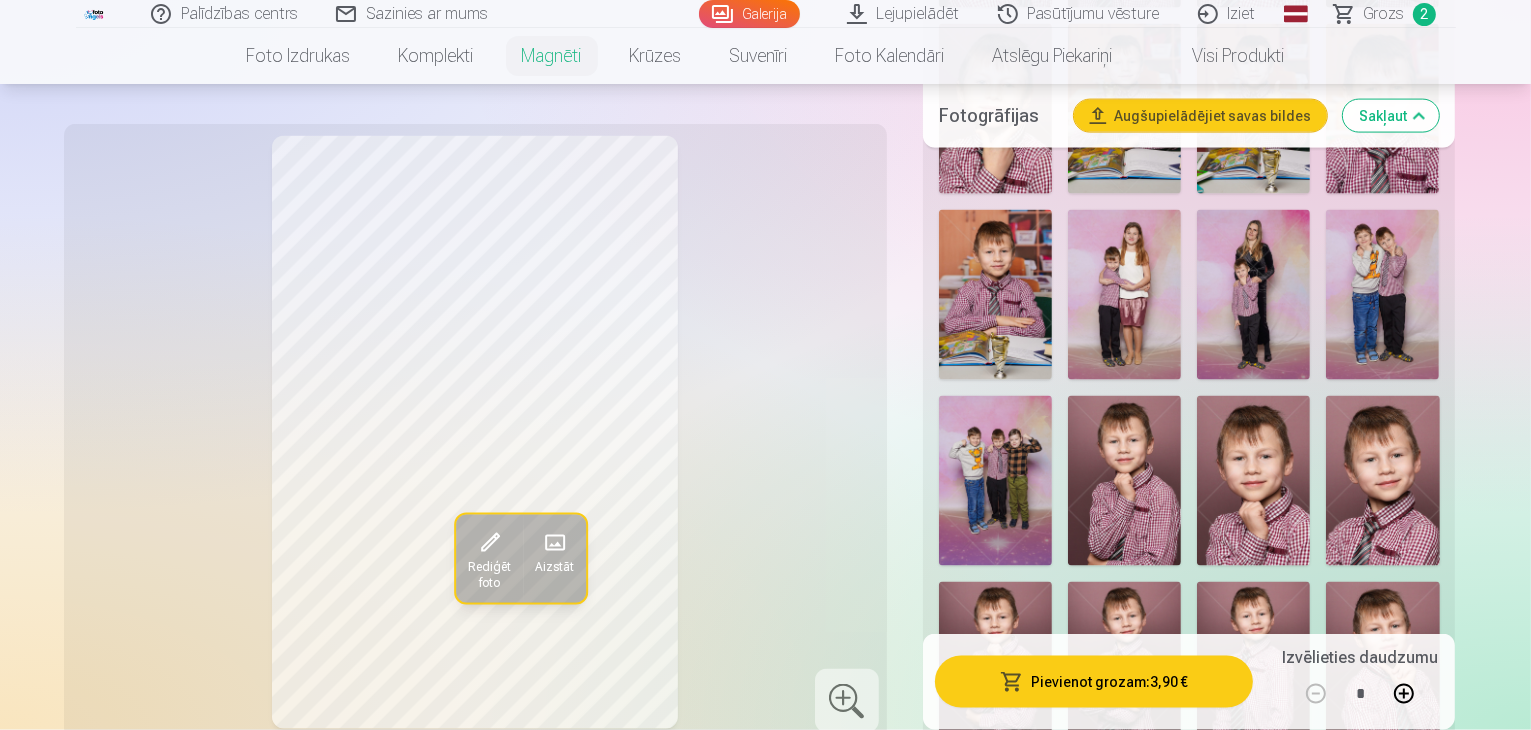 scroll, scrollTop: 3100, scrollLeft: 0, axis: vertical 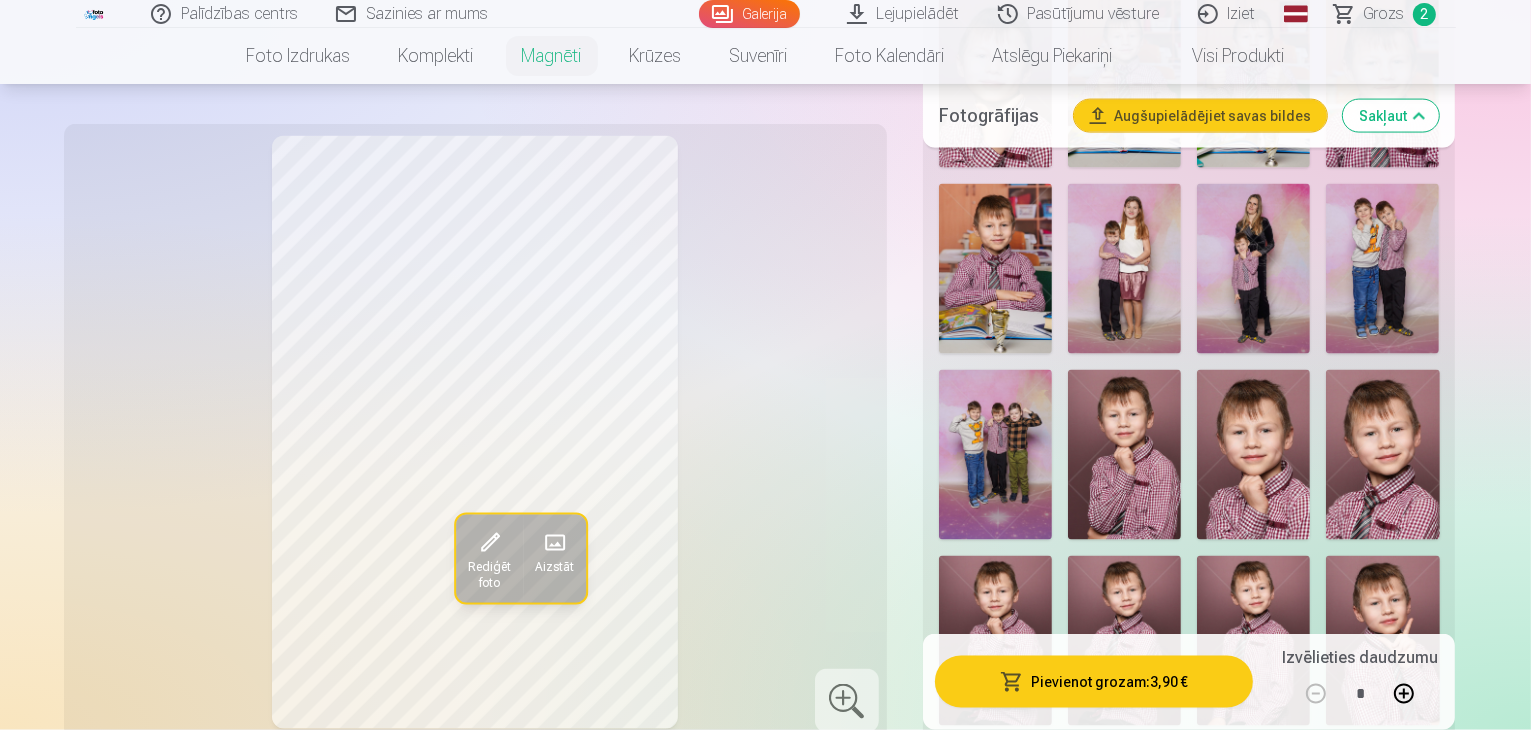 click at bounding box center [1189, 1418] 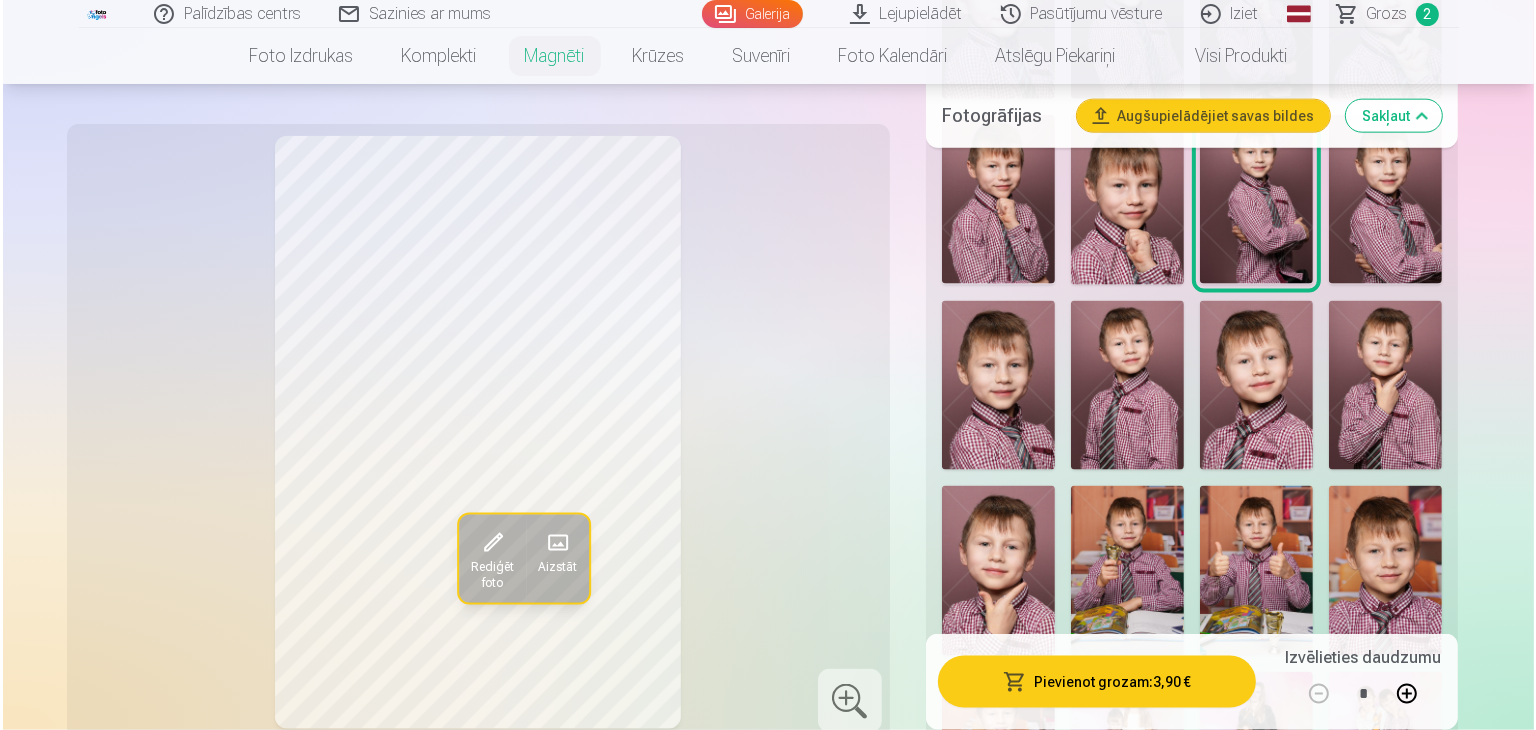scroll, scrollTop: 2600, scrollLeft: 0, axis: vertical 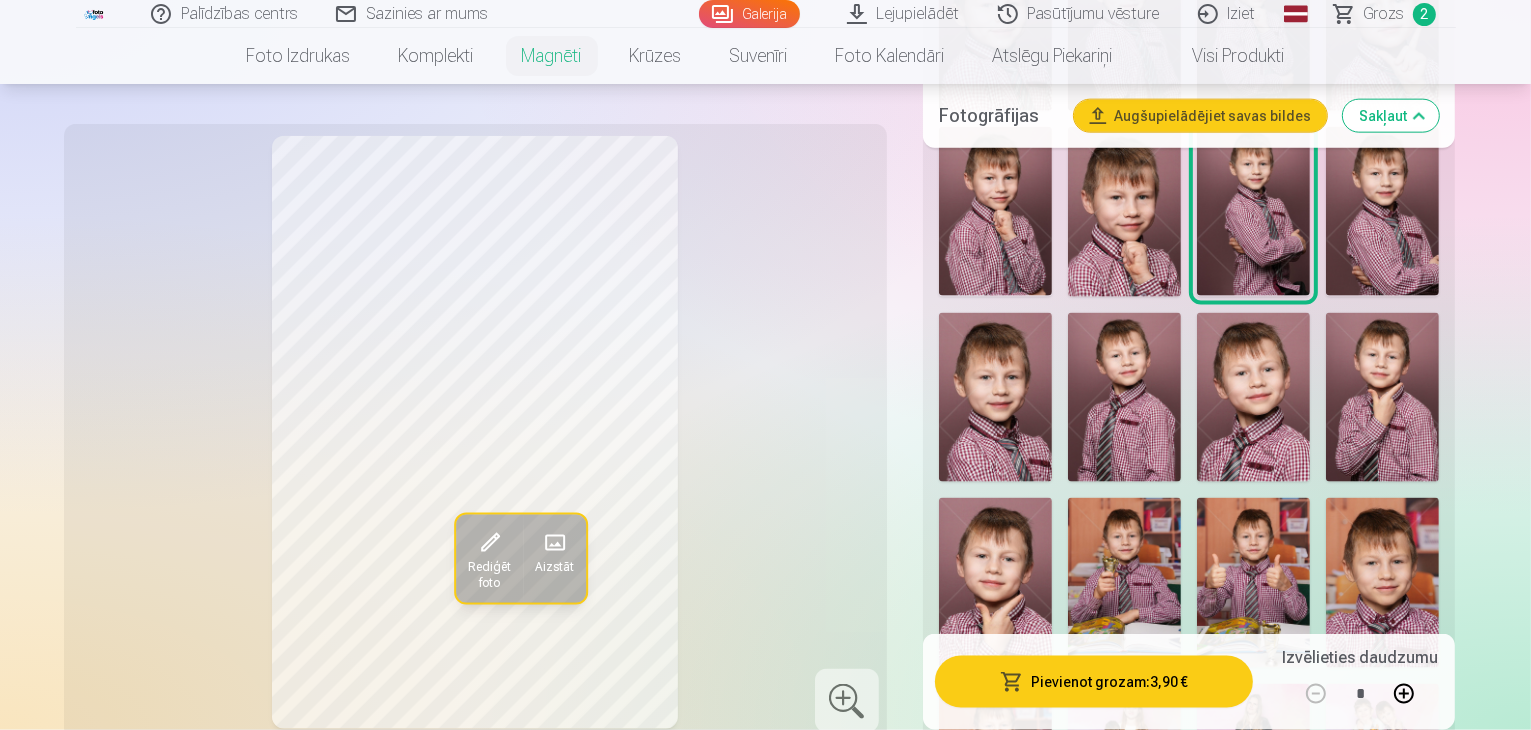 click on "Pievienot grozam :  3,90 €" at bounding box center [1094, 682] 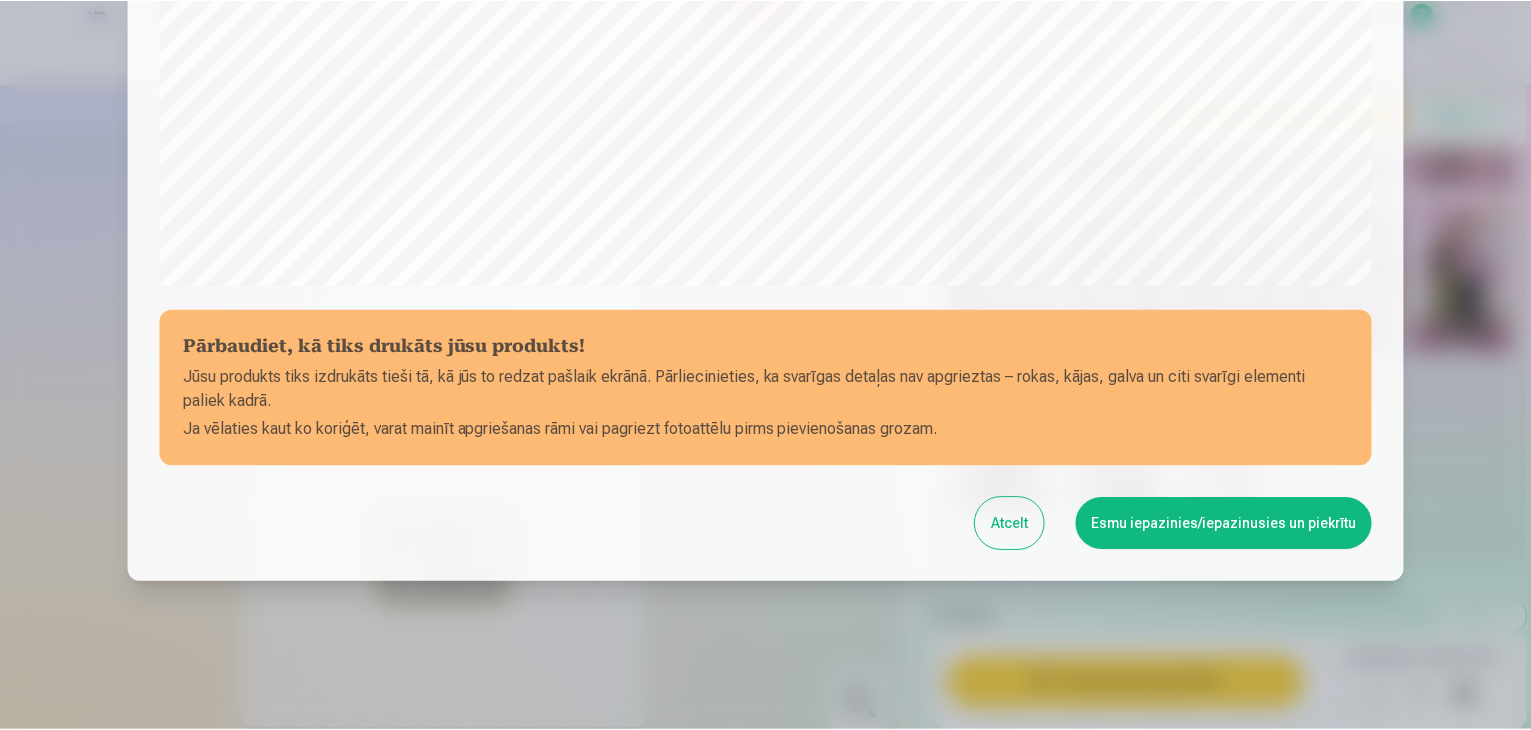 scroll, scrollTop: 710, scrollLeft: 0, axis: vertical 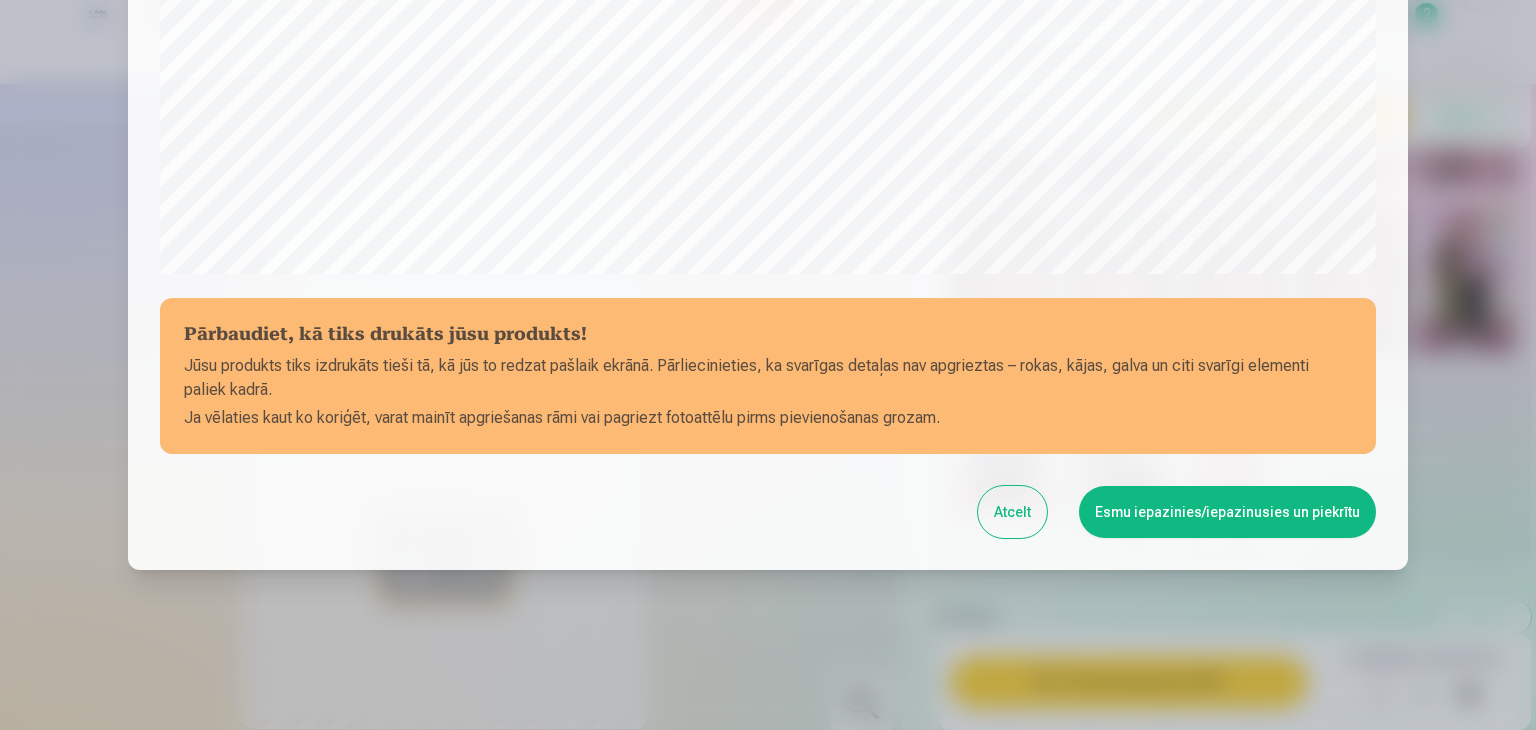 click on "Esmu iepazinies/iepazinusies un piekrītu" at bounding box center (1227, 512) 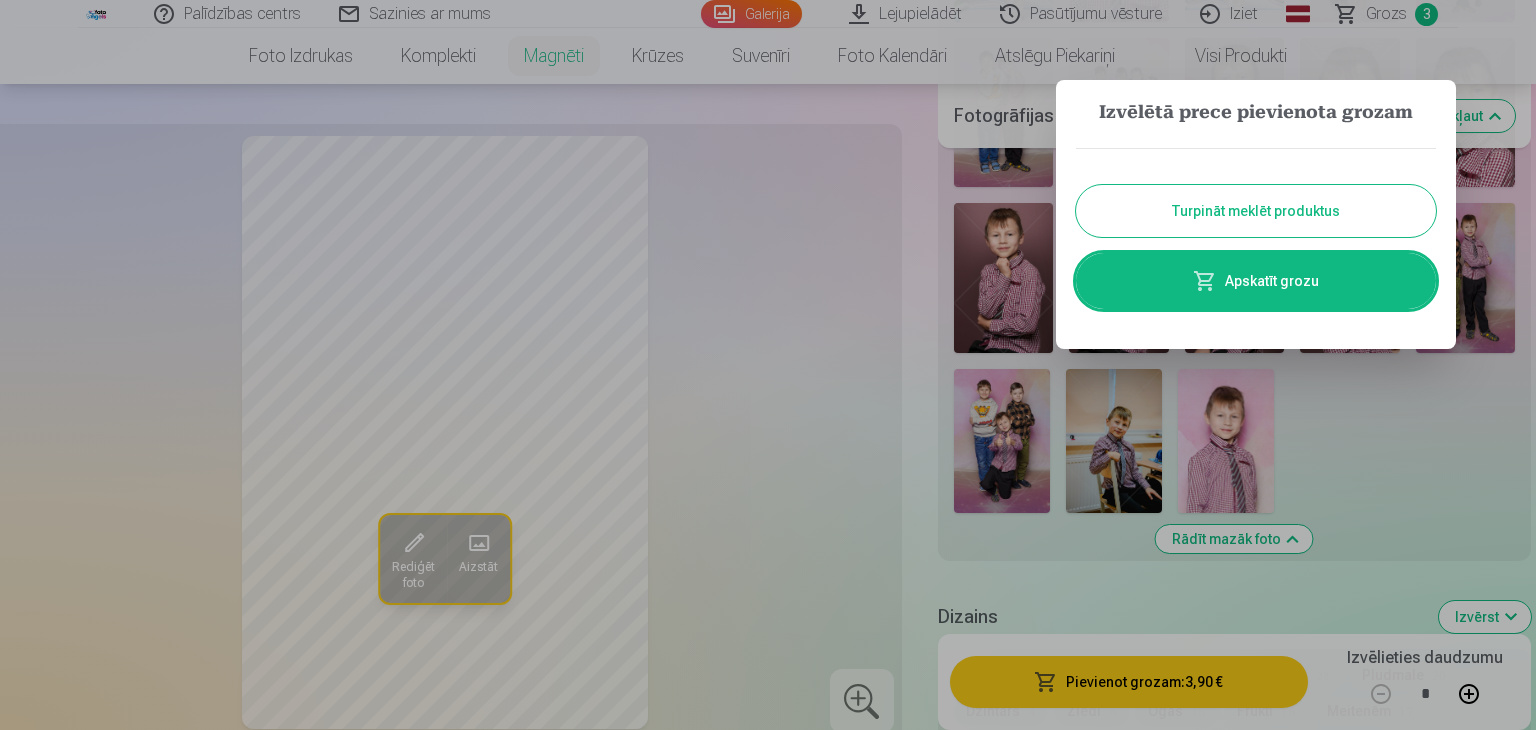 click on "Turpināt meklēt produktus" at bounding box center (1256, 211) 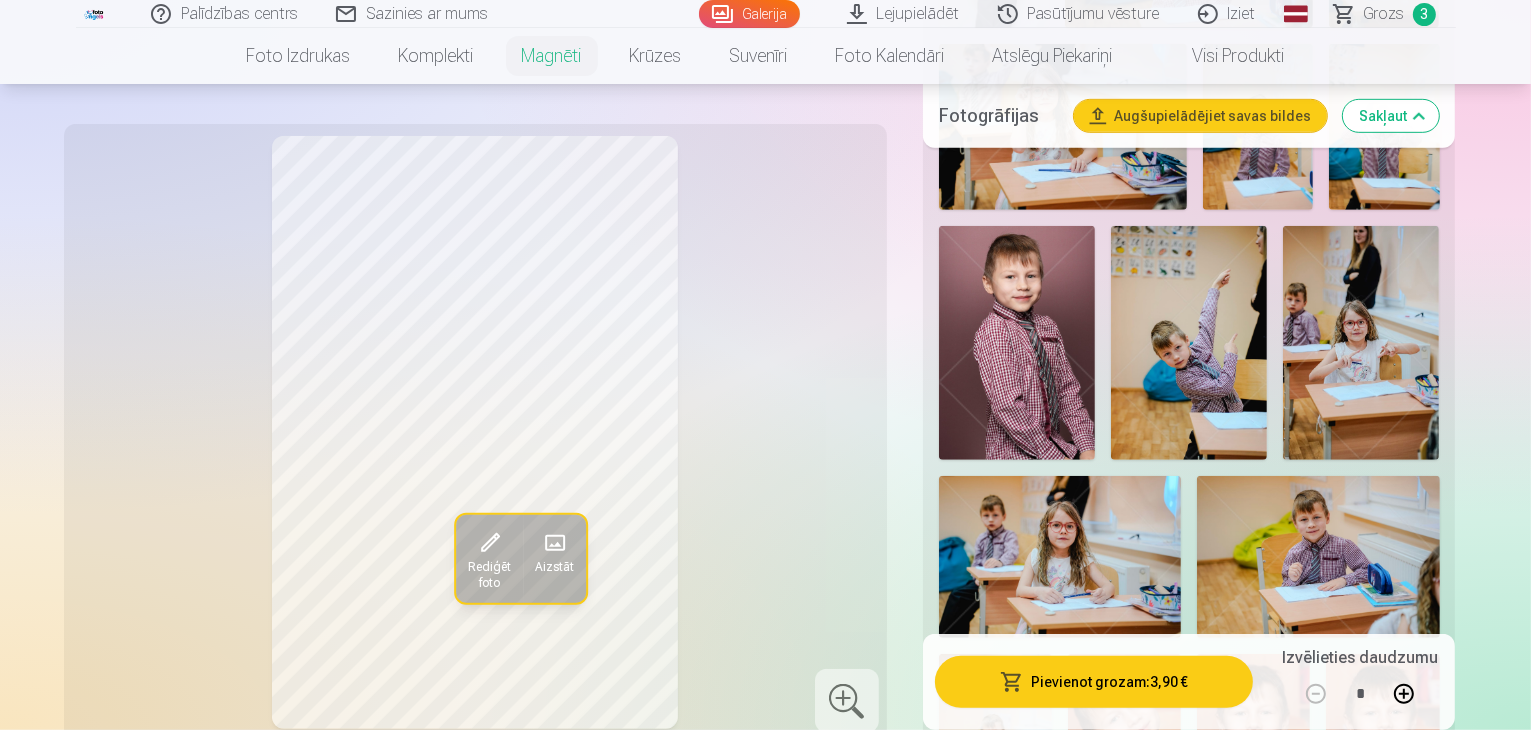 scroll, scrollTop: 1100, scrollLeft: 0, axis: vertical 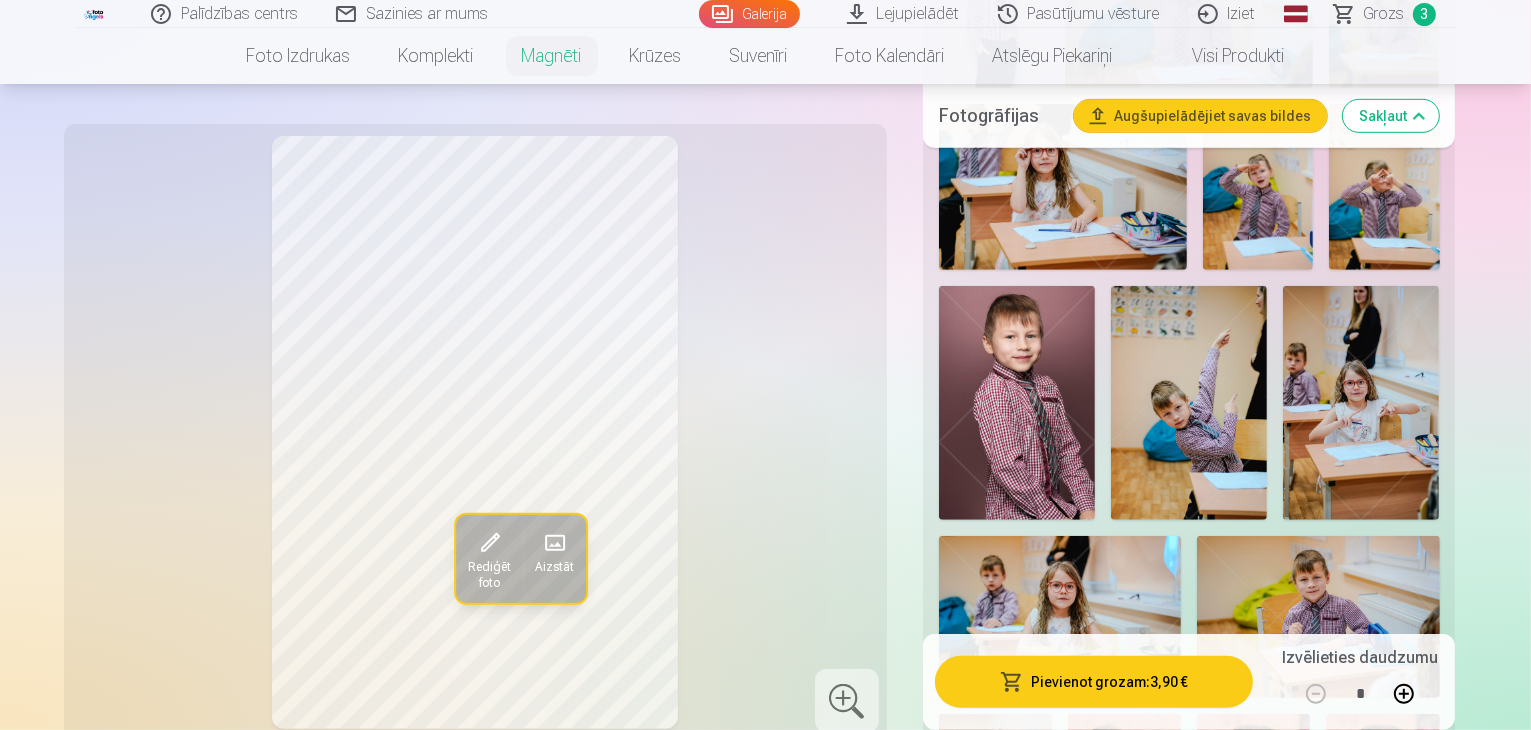 click at bounding box center (1382, 799) 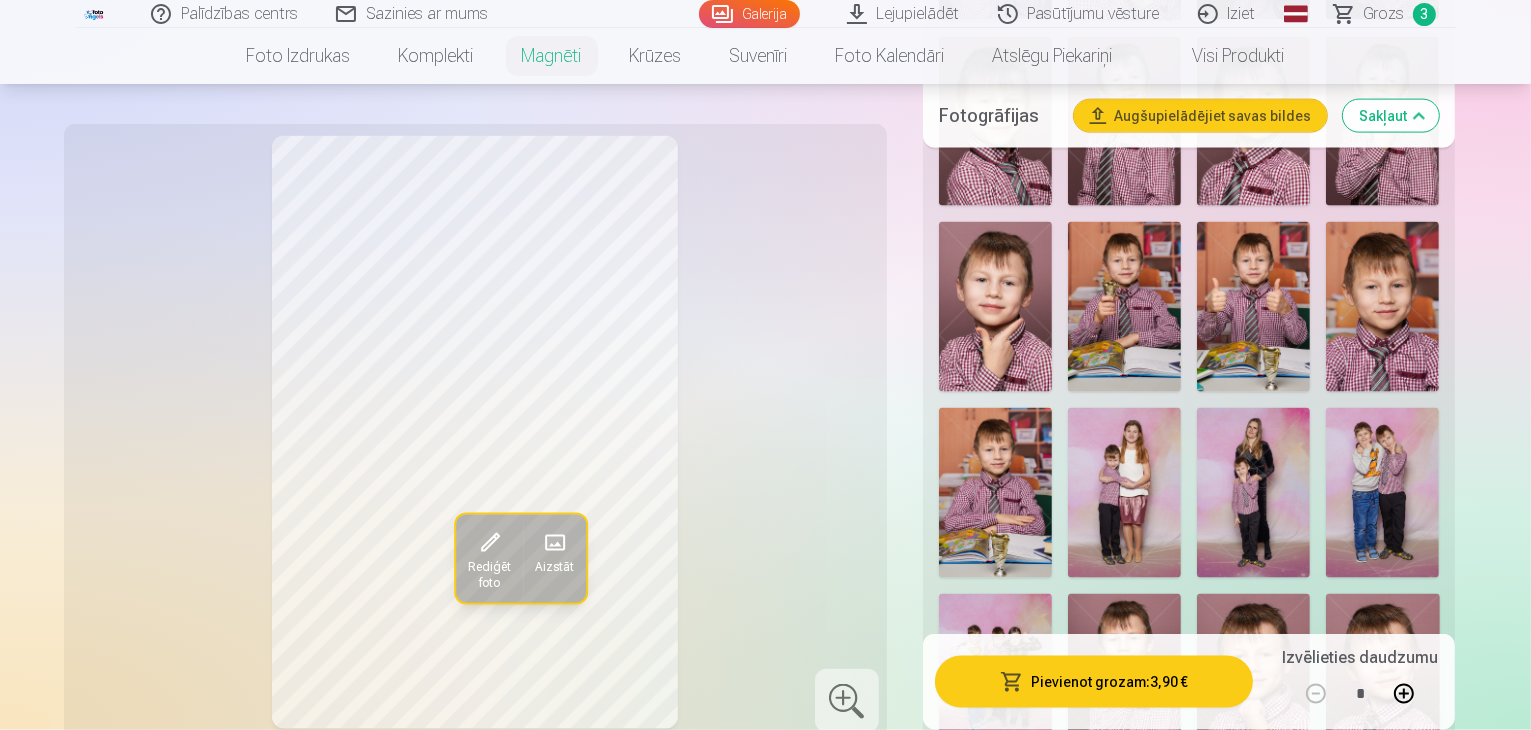 scroll, scrollTop: 2900, scrollLeft: 0, axis: vertical 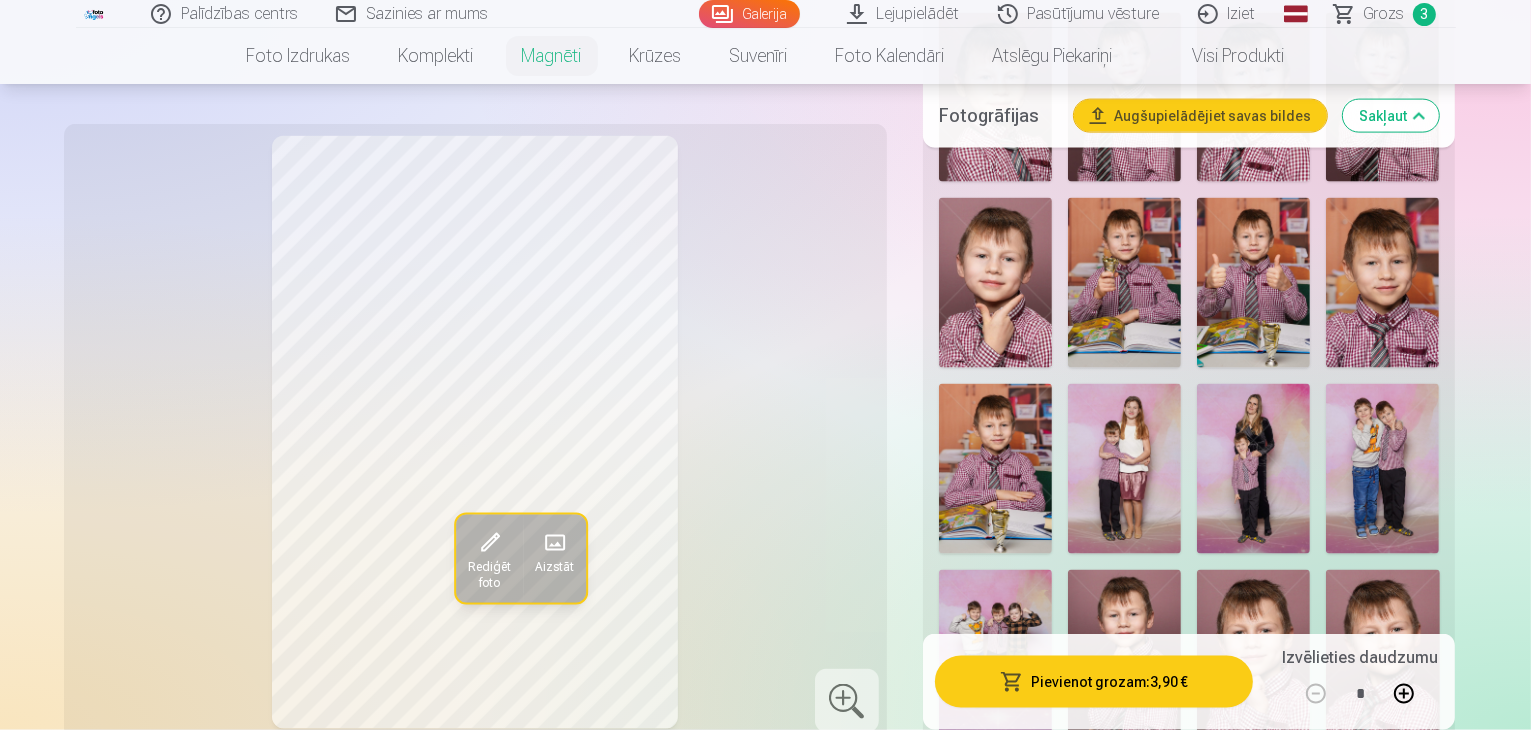 click at bounding box center (1017, 1474) 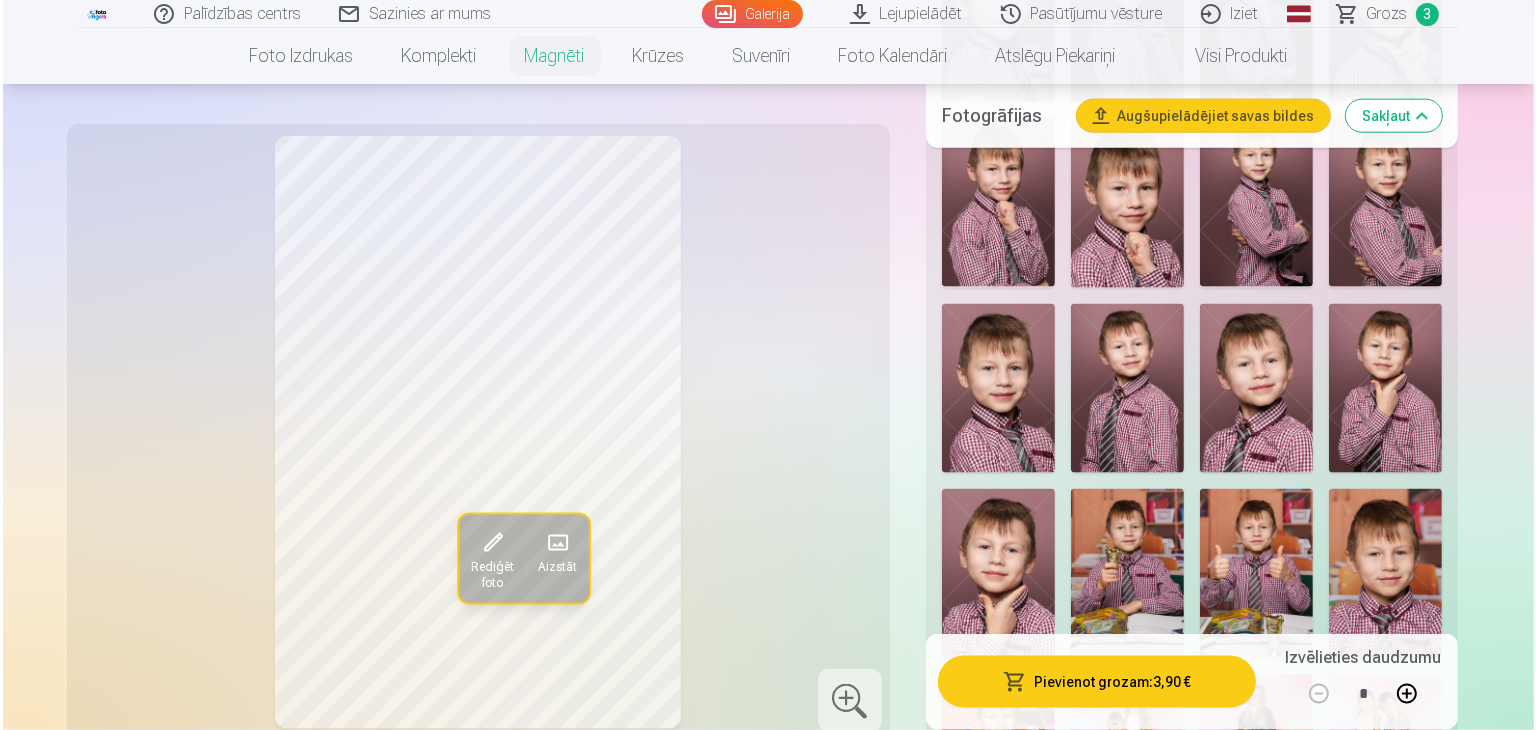 scroll, scrollTop: 2600, scrollLeft: 0, axis: vertical 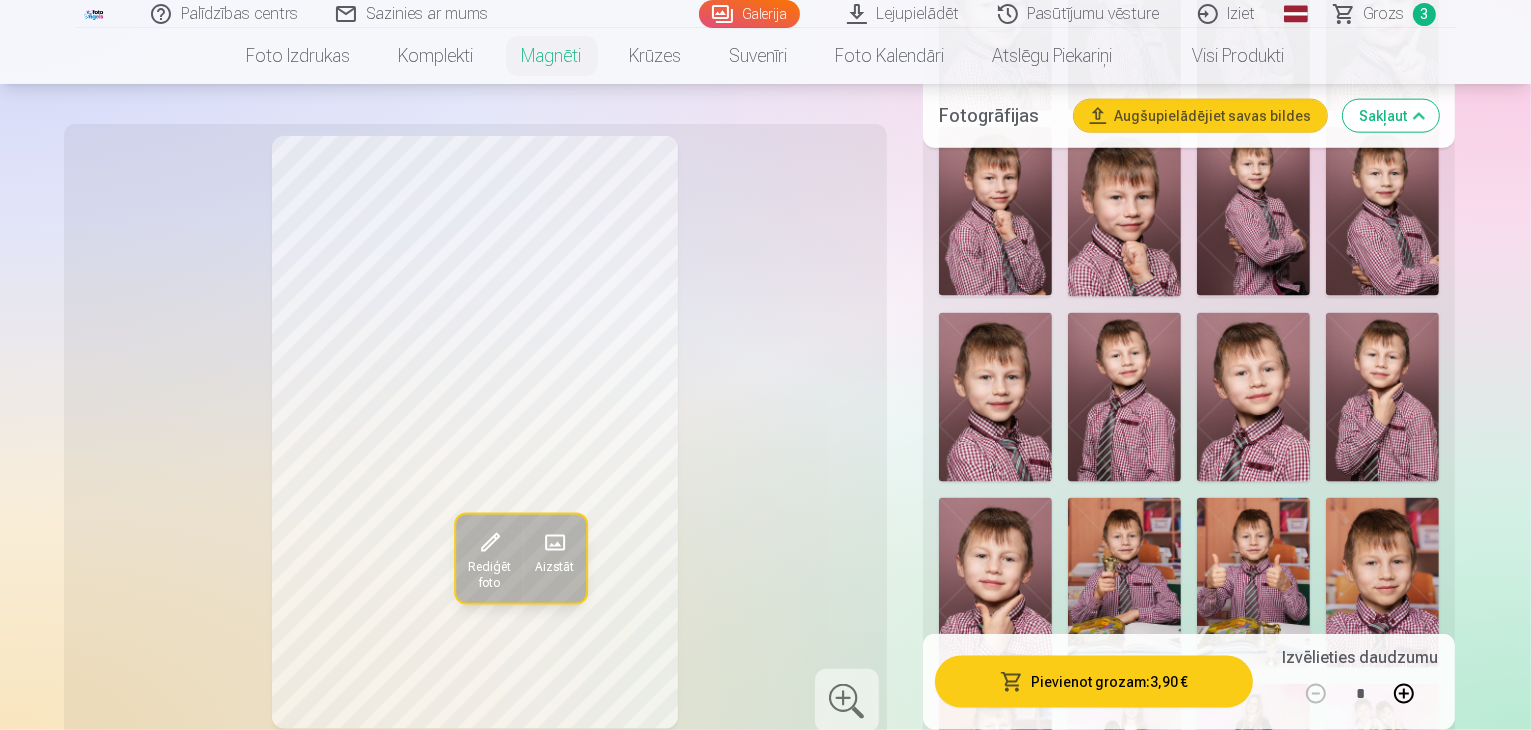 click on "Pievienot grozam :  3,90 €" at bounding box center [1094, 682] 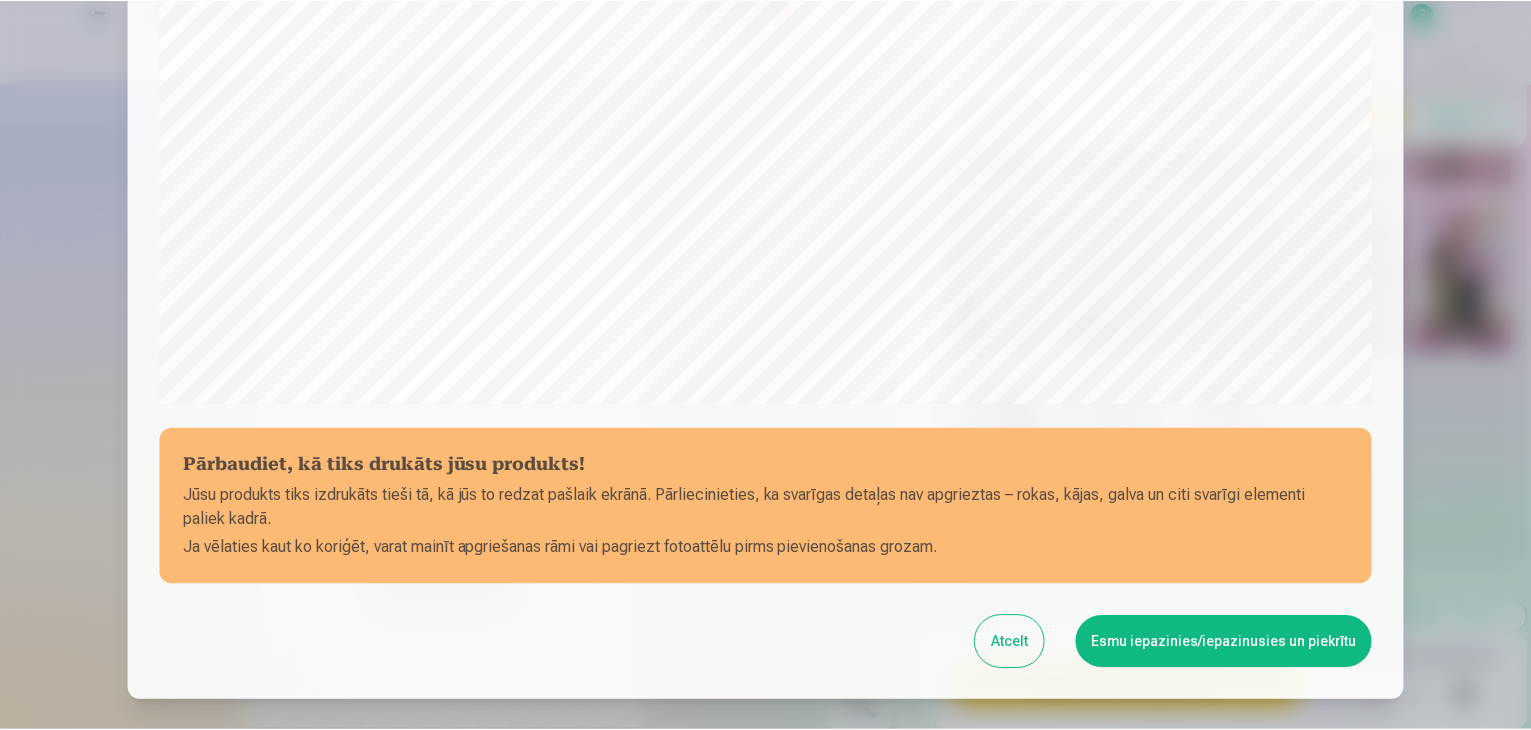 scroll, scrollTop: 710, scrollLeft: 0, axis: vertical 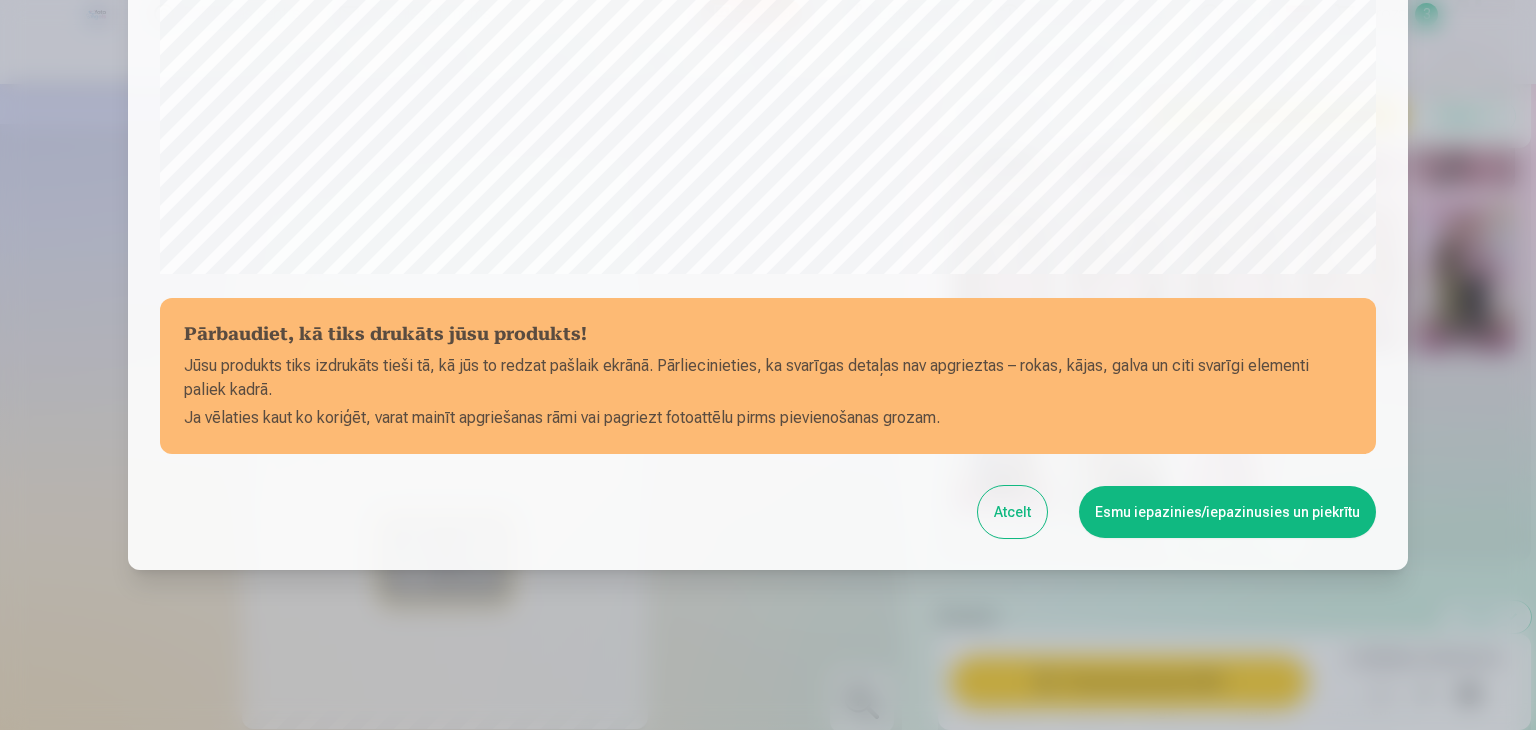 click on "Esmu iepazinies/iepazinusies un piekrītu" at bounding box center (1227, 512) 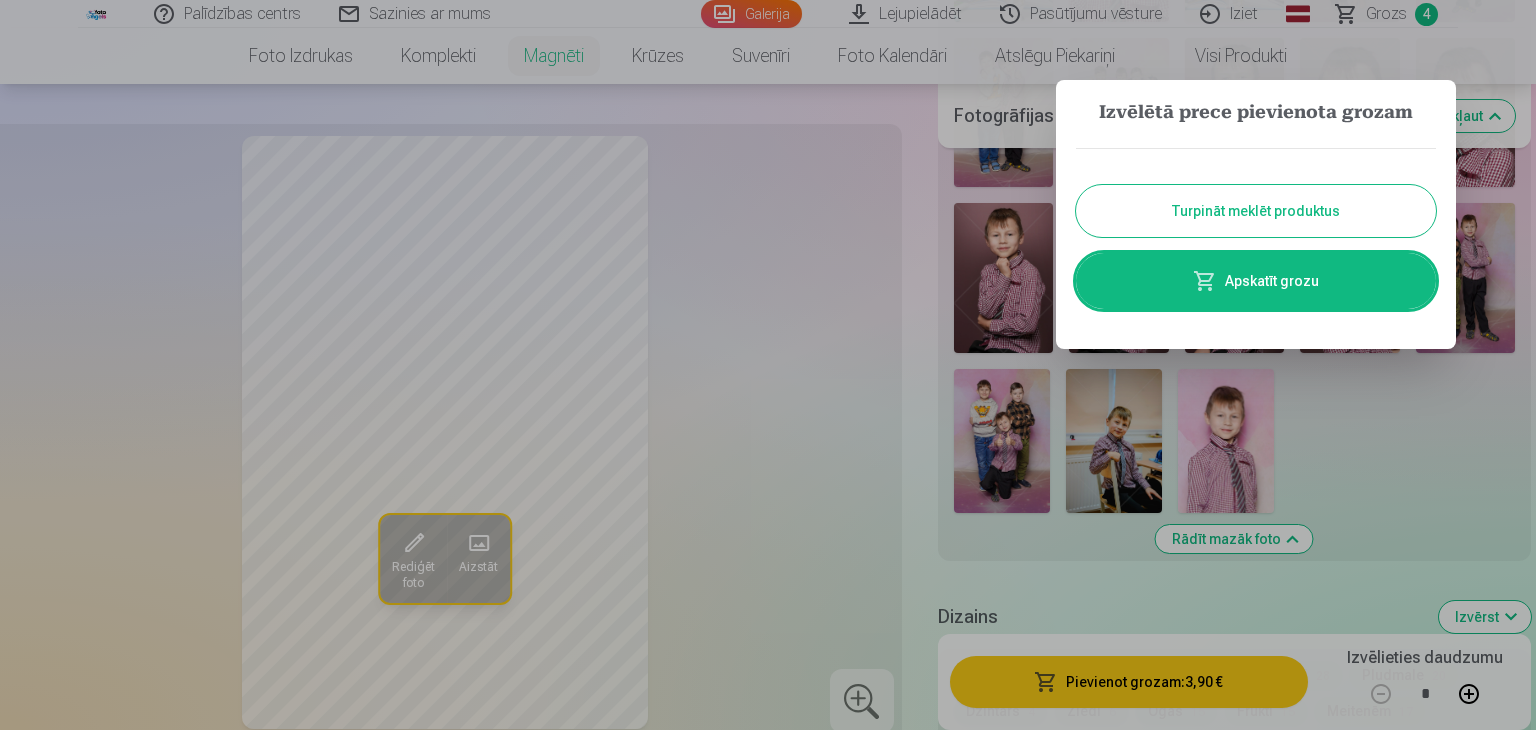click on "Turpināt meklēt produktus" at bounding box center [1256, 211] 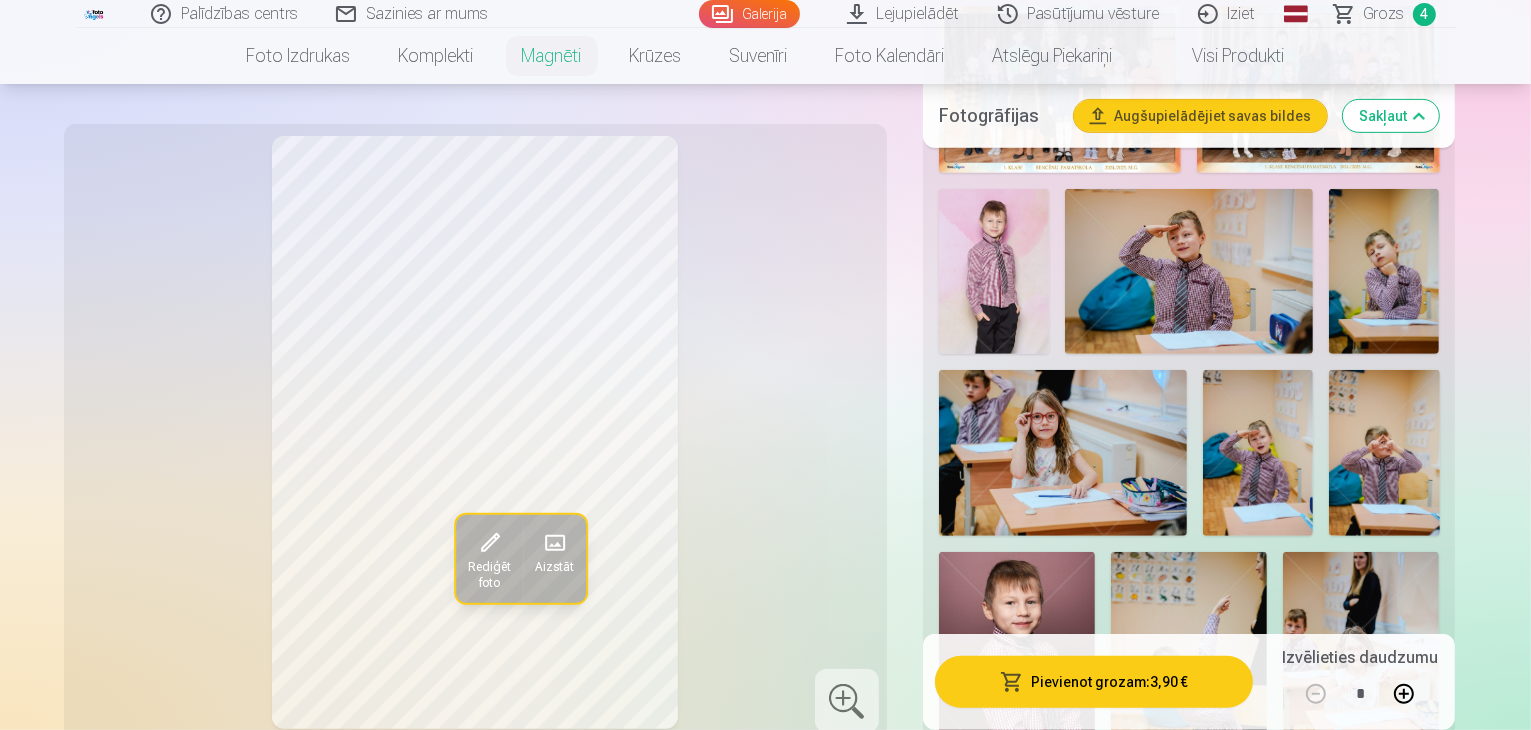 scroll, scrollTop: 800, scrollLeft: 0, axis: vertical 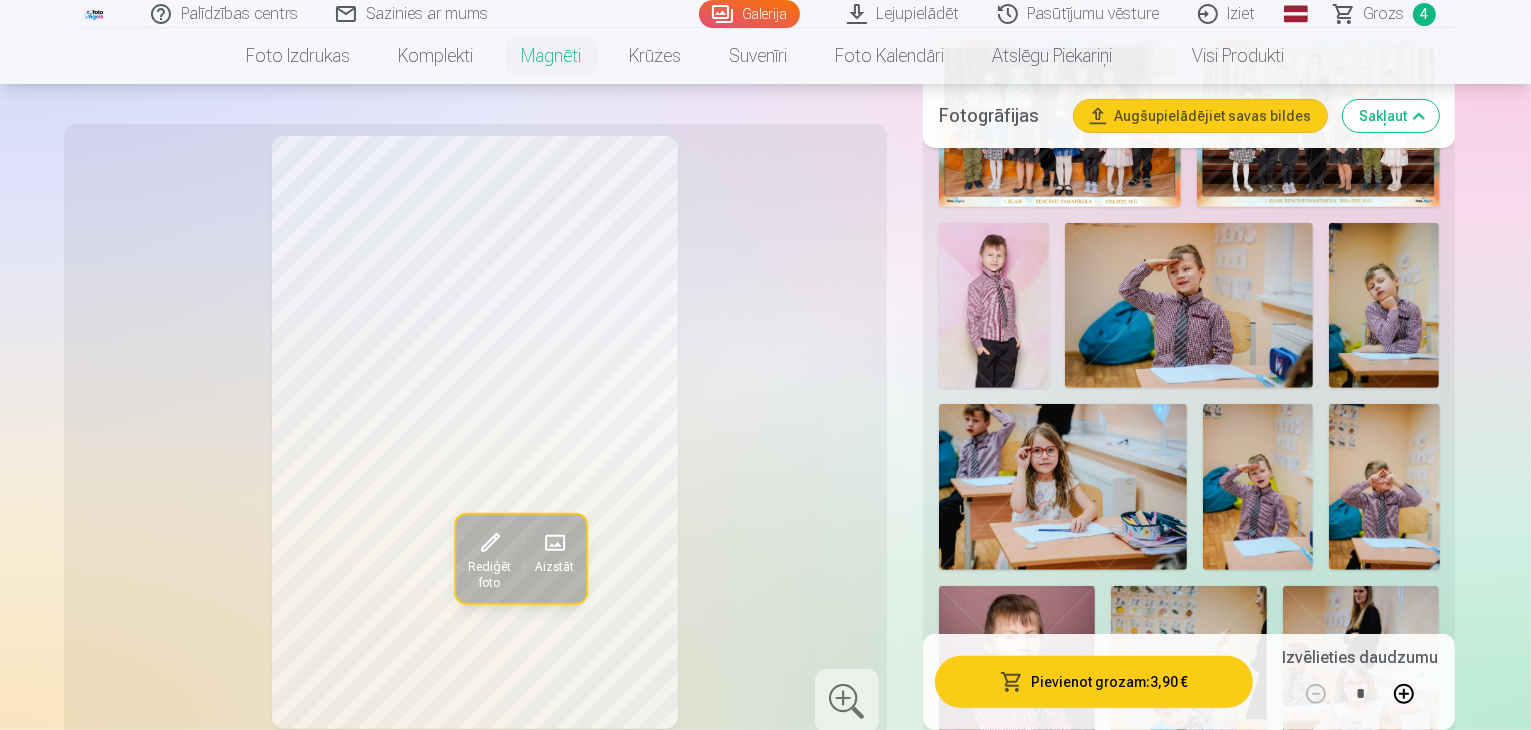 click at bounding box center (1384, 487) 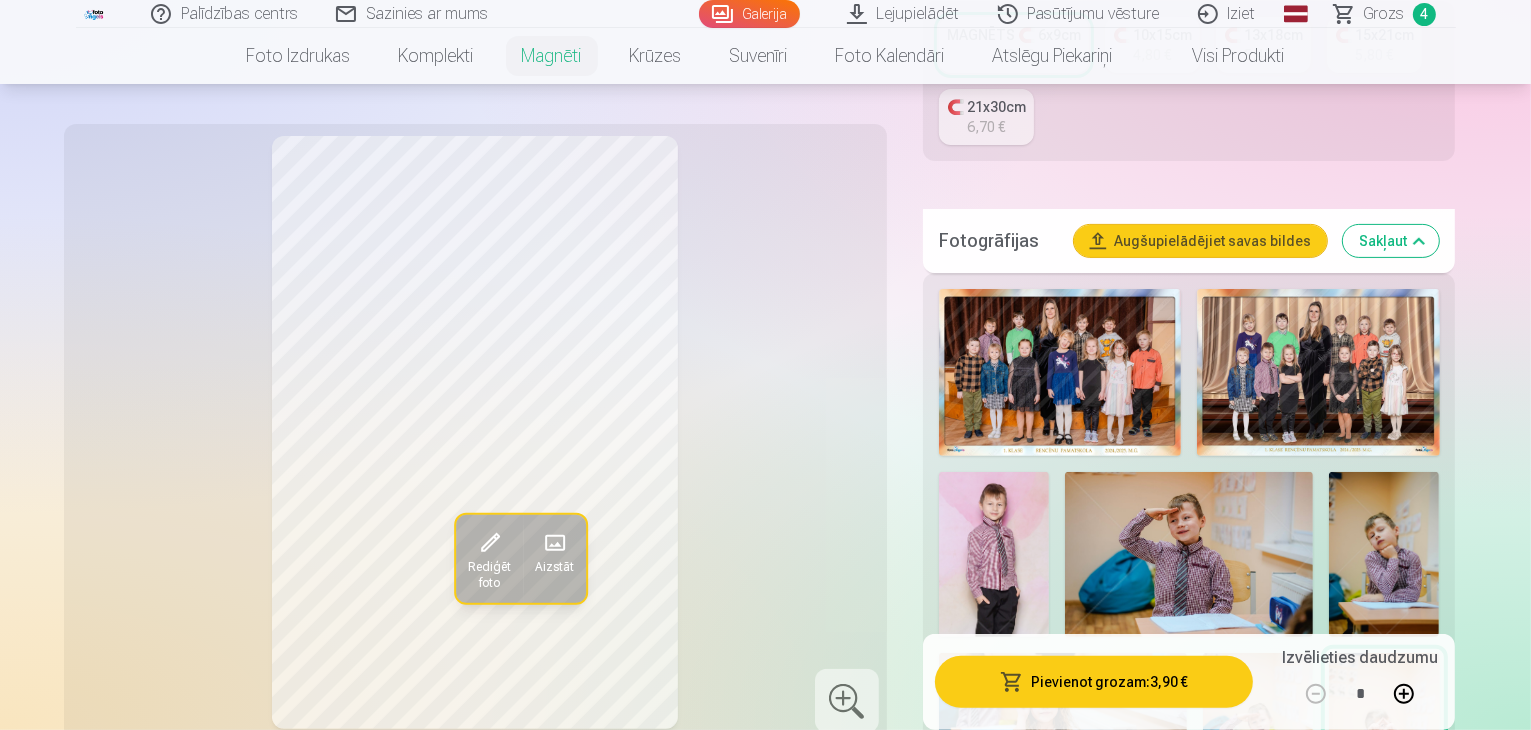 scroll, scrollTop: 500, scrollLeft: 0, axis: vertical 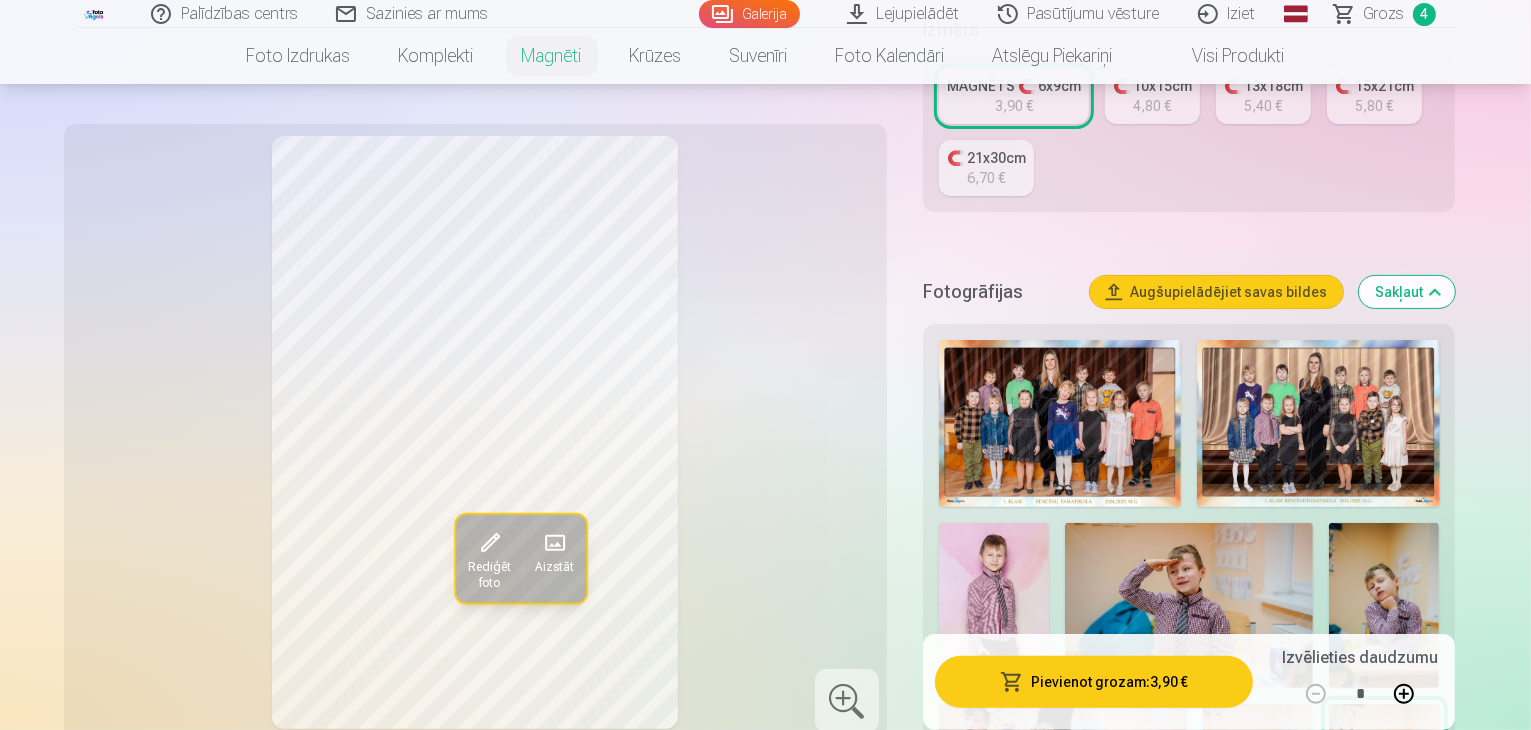 click at bounding box center [994, 605] 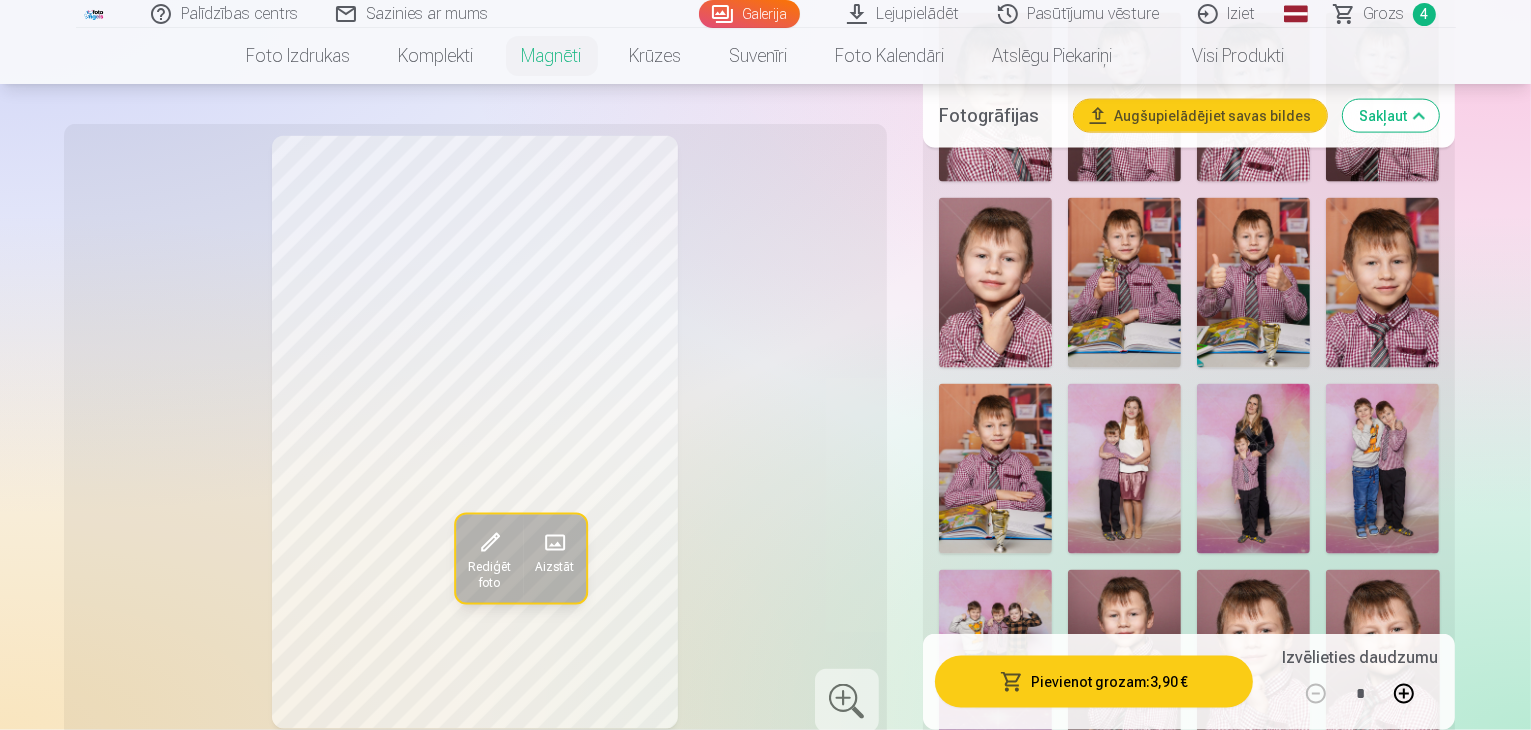scroll, scrollTop: 3000, scrollLeft: 0, axis: vertical 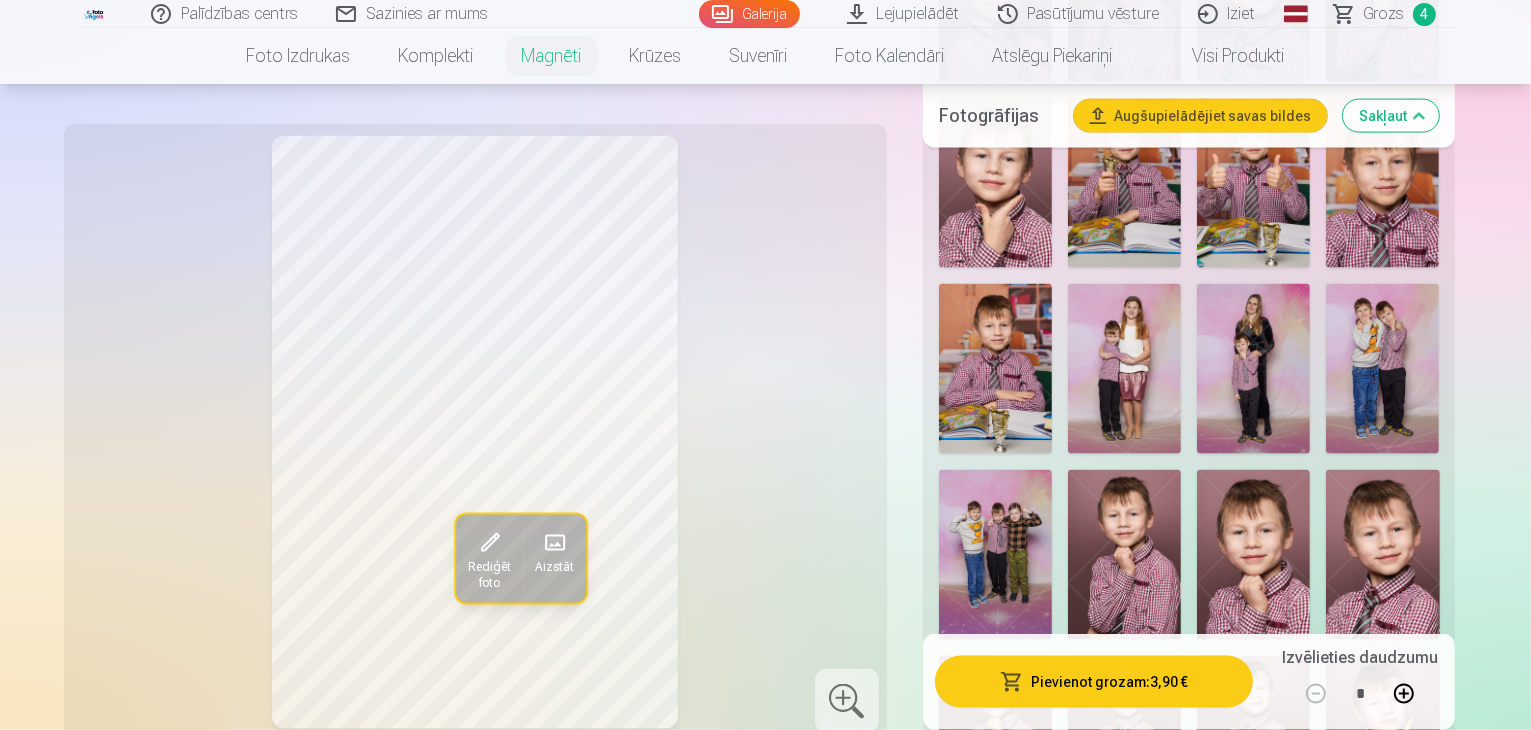 click on "Mākslinieki 45" at bounding box center (1154, 1148) 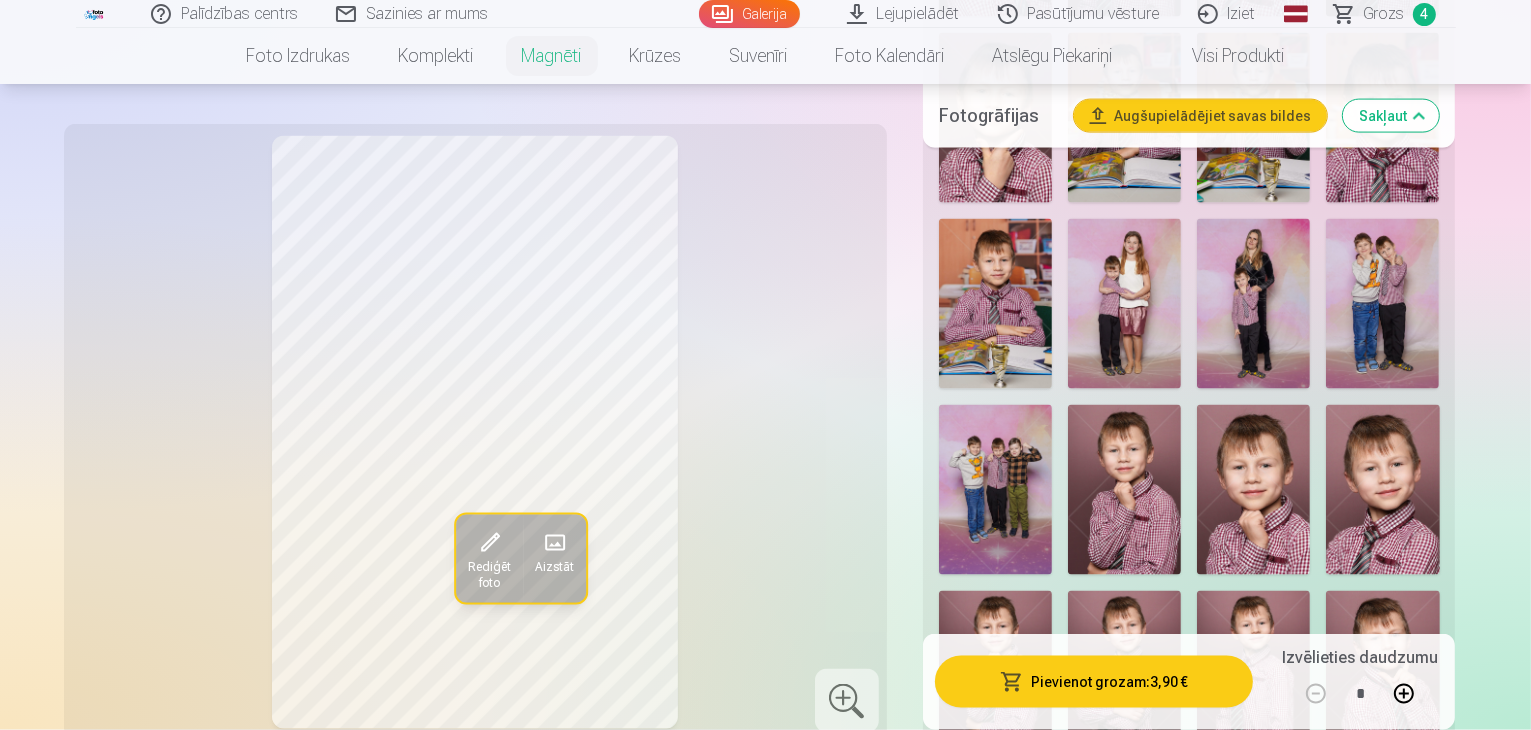 scroll, scrollTop: 3100, scrollLeft: 0, axis: vertical 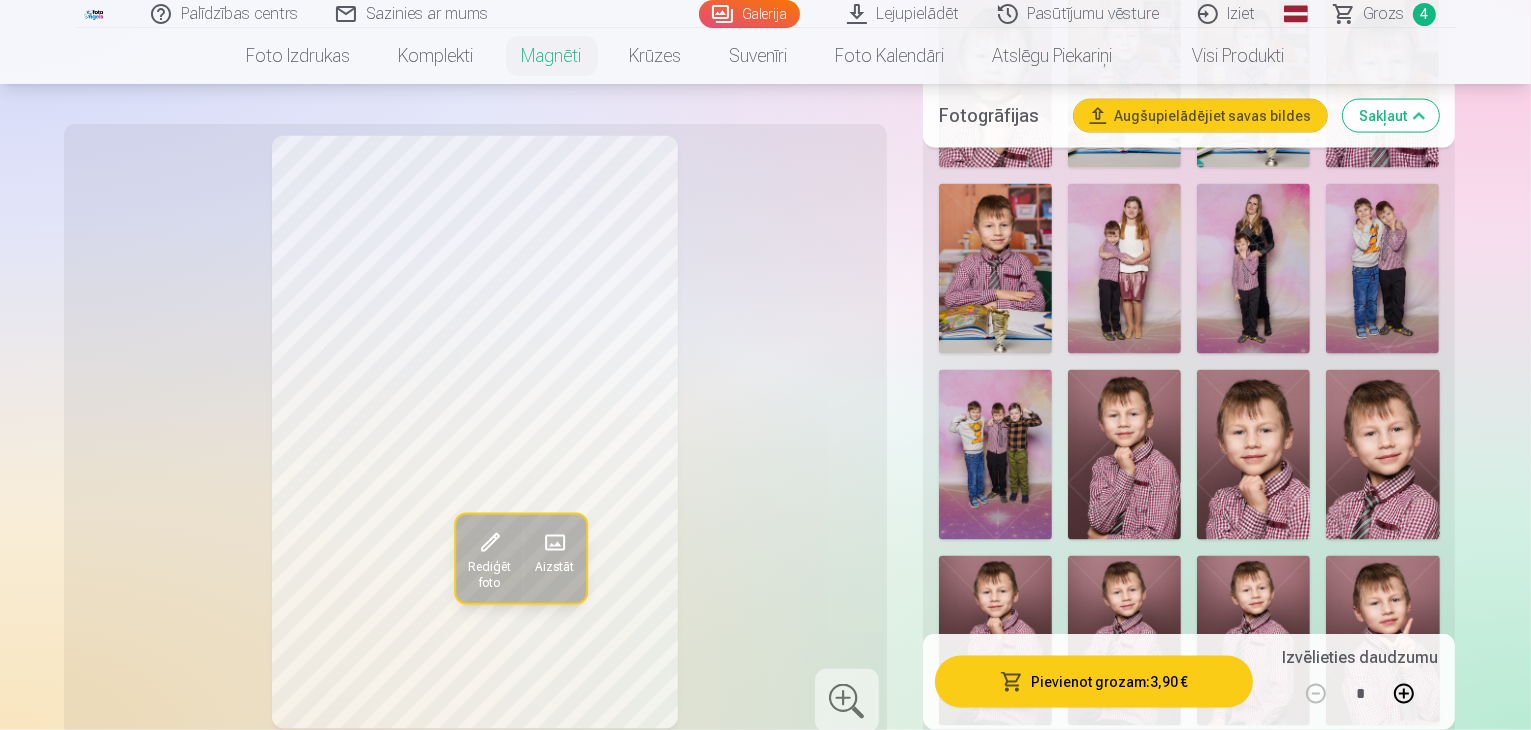 click on "Motocikli 4" at bounding box center [989, 1156] 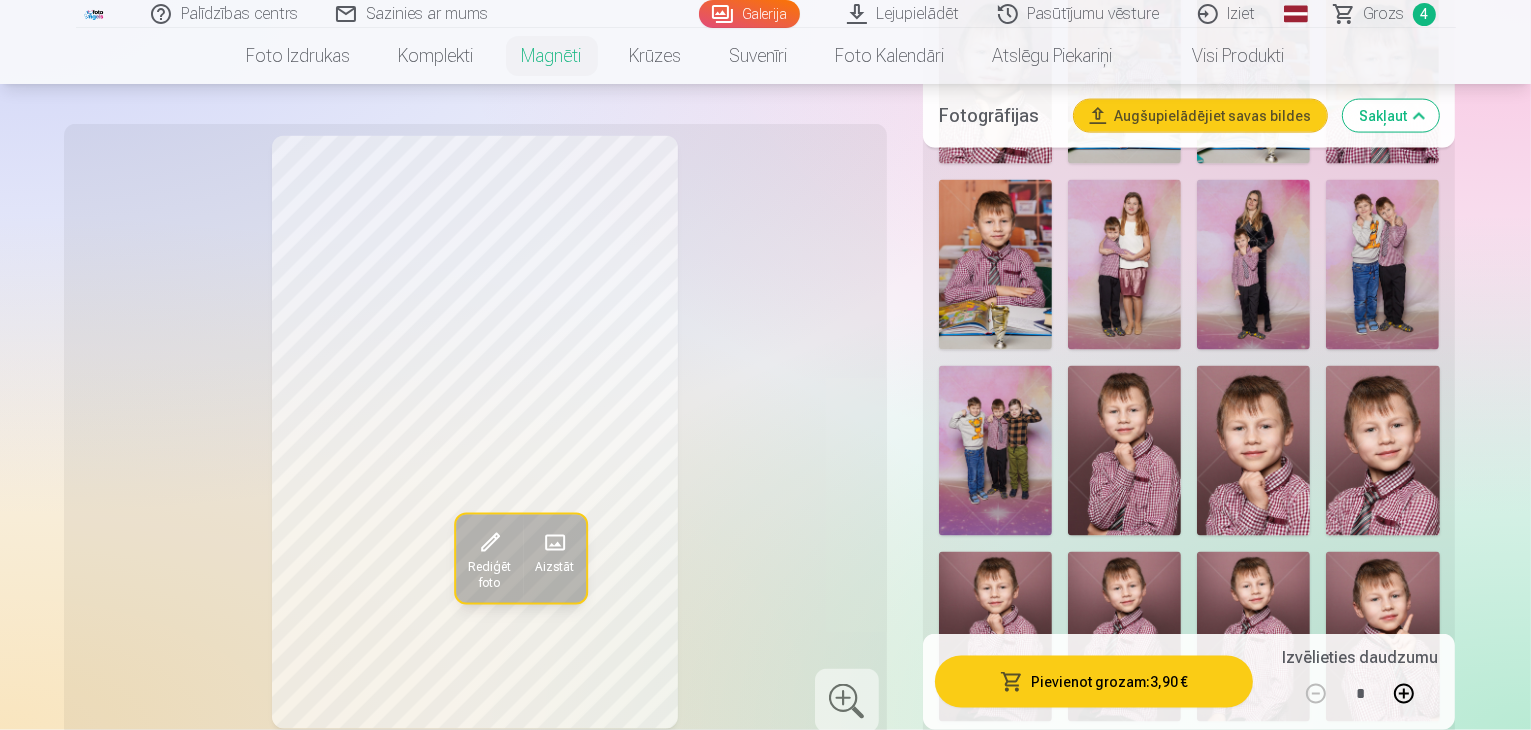 scroll, scrollTop: 3200, scrollLeft: 0, axis: vertical 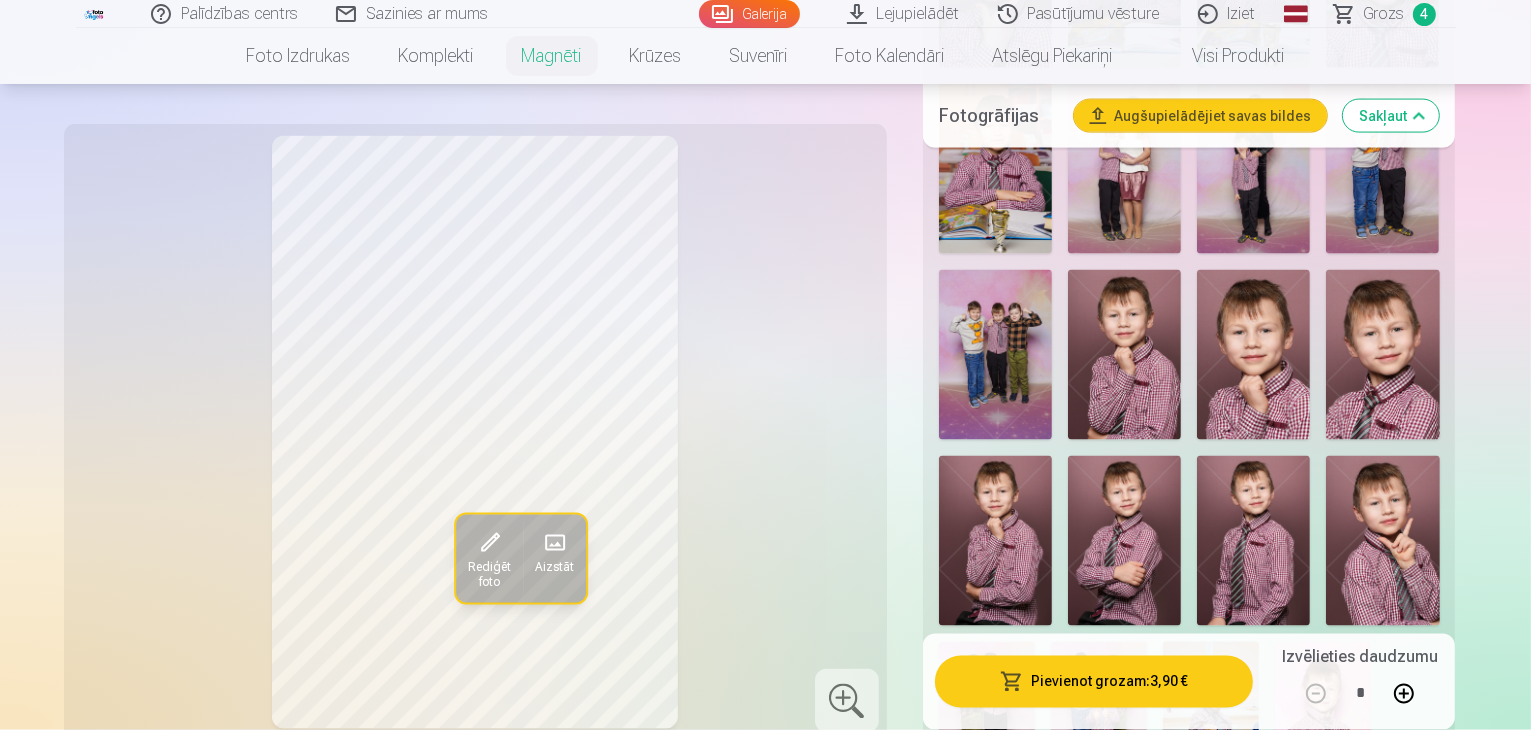 click at bounding box center (1361, 1318) 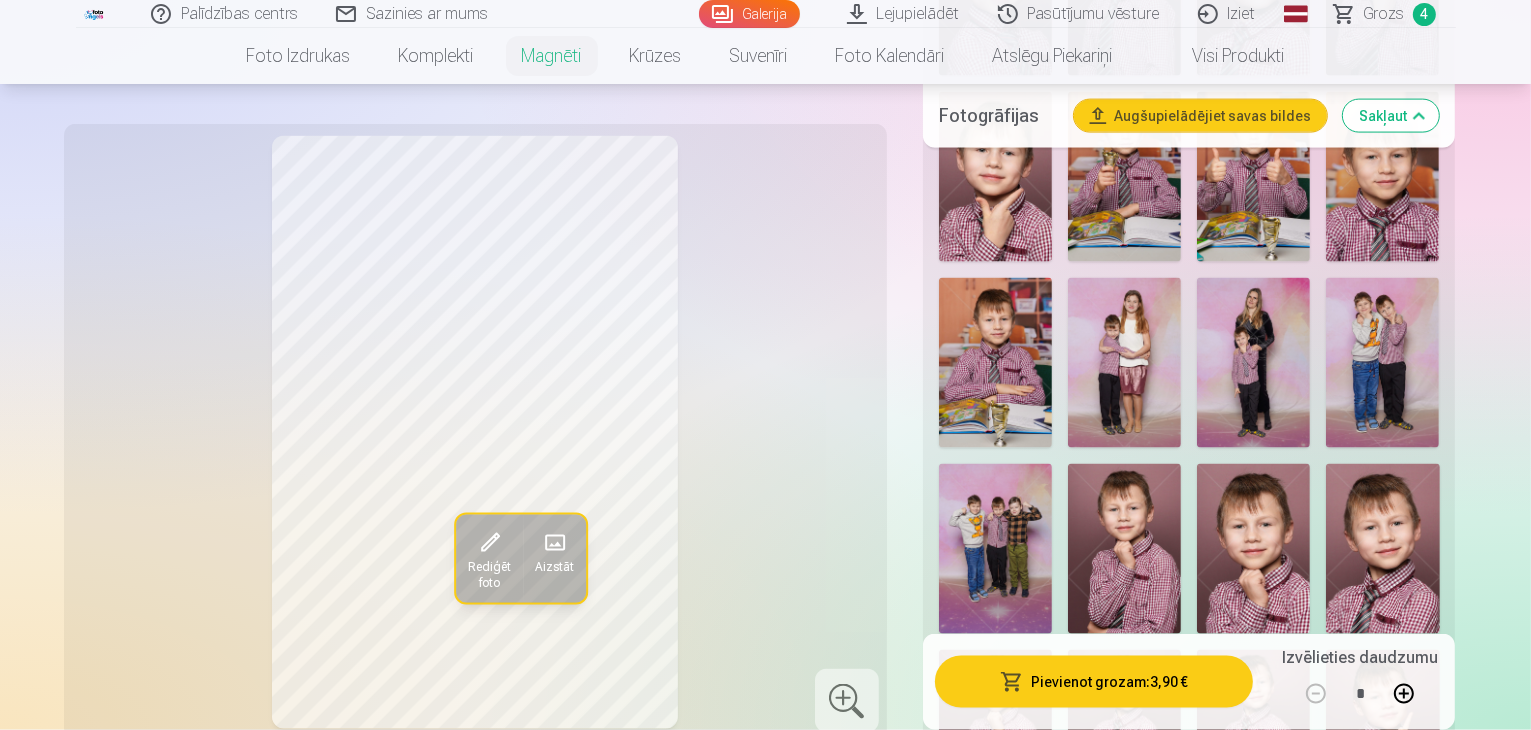 scroll, scrollTop: 3100, scrollLeft: 0, axis: vertical 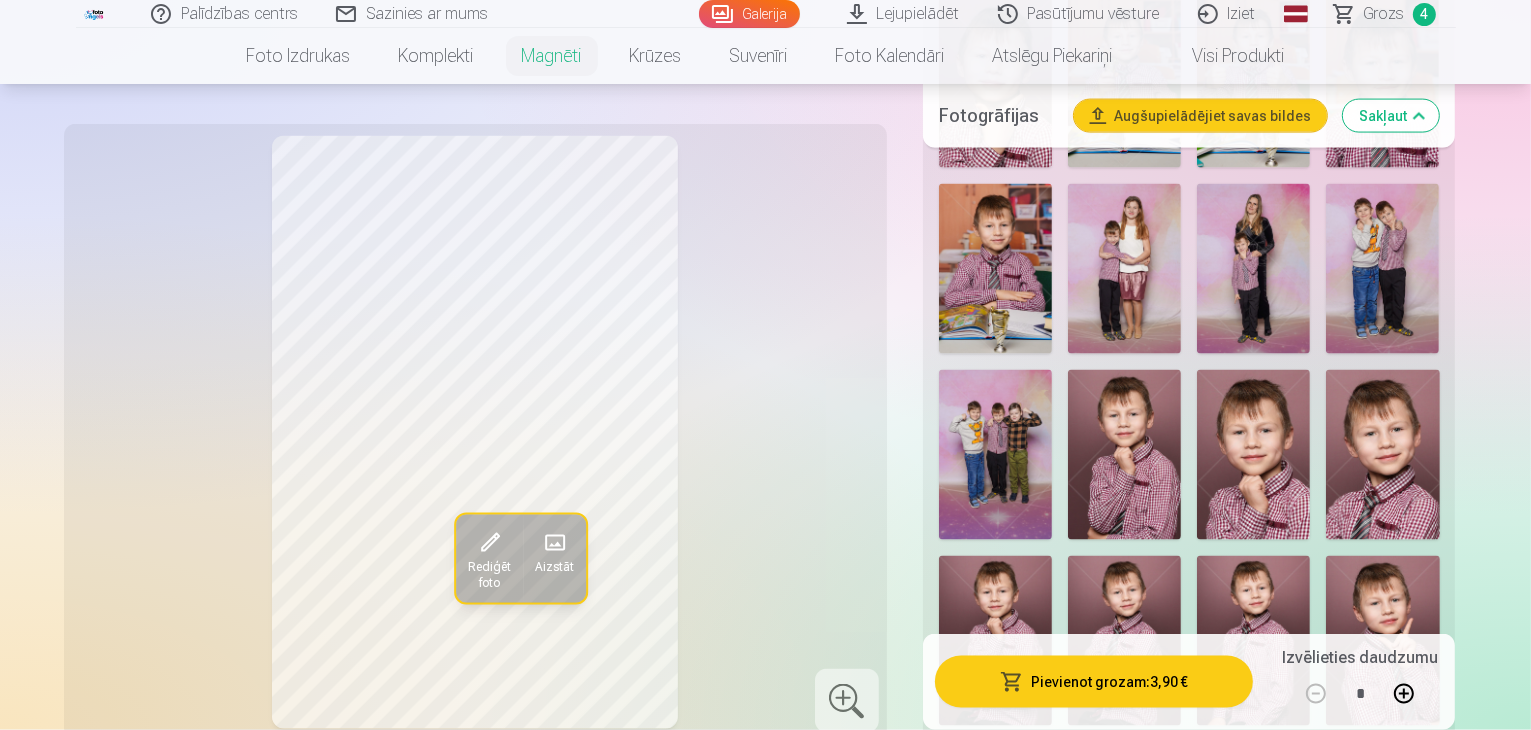 click at bounding box center [1189, 1274] 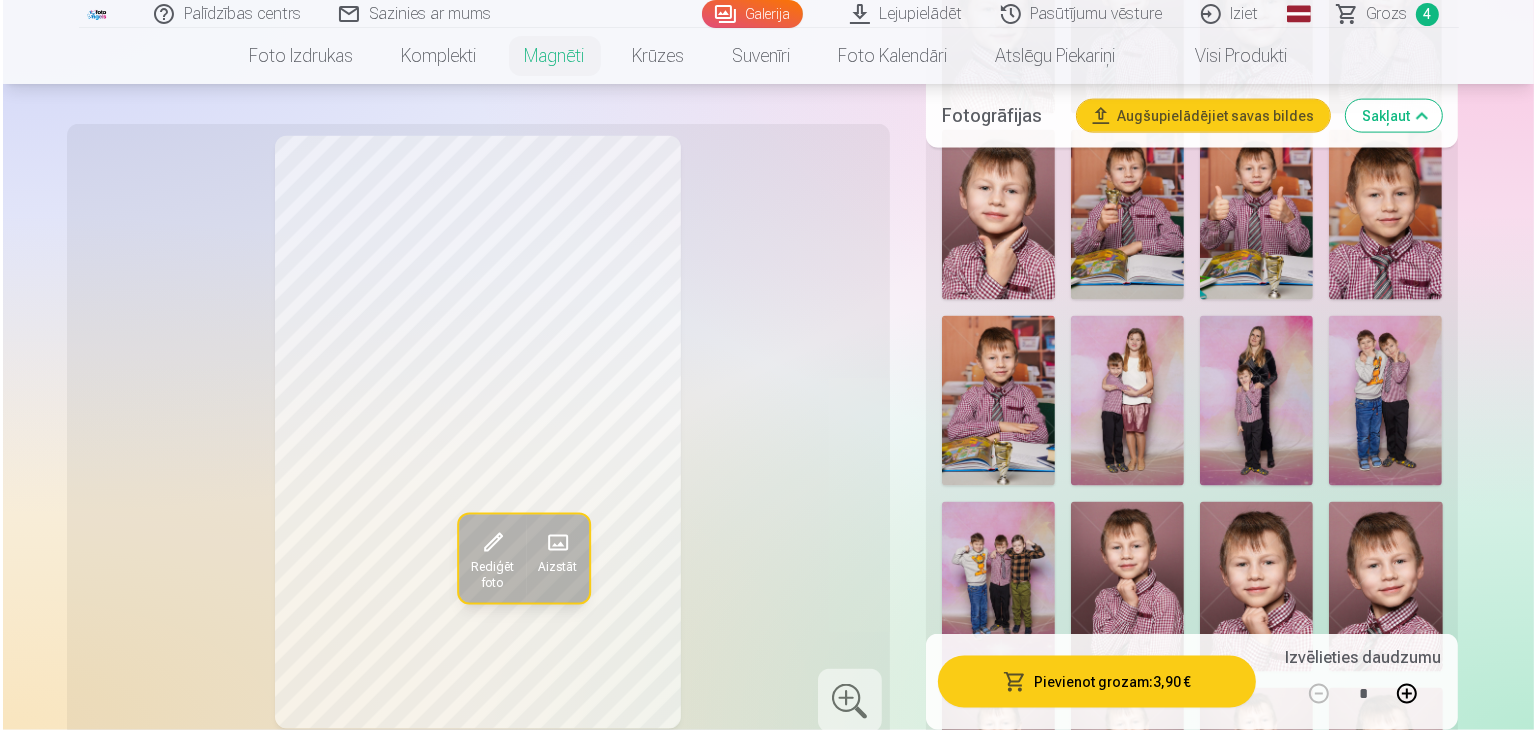 scroll, scrollTop: 3000, scrollLeft: 0, axis: vertical 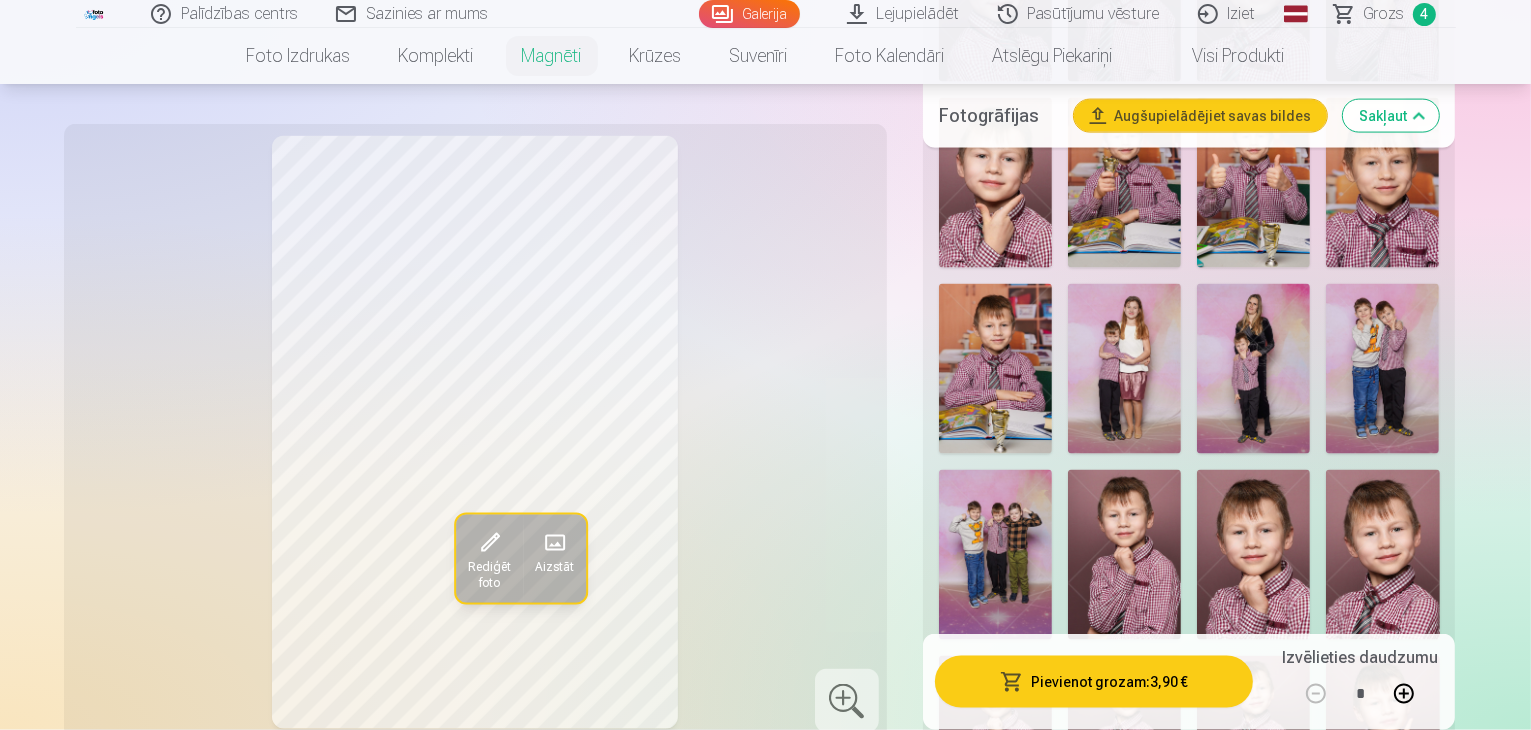 click on "Pievienot grozam :  3,90 €" at bounding box center (1094, 682) 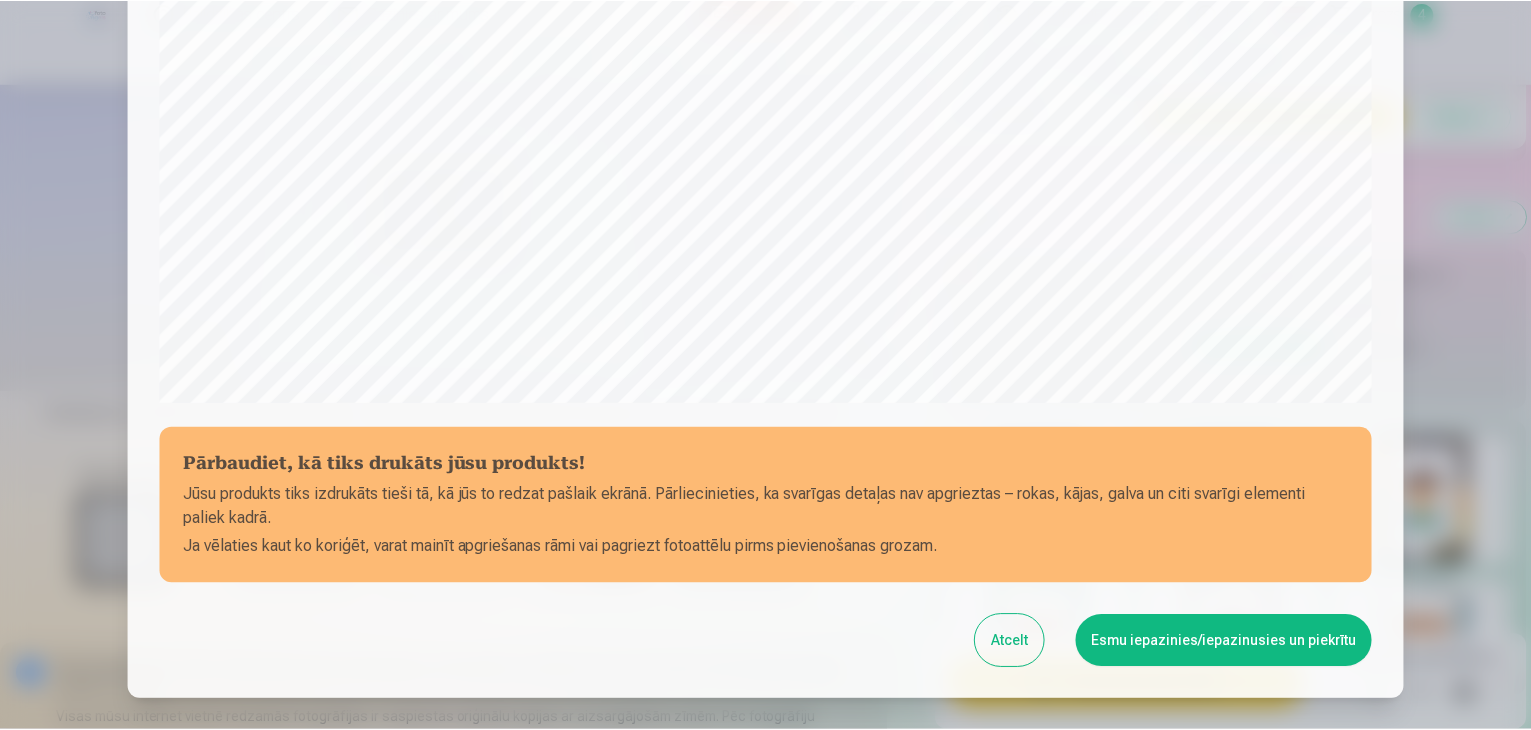 scroll, scrollTop: 710, scrollLeft: 0, axis: vertical 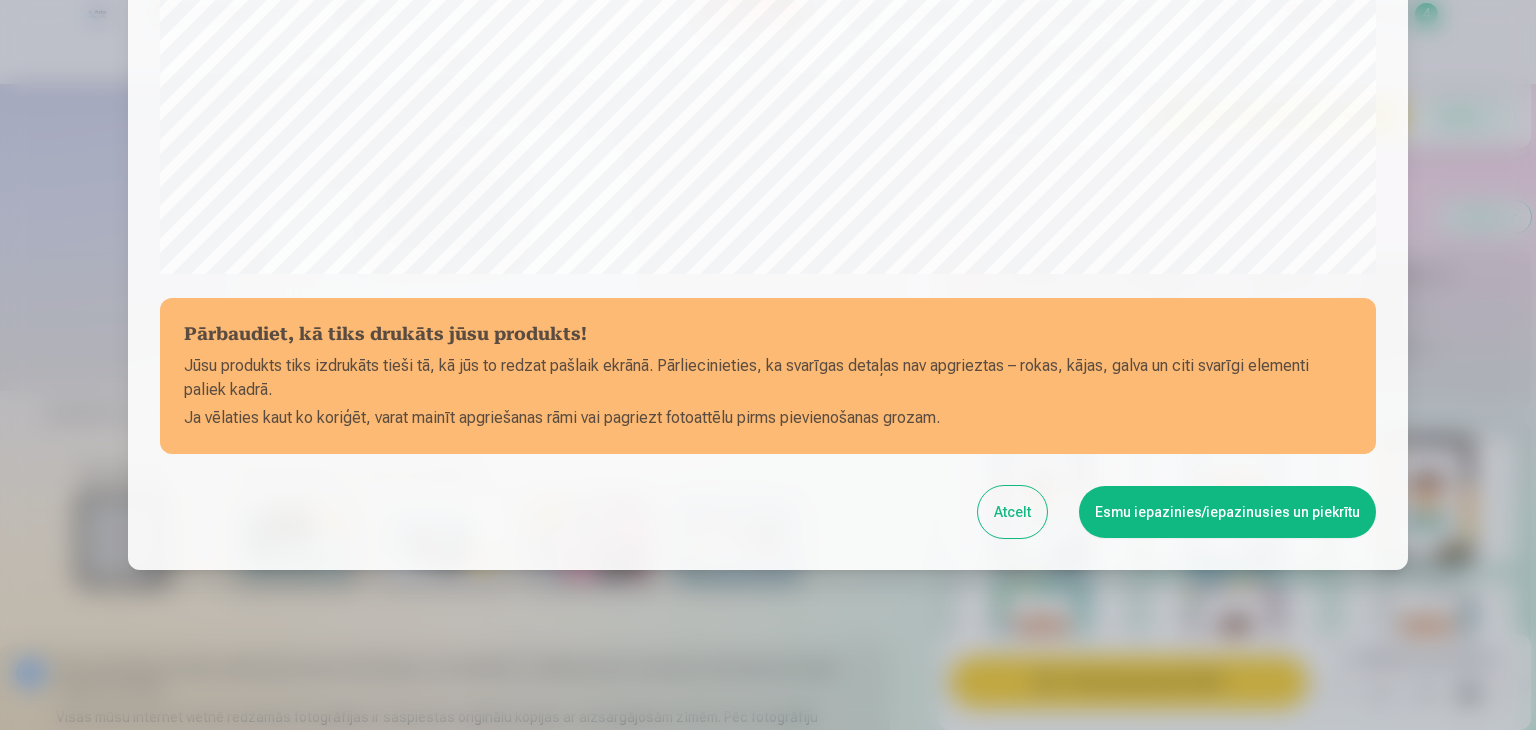 click on "Esmu iepazinies/iepazinusies un piekrītu" at bounding box center [1227, 512] 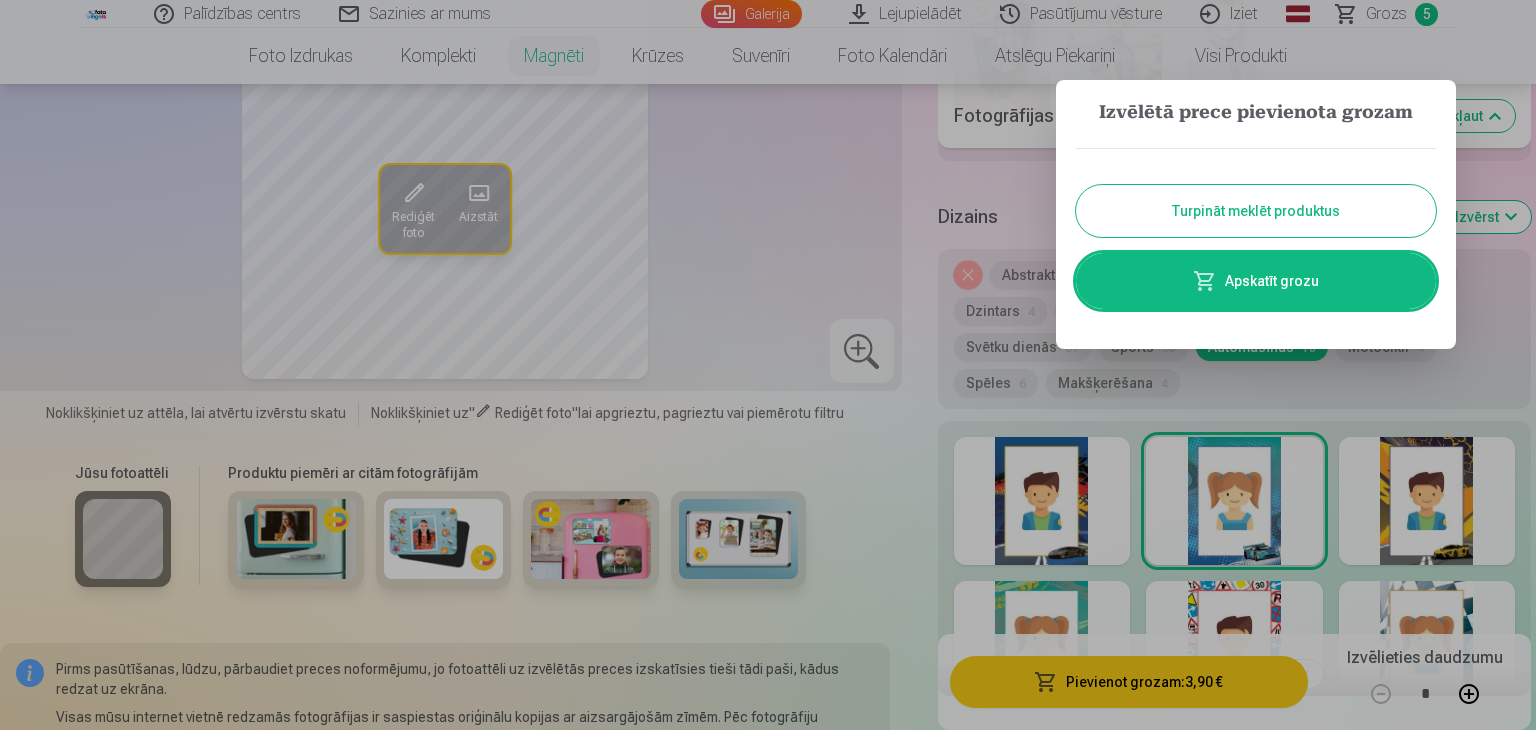 click on "Turpināt meklēt produktus" at bounding box center (1256, 211) 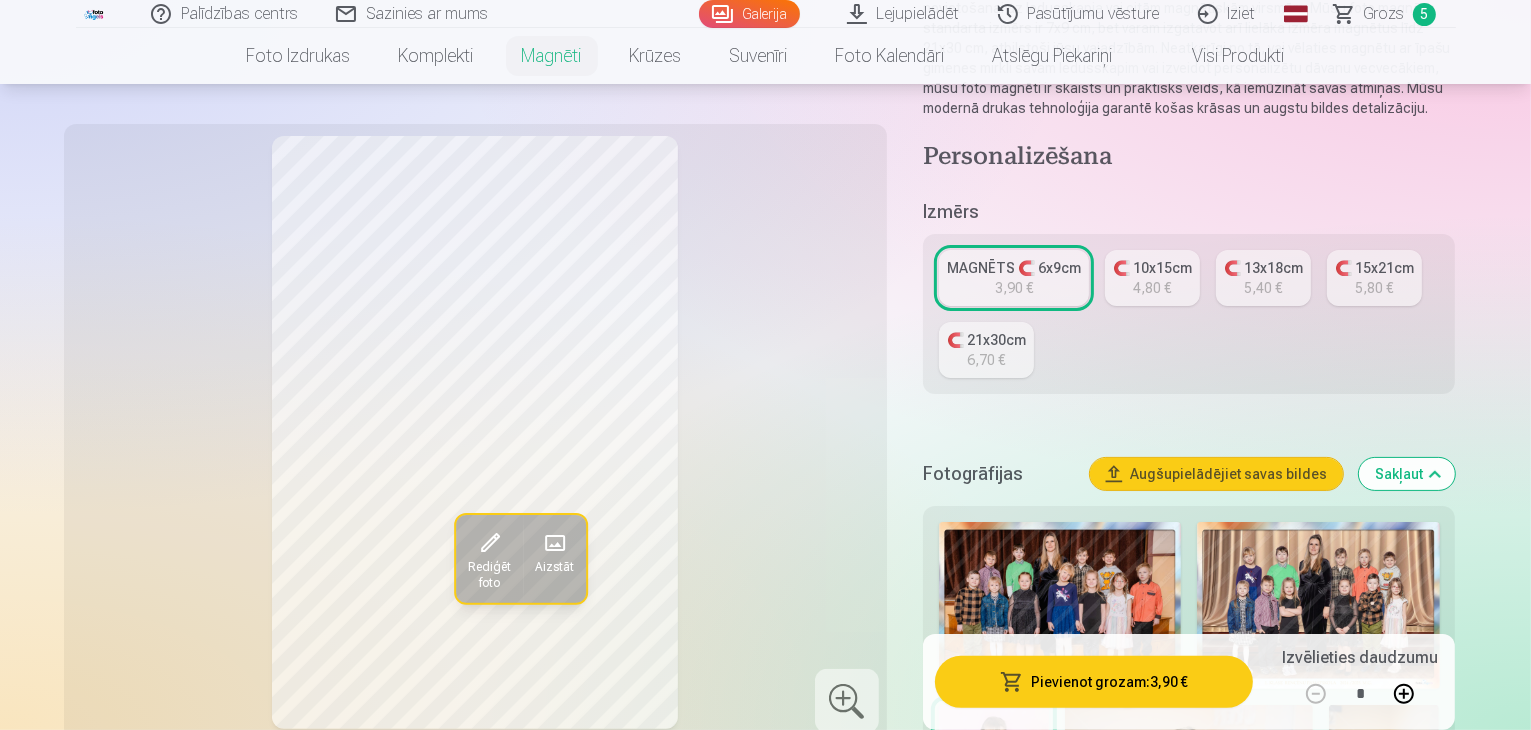 scroll, scrollTop: 200, scrollLeft: 0, axis: vertical 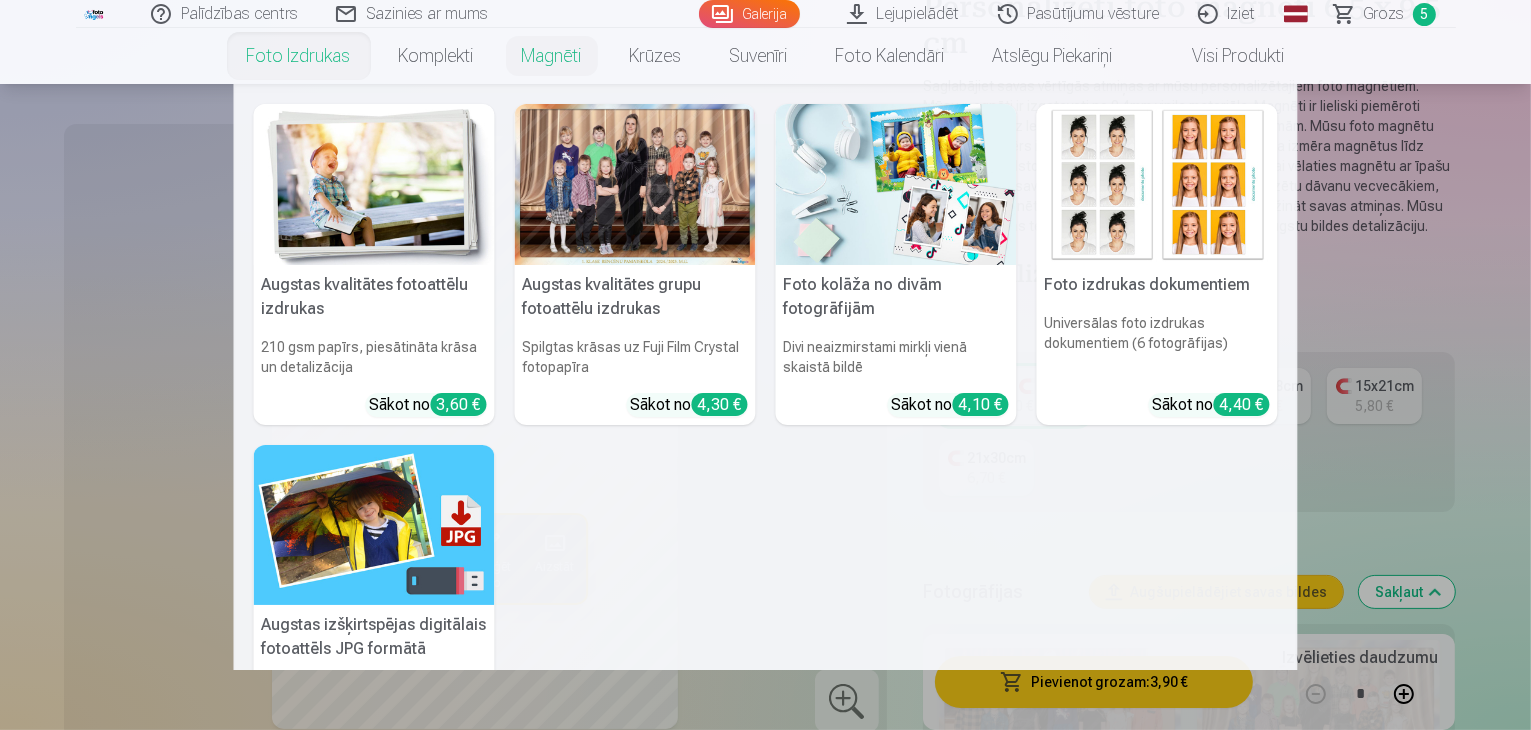 click at bounding box center (896, 184) 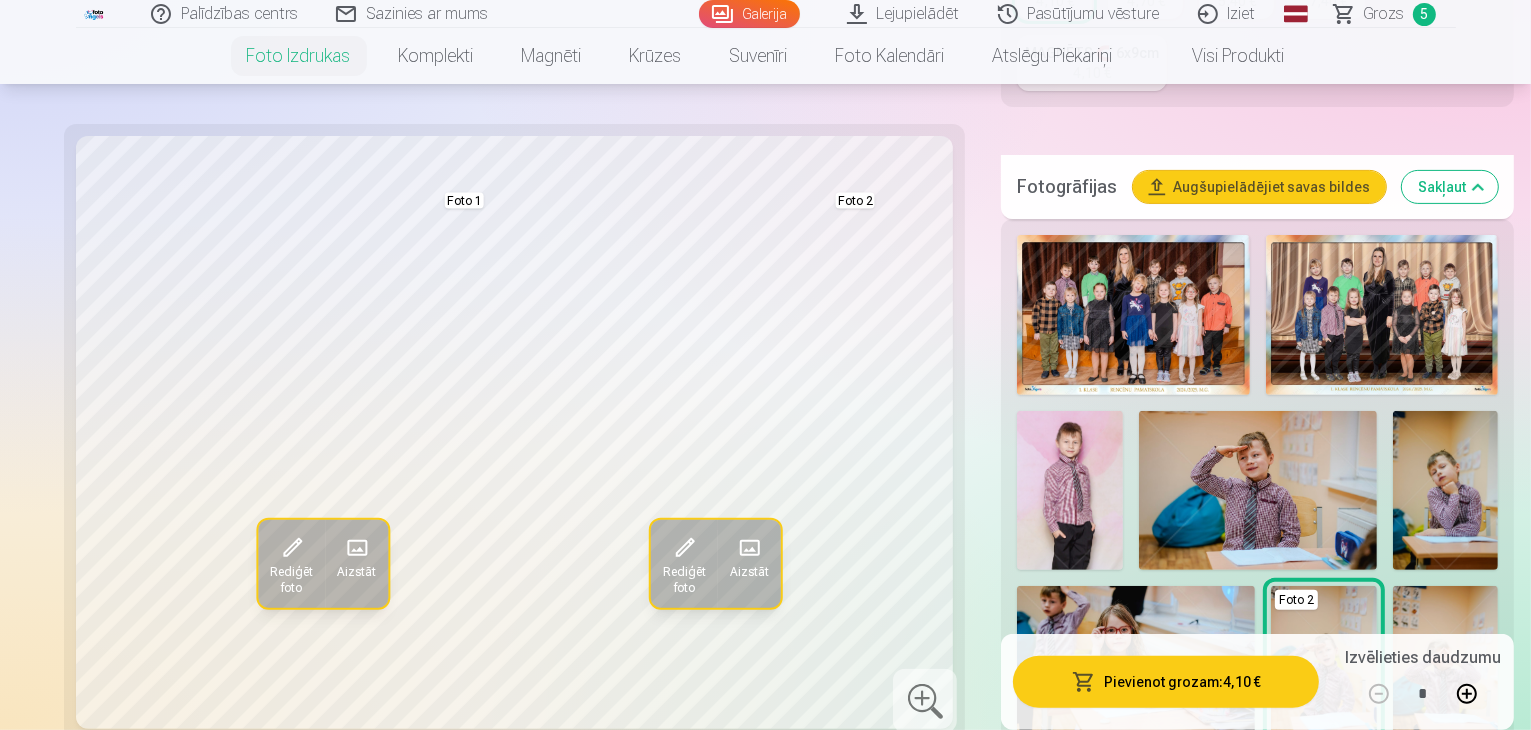 scroll, scrollTop: 600, scrollLeft: 0, axis: vertical 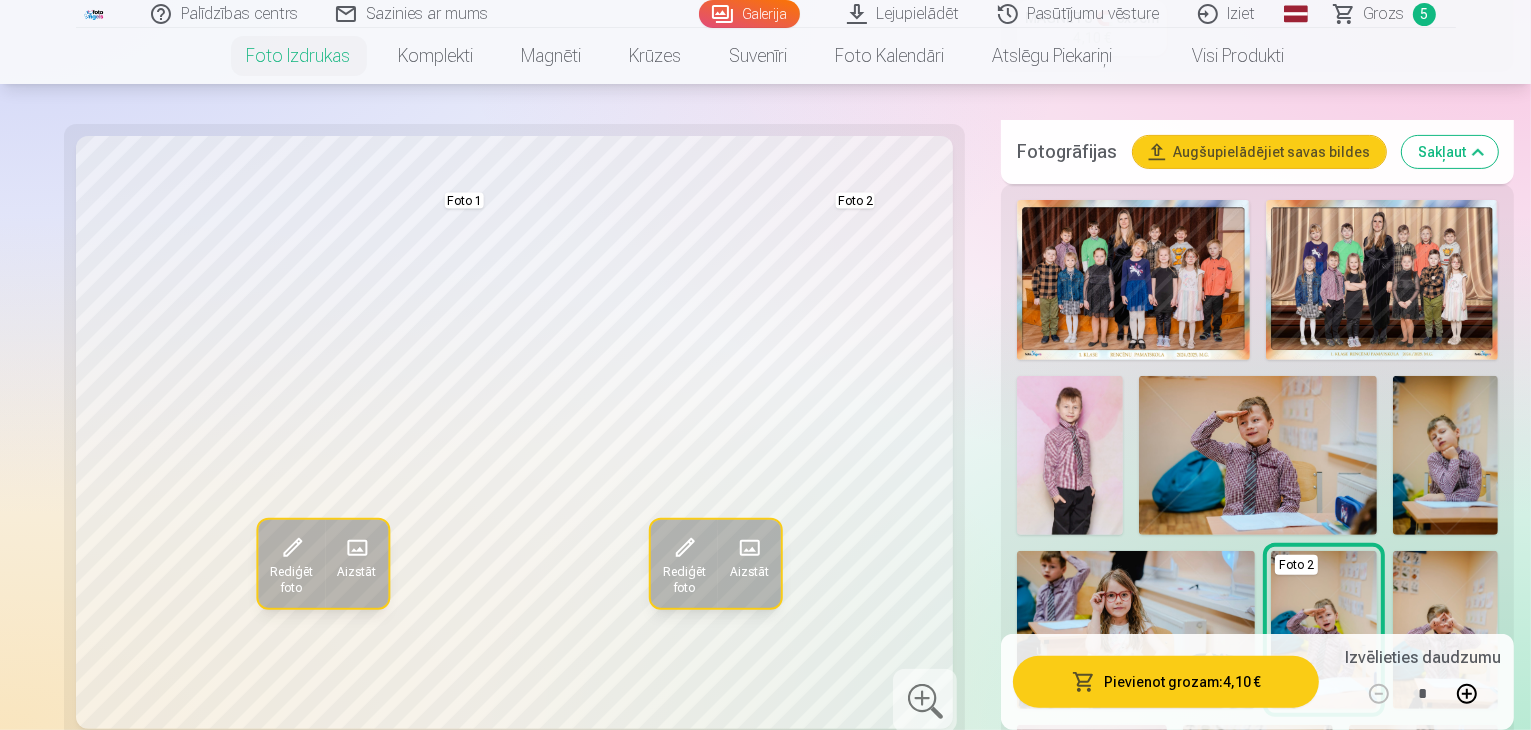 click at bounding box center (1258, 837) 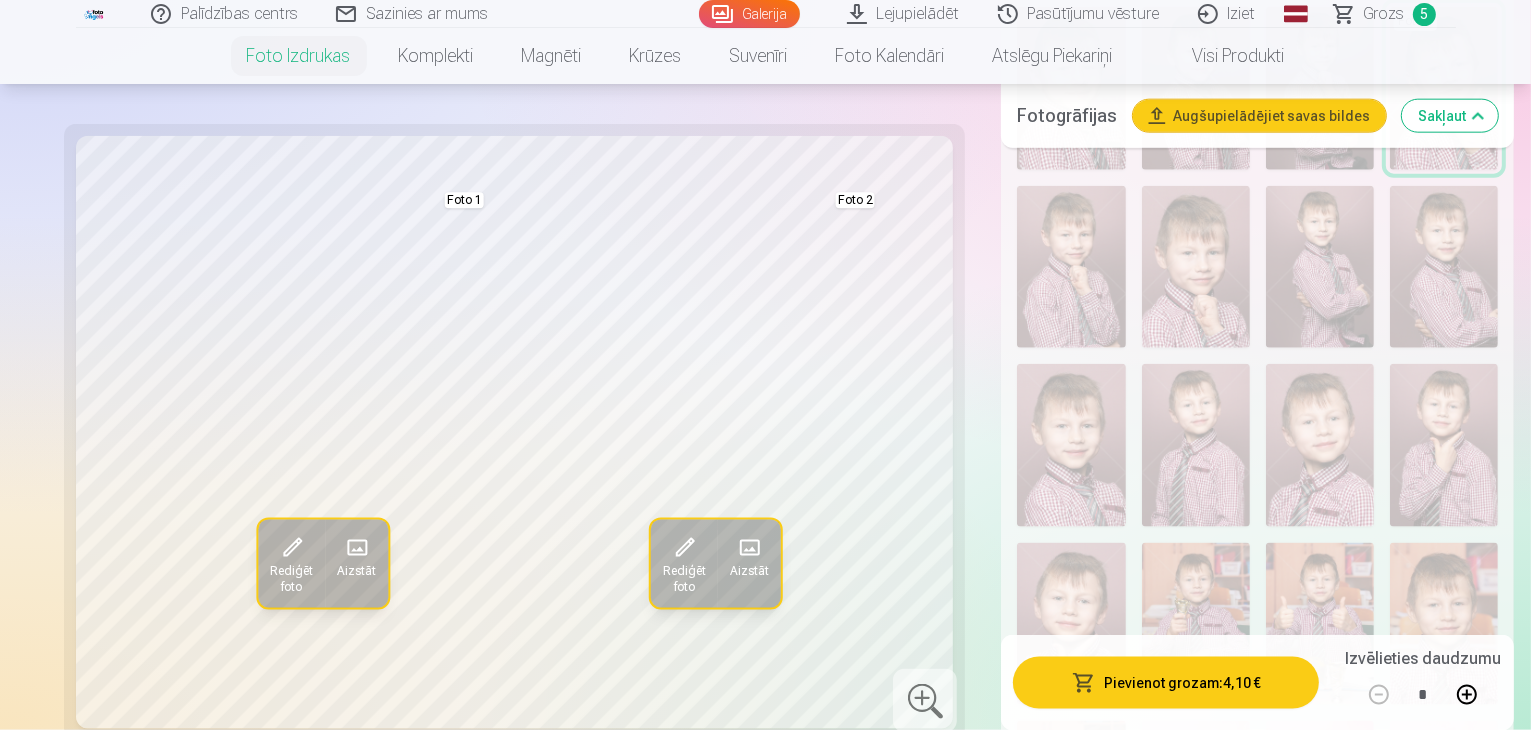 scroll, scrollTop: 2300, scrollLeft: 0, axis: vertical 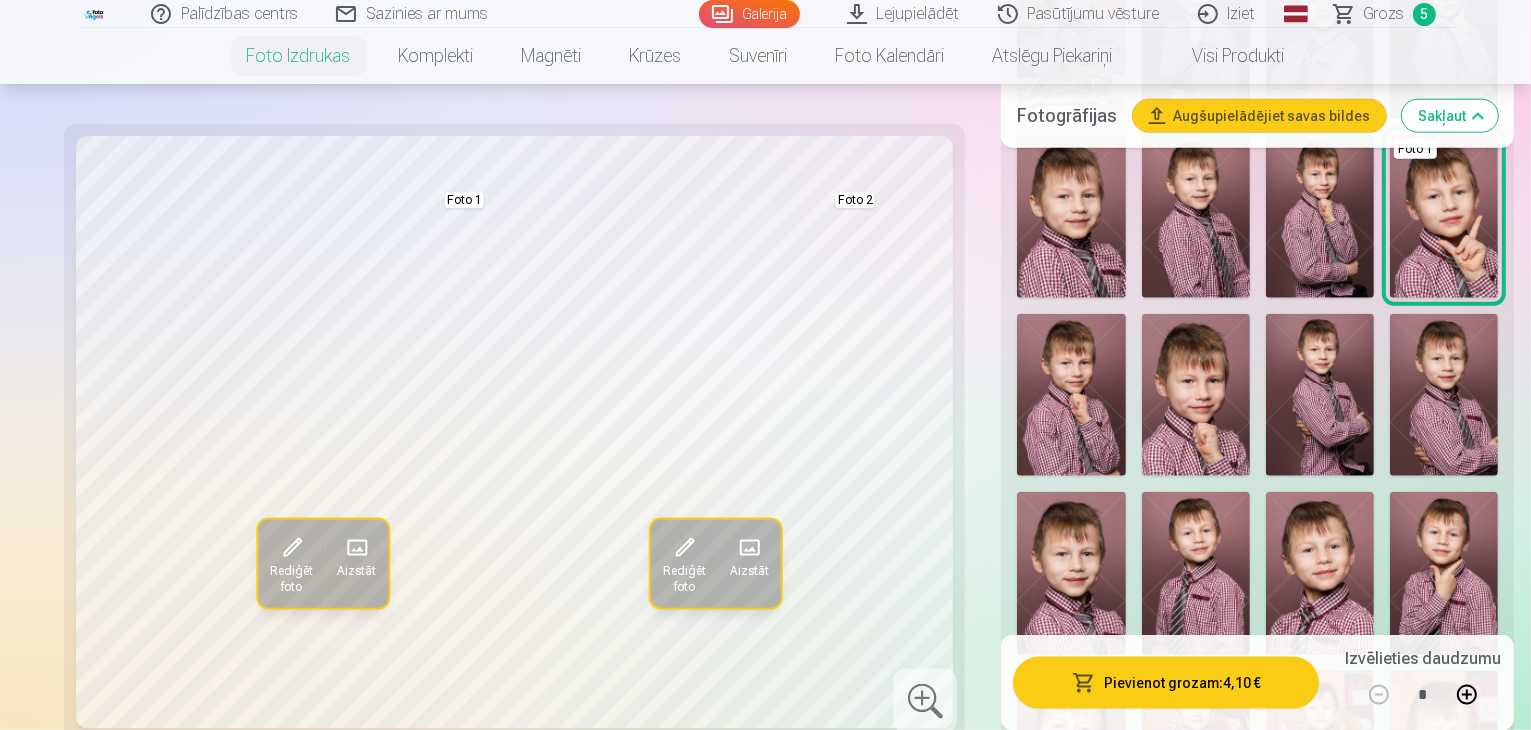 click at bounding box center [1065, 1457] 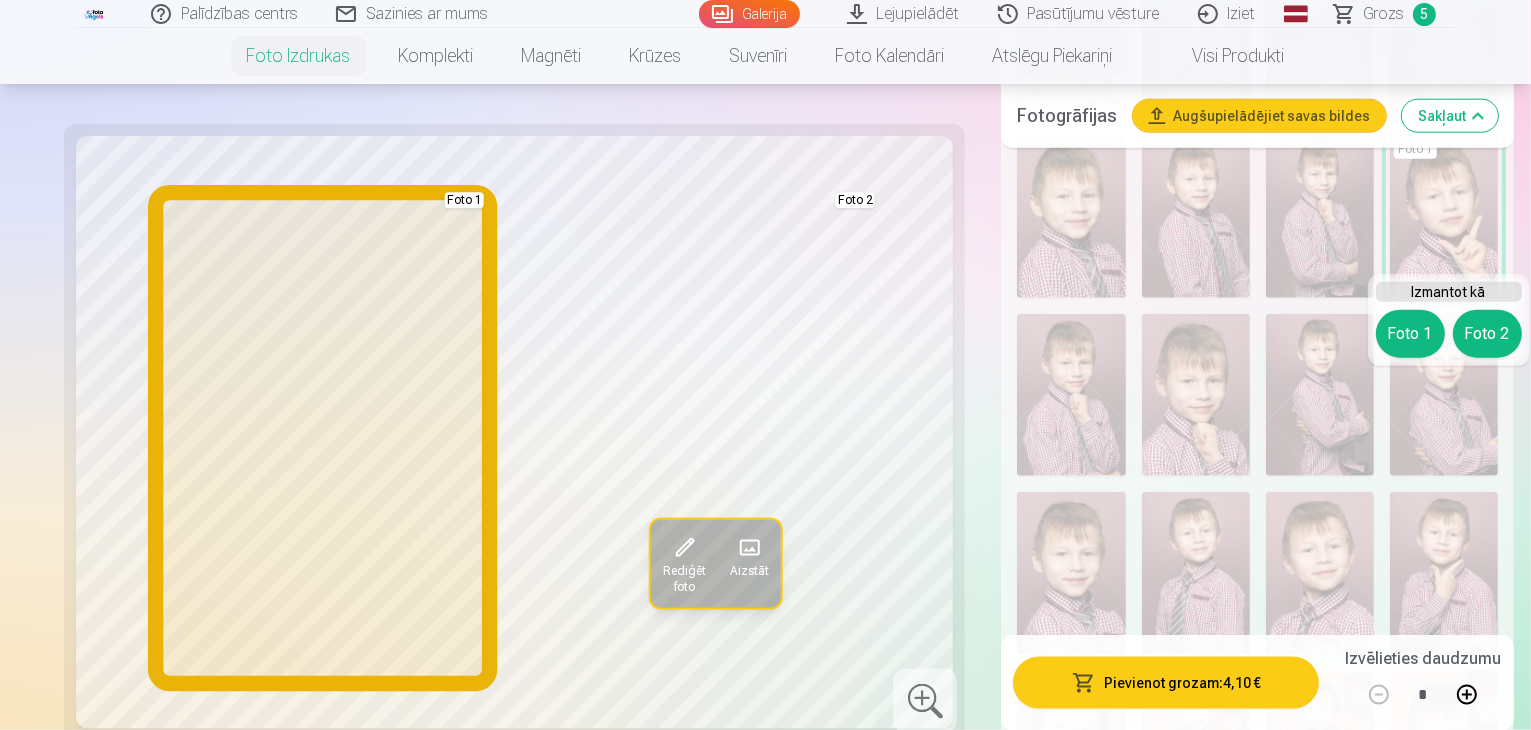 click on "Foto   1" at bounding box center [1410, 334] 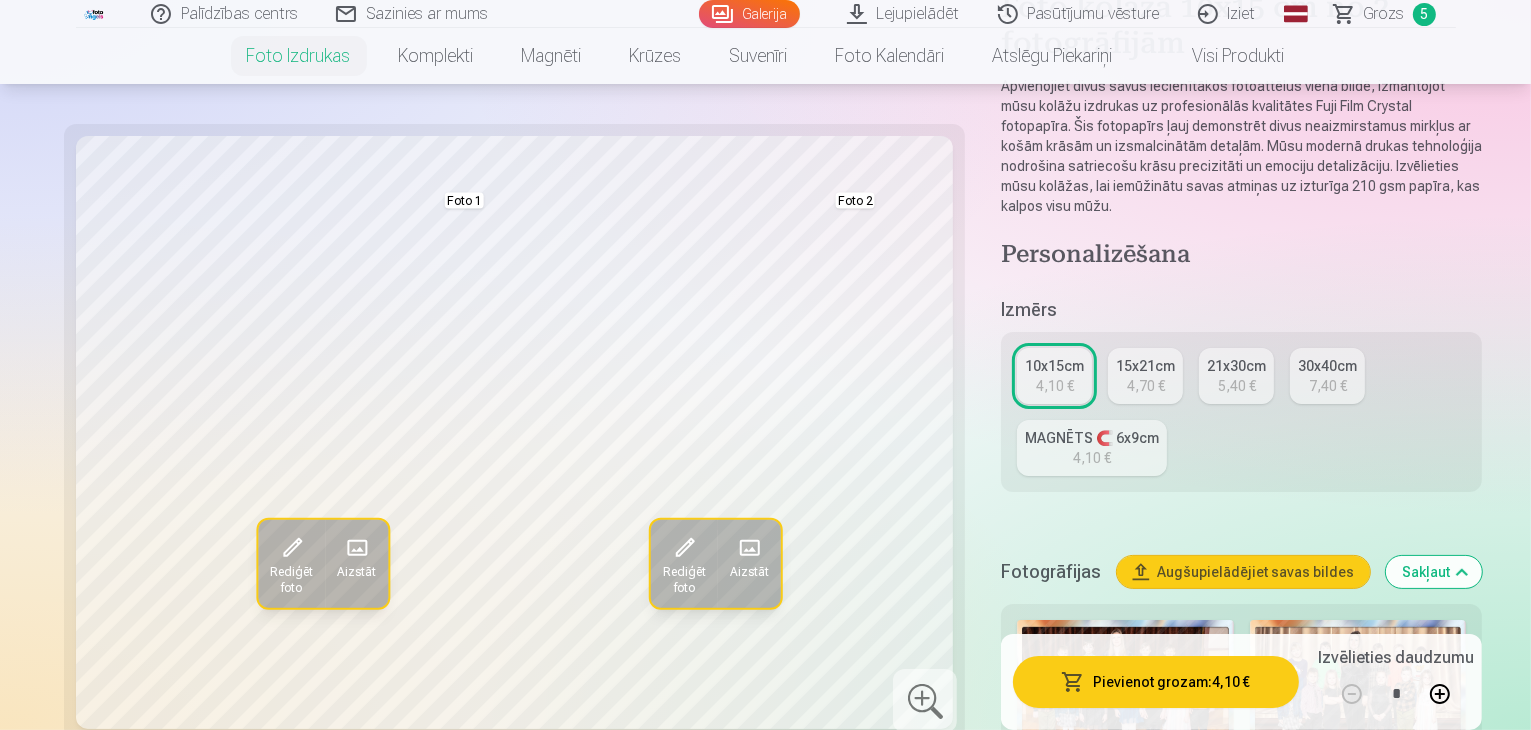 scroll, scrollTop: 0, scrollLeft: 0, axis: both 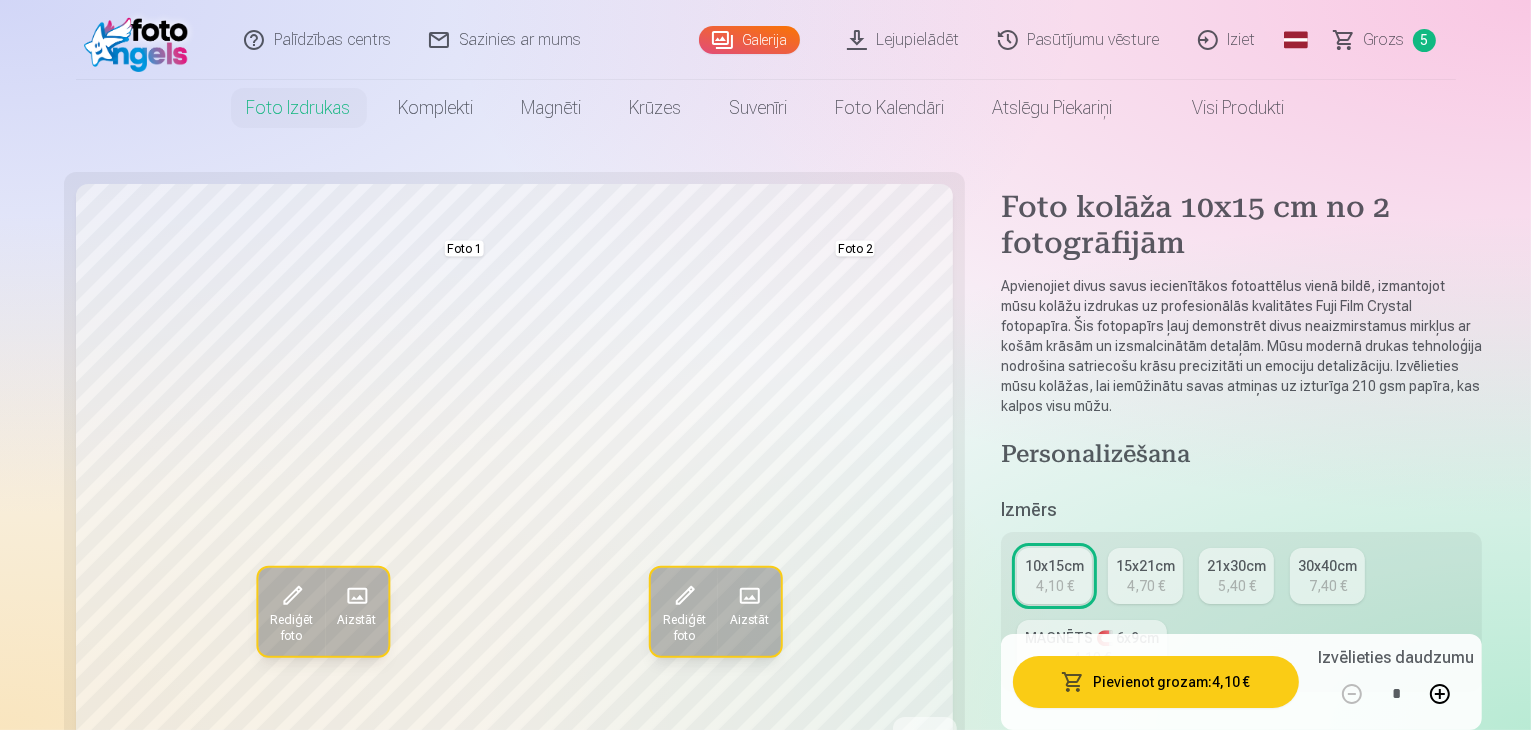 click on "4,70 €" at bounding box center [1146, 586] 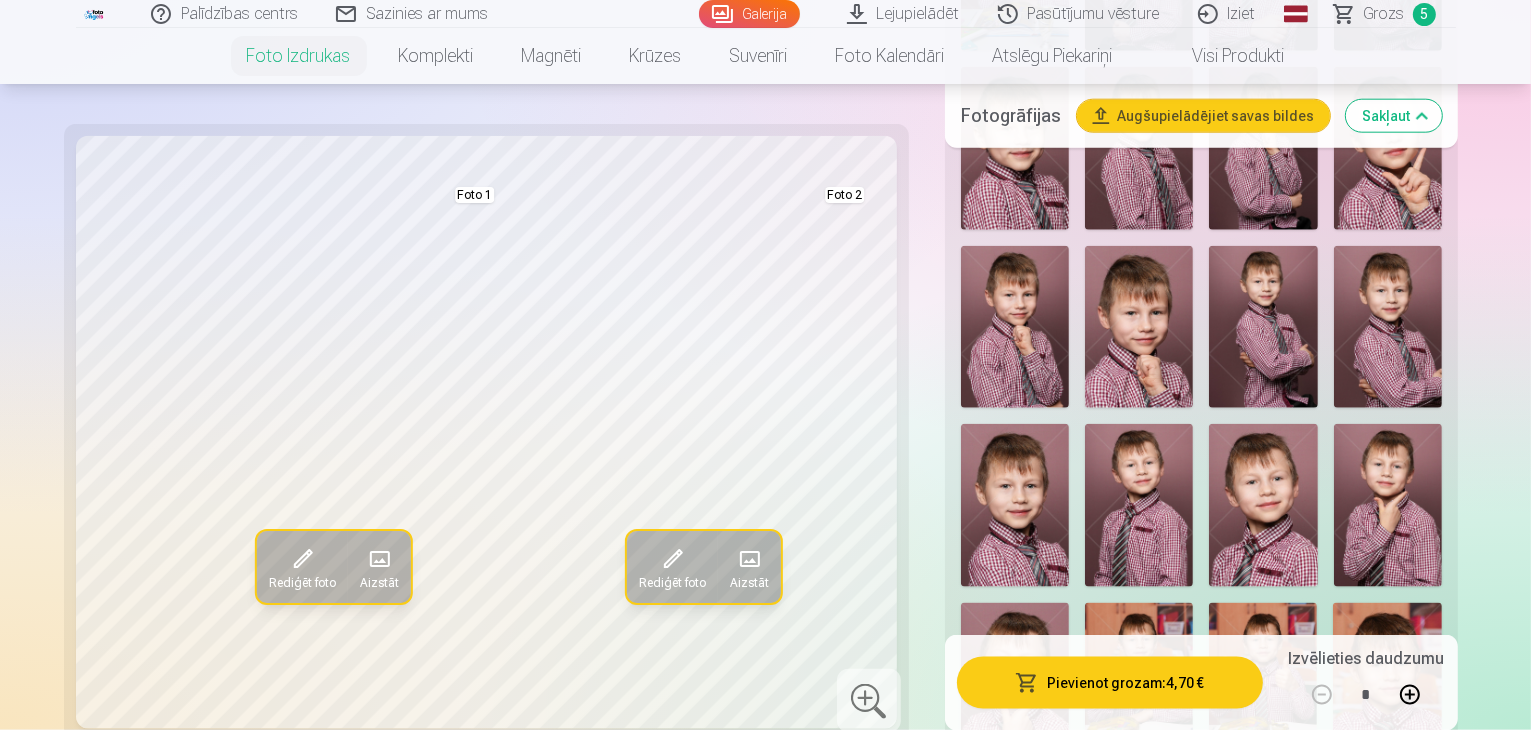 scroll, scrollTop: 2400, scrollLeft: 0, axis: vertical 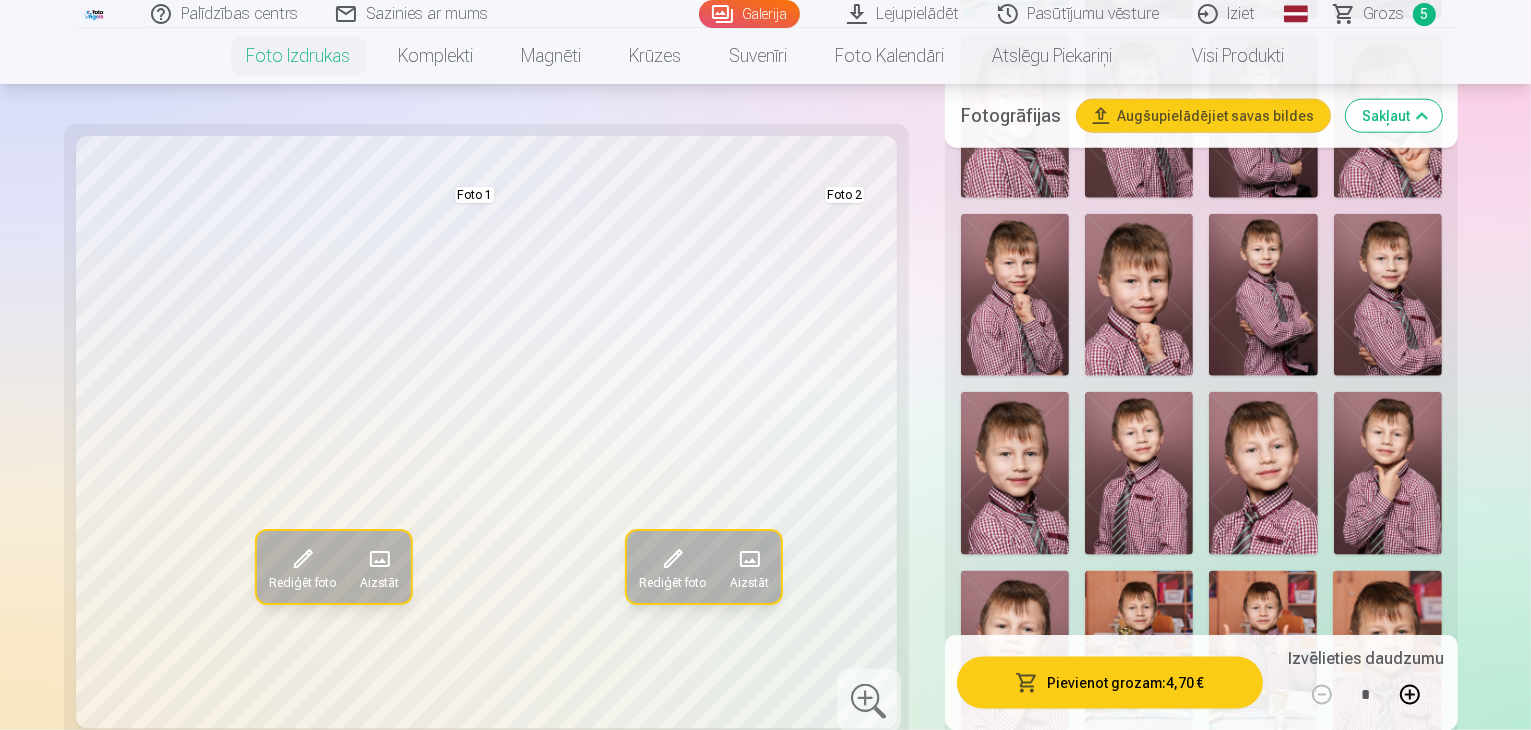 click at bounding box center [1121, 1357] 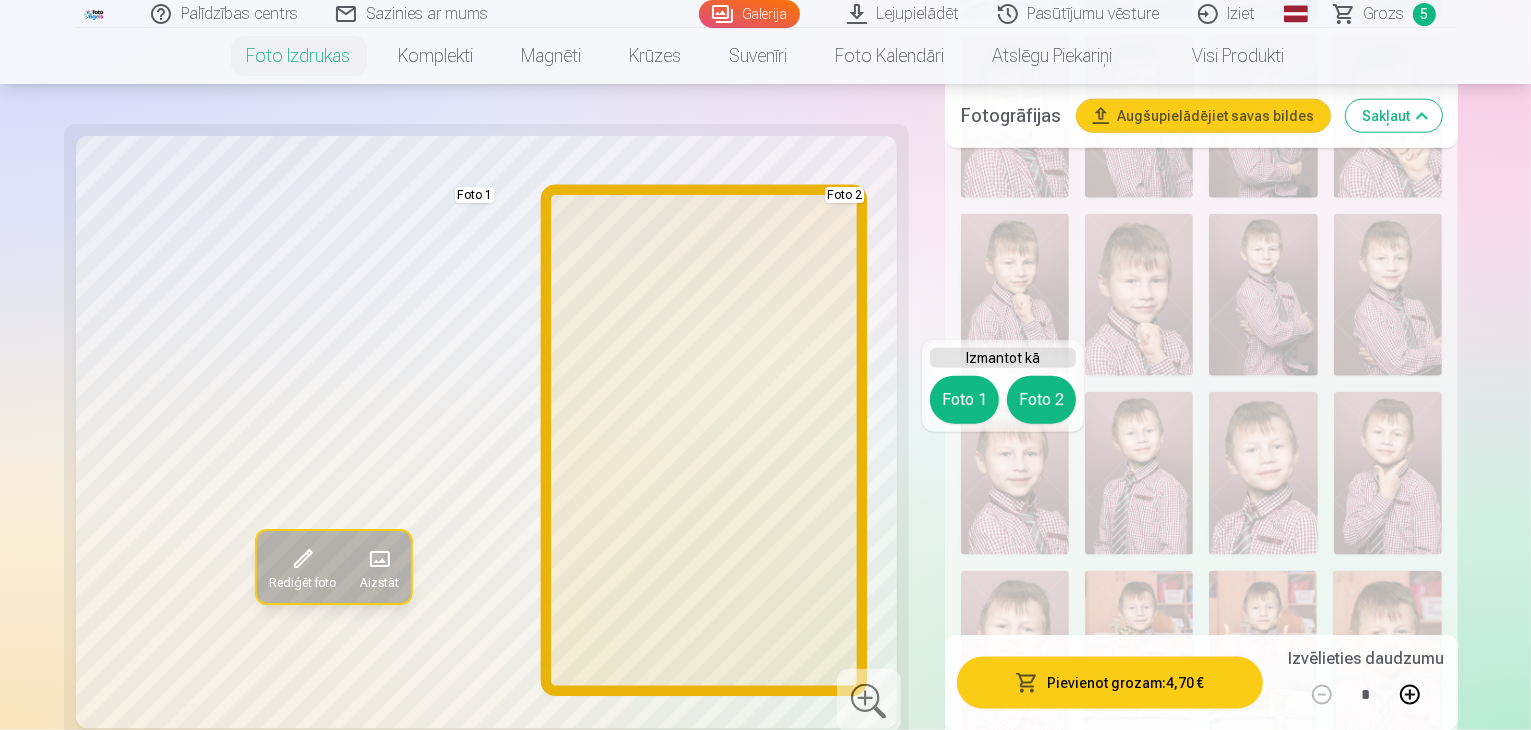 click on "Foto   2" at bounding box center (1041, 400) 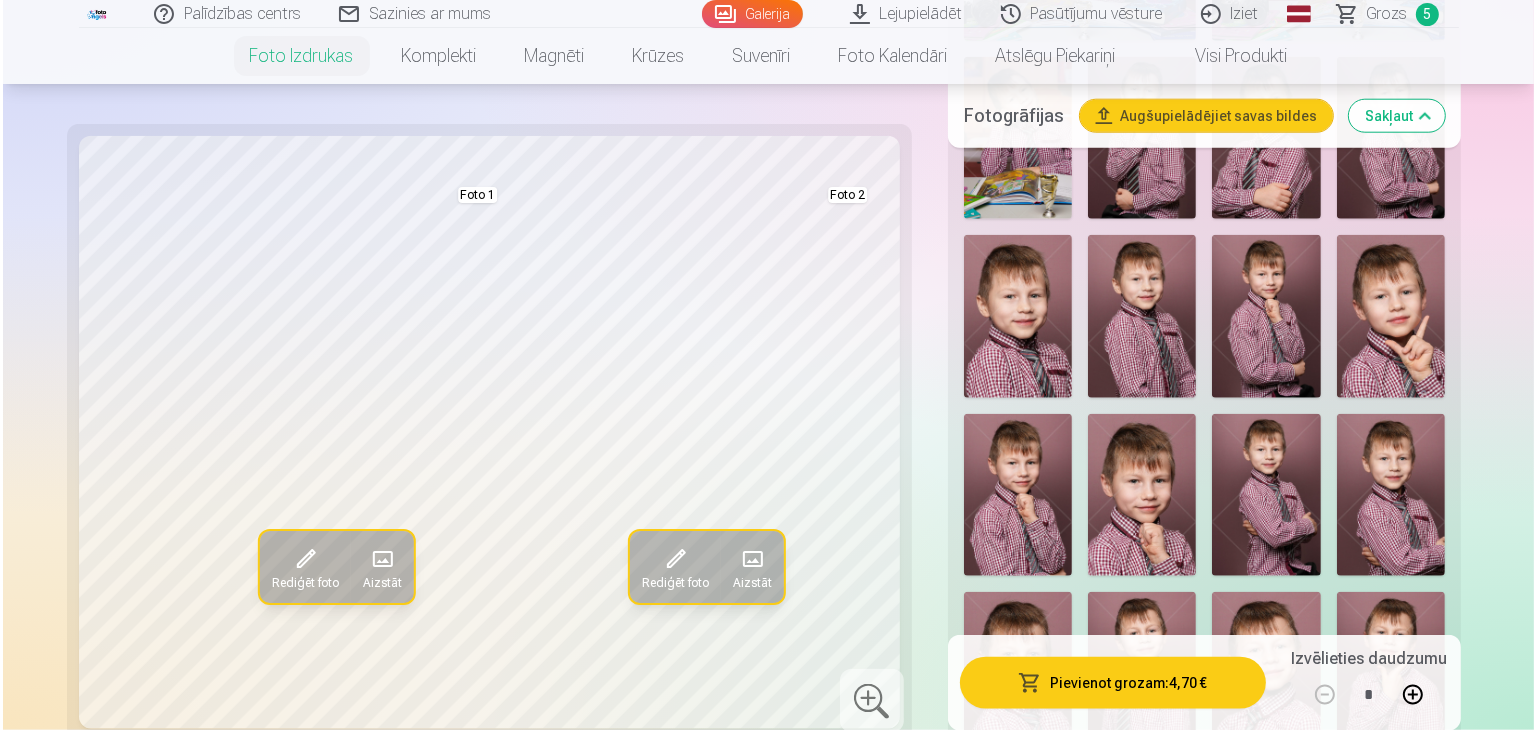 scroll, scrollTop: 2200, scrollLeft: 0, axis: vertical 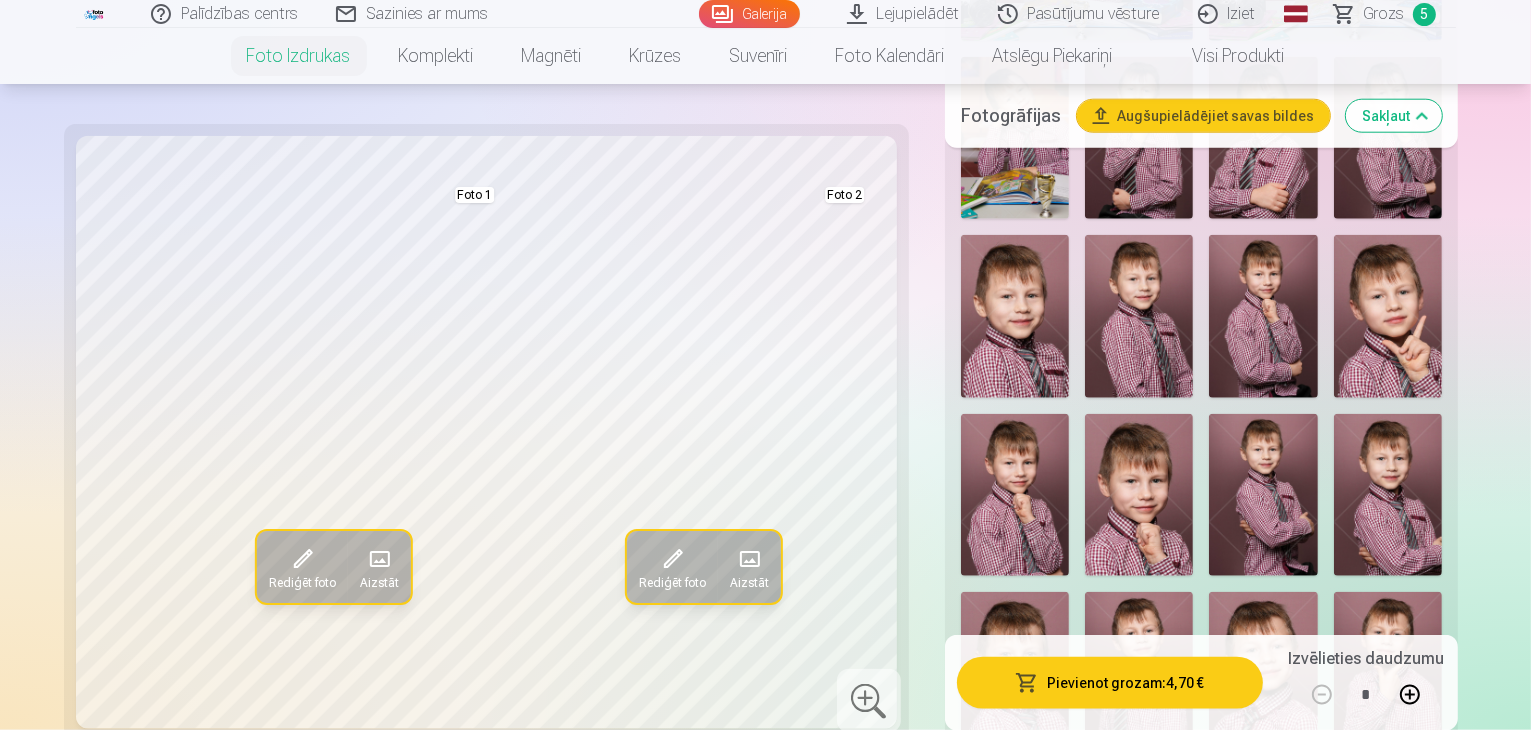 click on "Pievienot grozam :  4,70 €" at bounding box center [1110, 682] 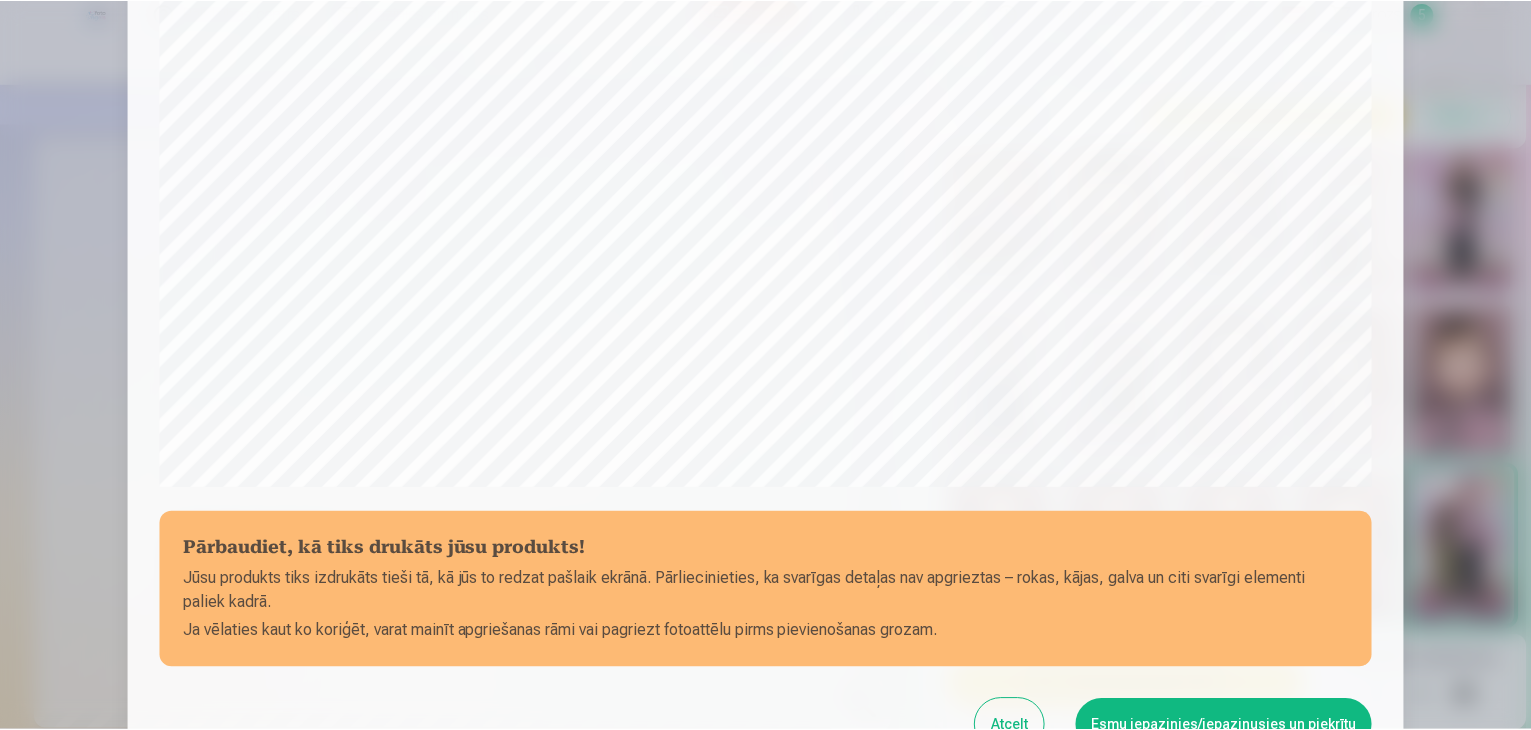 scroll, scrollTop: 500, scrollLeft: 0, axis: vertical 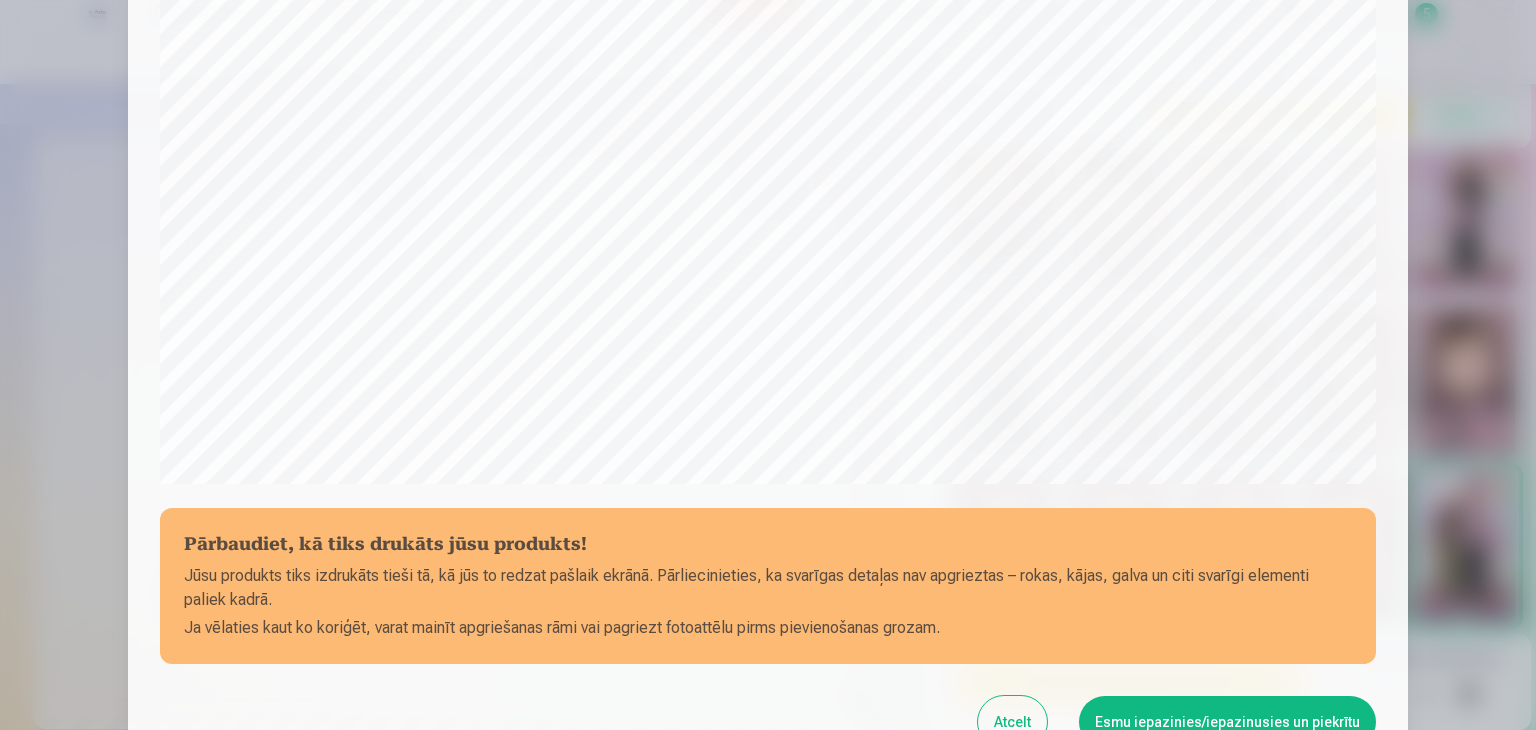 click on "Atcelt" at bounding box center [1012, 722] 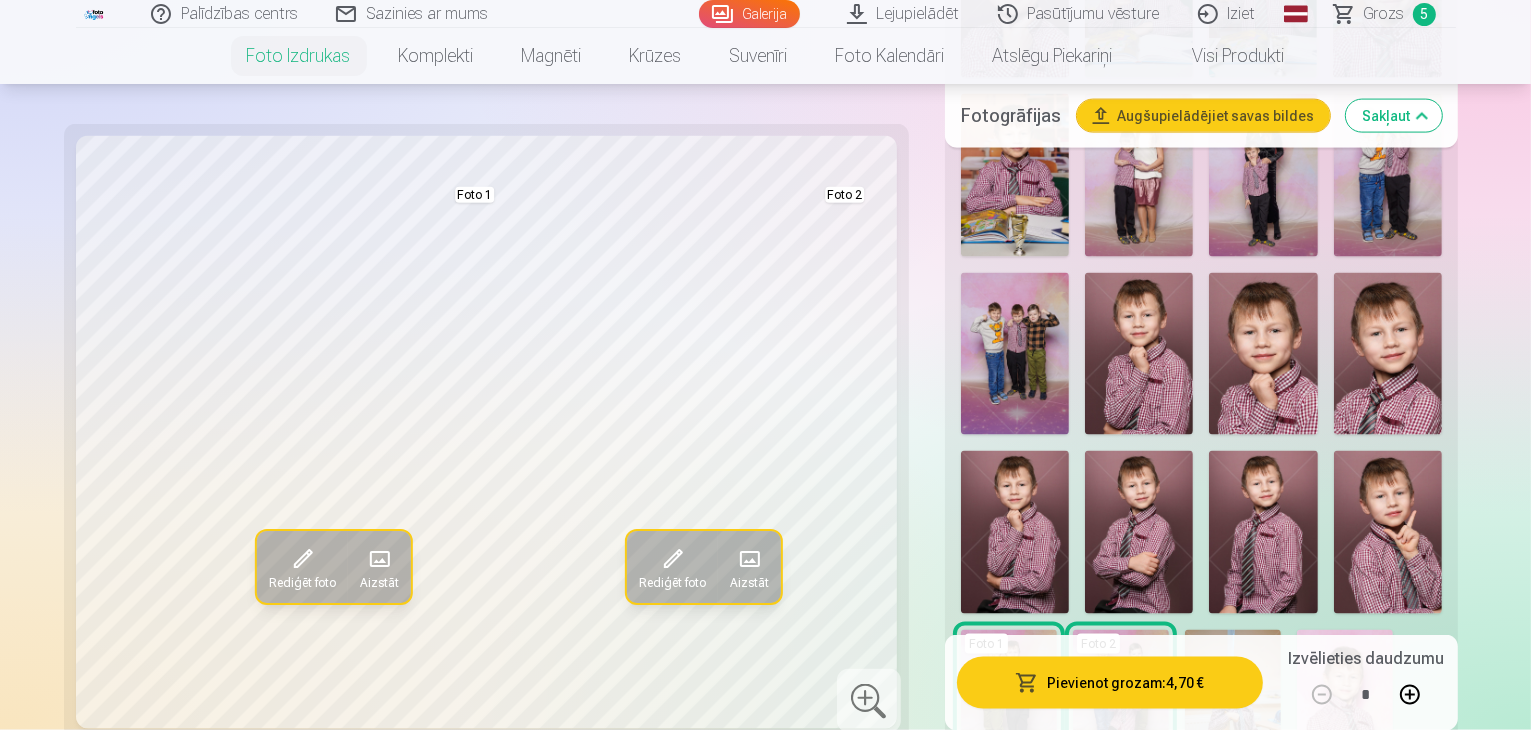 scroll, scrollTop: 3100, scrollLeft: 0, axis: vertical 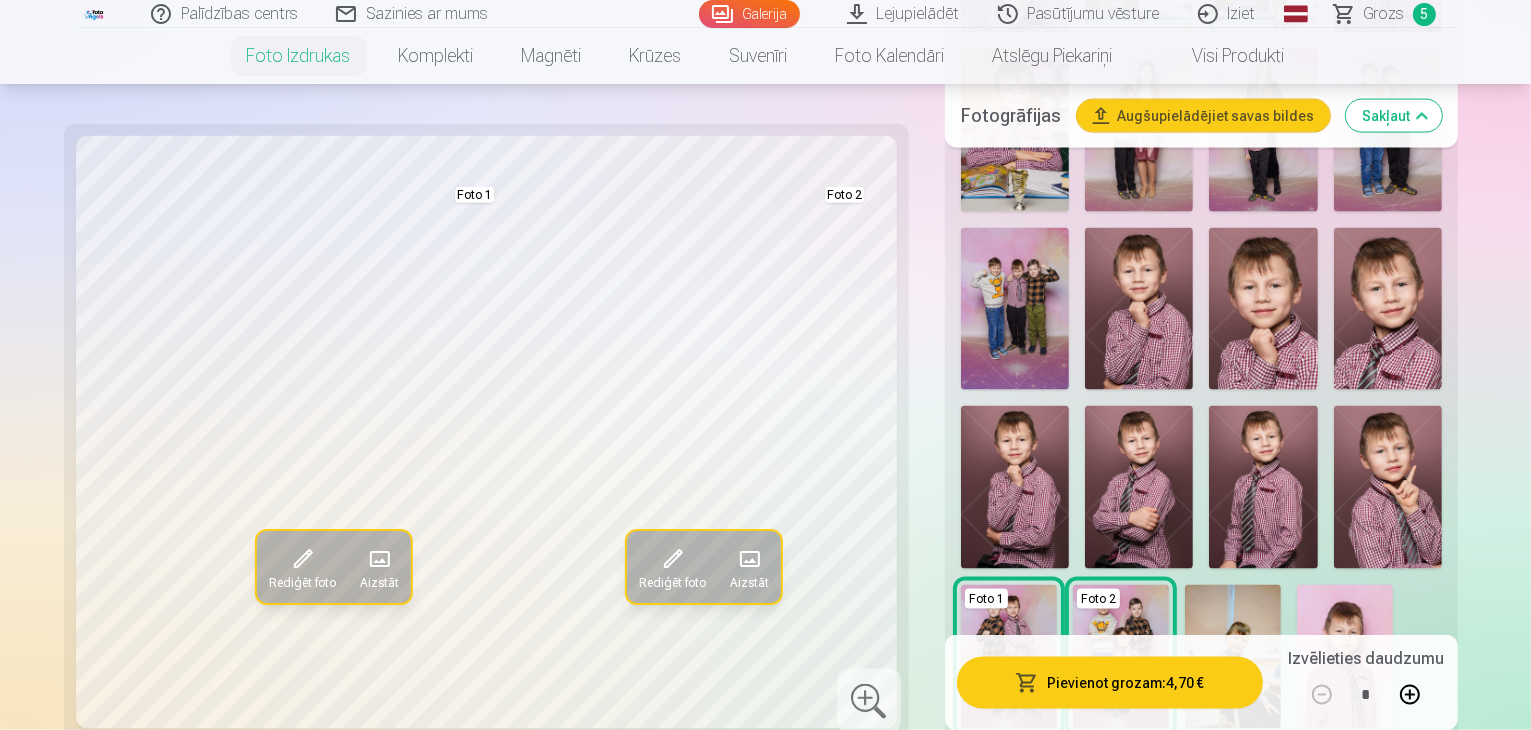 click at bounding box center (1036, 1089) 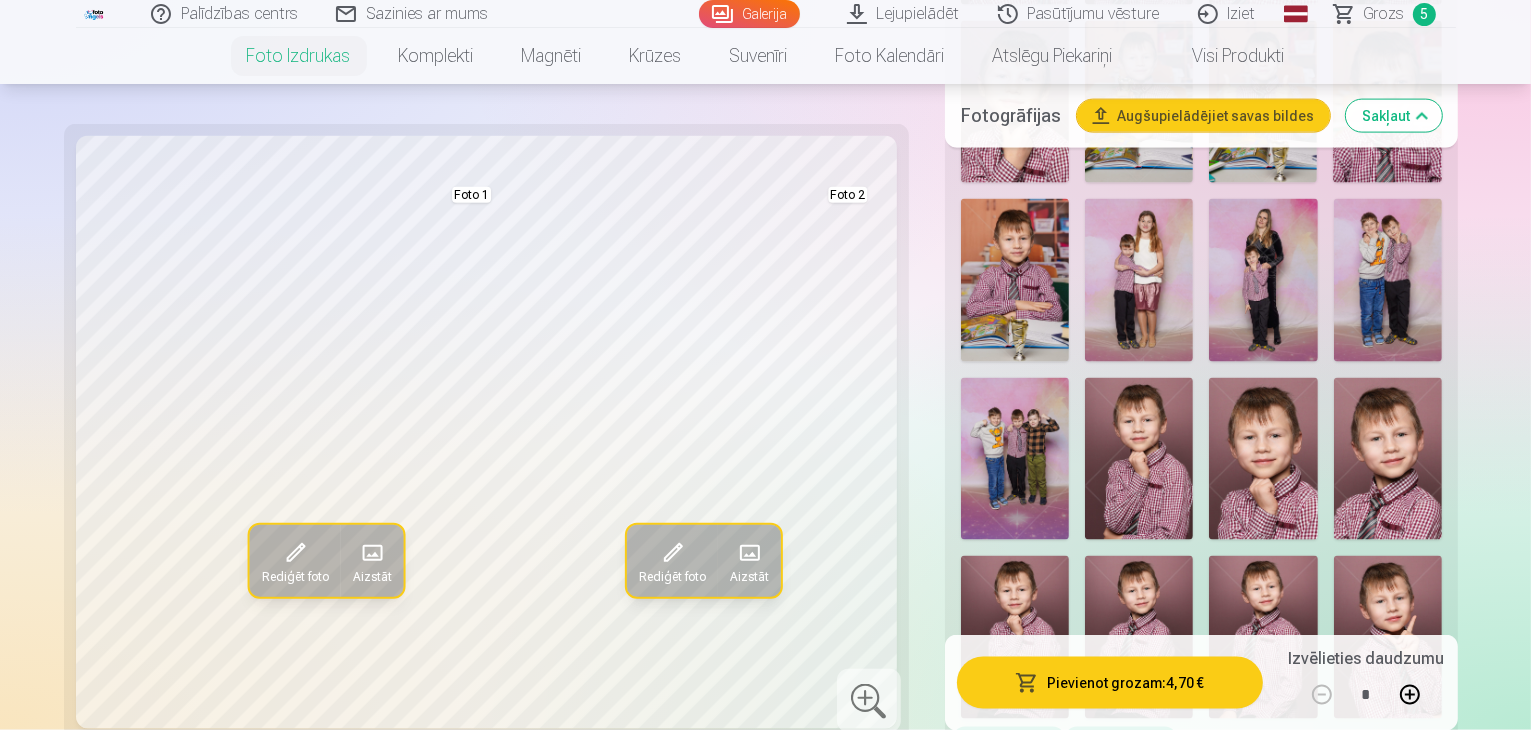 scroll, scrollTop: 3000, scrollLeft: 0, axis: vertical 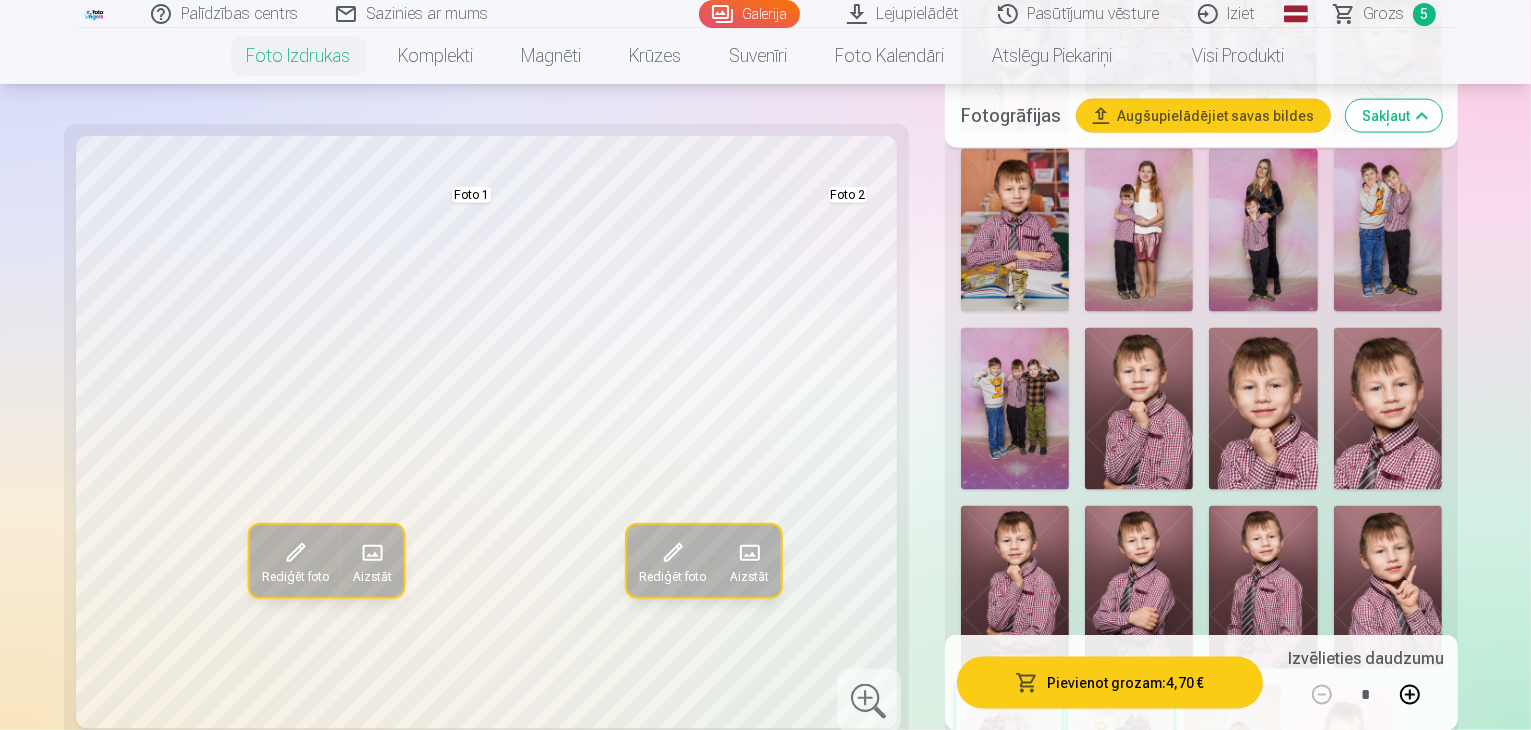 click at bounding box center [1367, 1045] 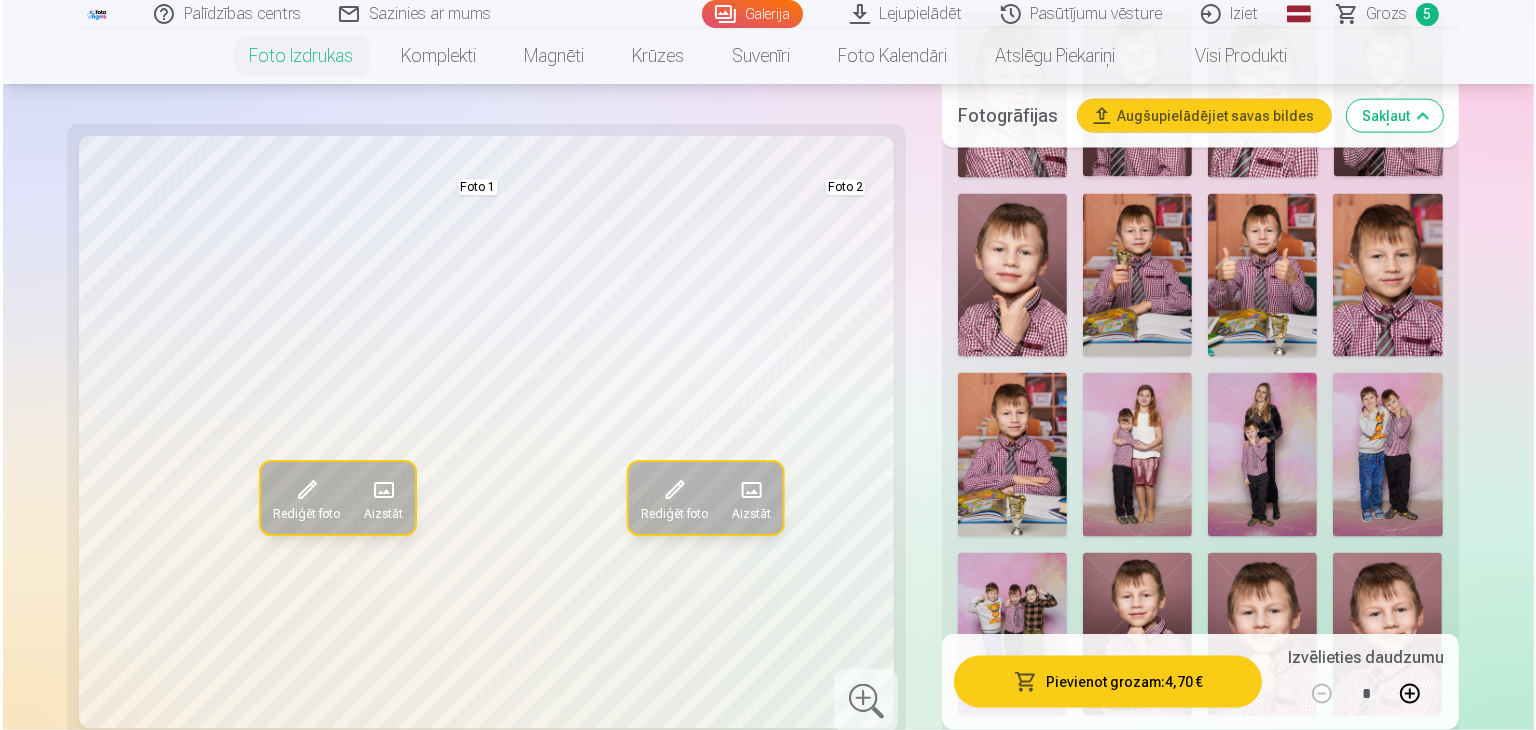 scroll, scrollTop: 2800, scrollLeft: 0, axis: vertical 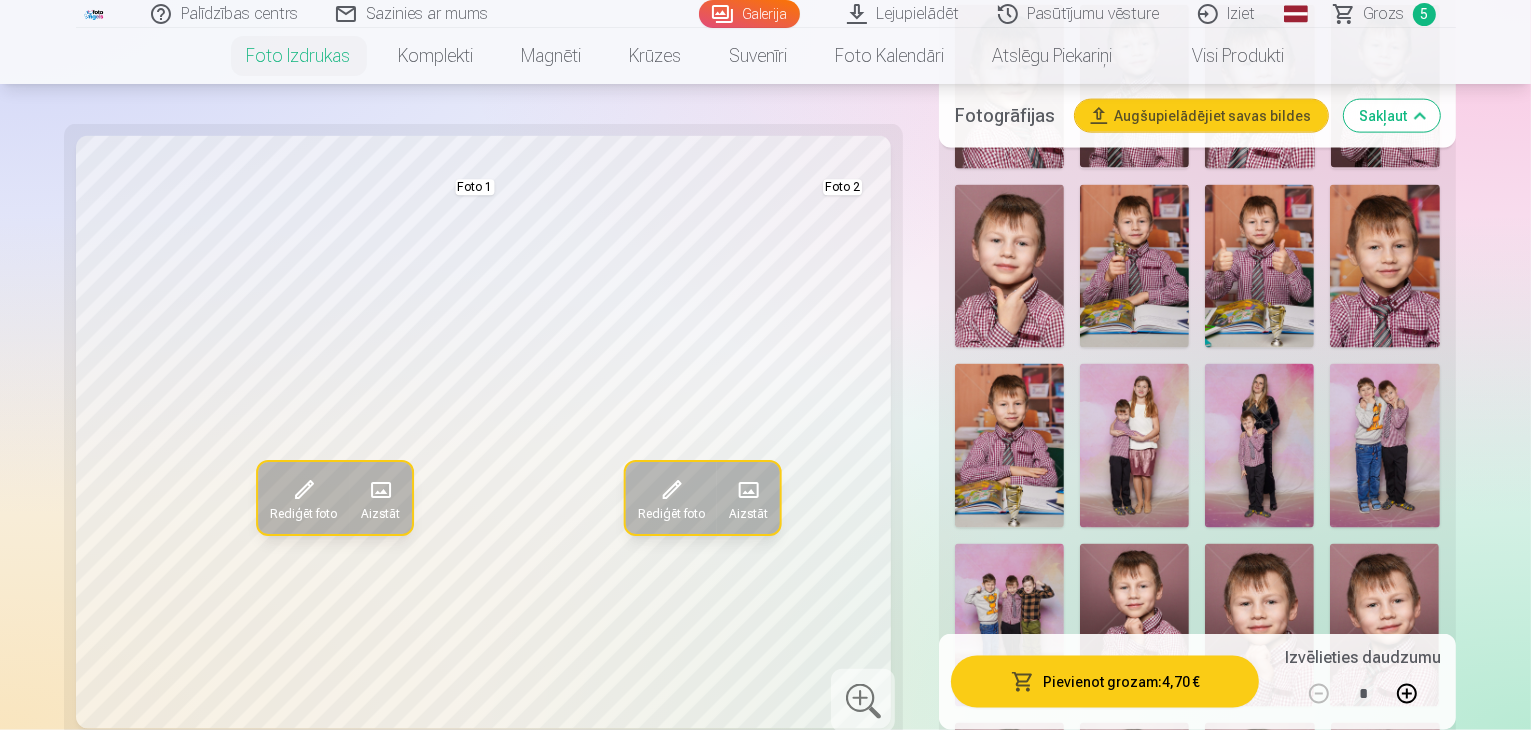 click on "Pievienot grozam :  4,70 €" at bounding box center (1105, 682) 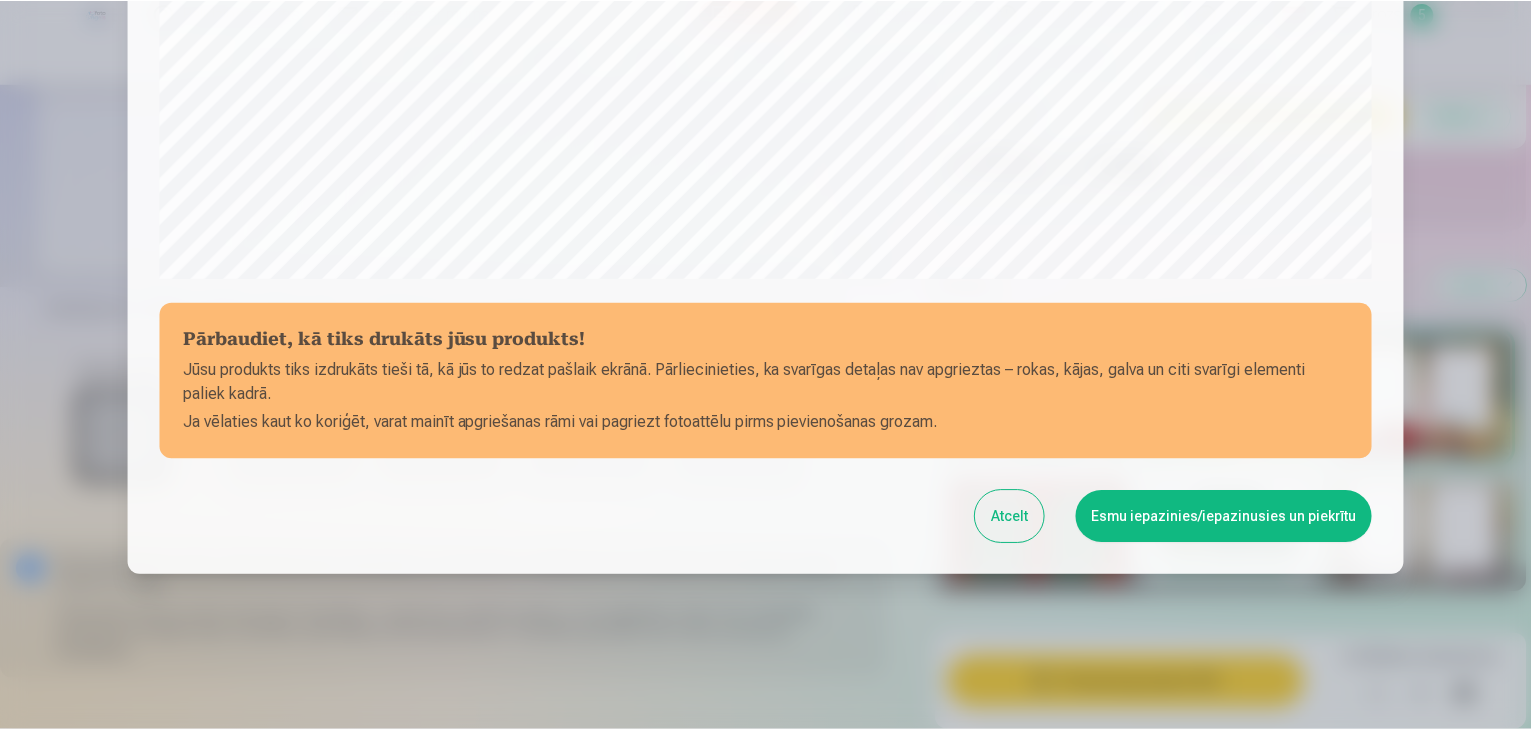 scroll, scrollTop: 710, scrollLeft: 0, axis: vertical 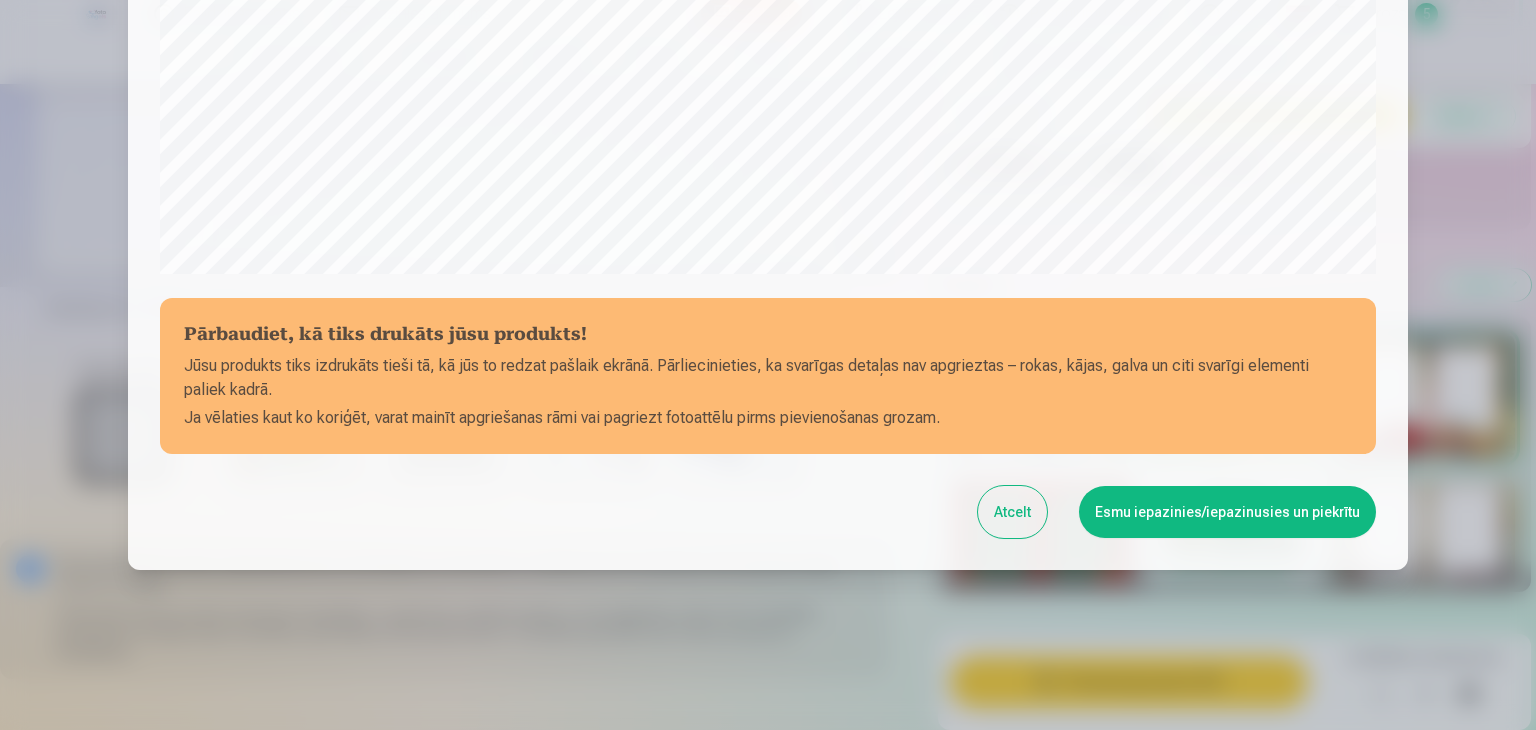 click on "Esmu iepazinies/iepazinusies un piekrītu" at bounding box center [1227, 512] 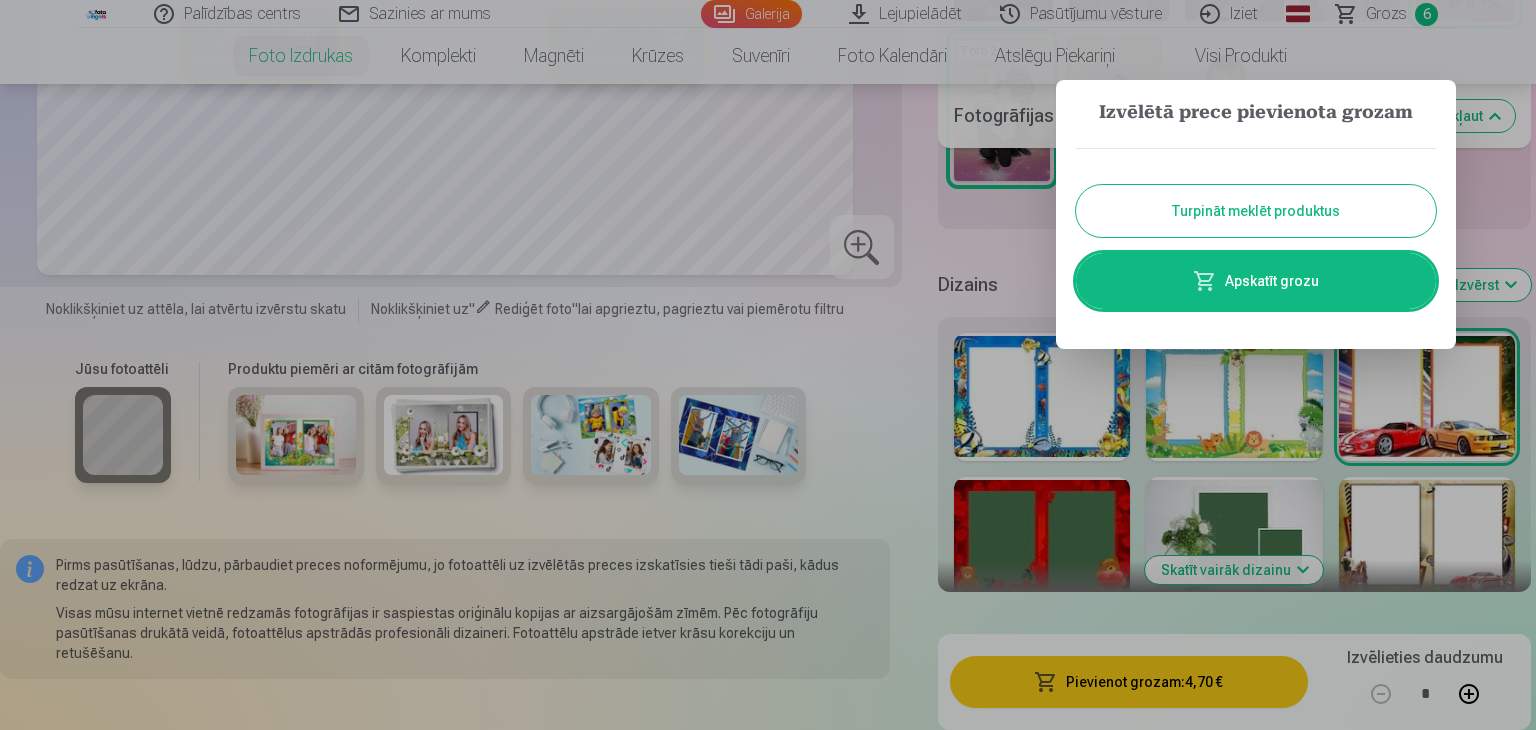 click on "Turpināt meklēt produktus" at bounding box center [1256, 211] 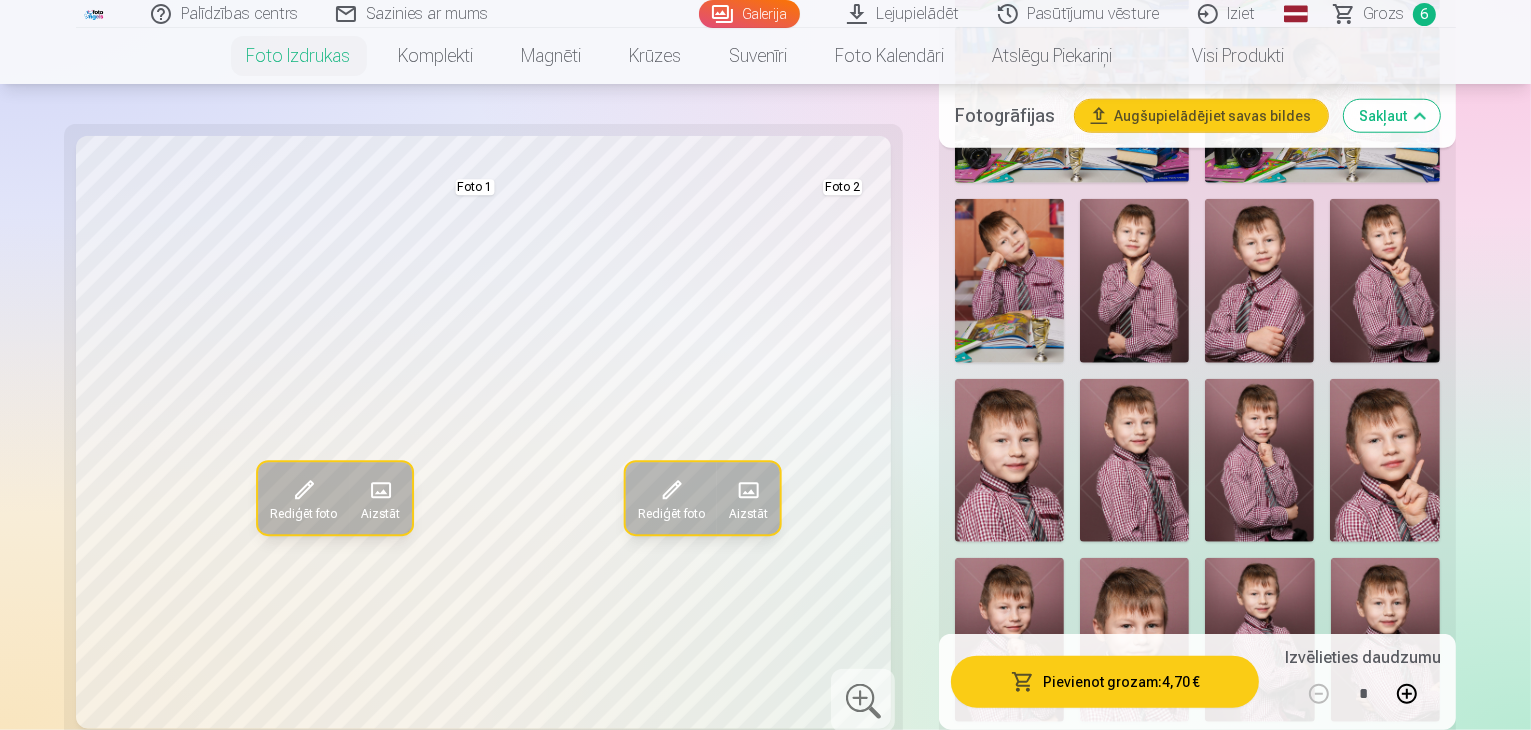 scroll, scrollTop: 2200, scrollLeft: 0, axis: vertical 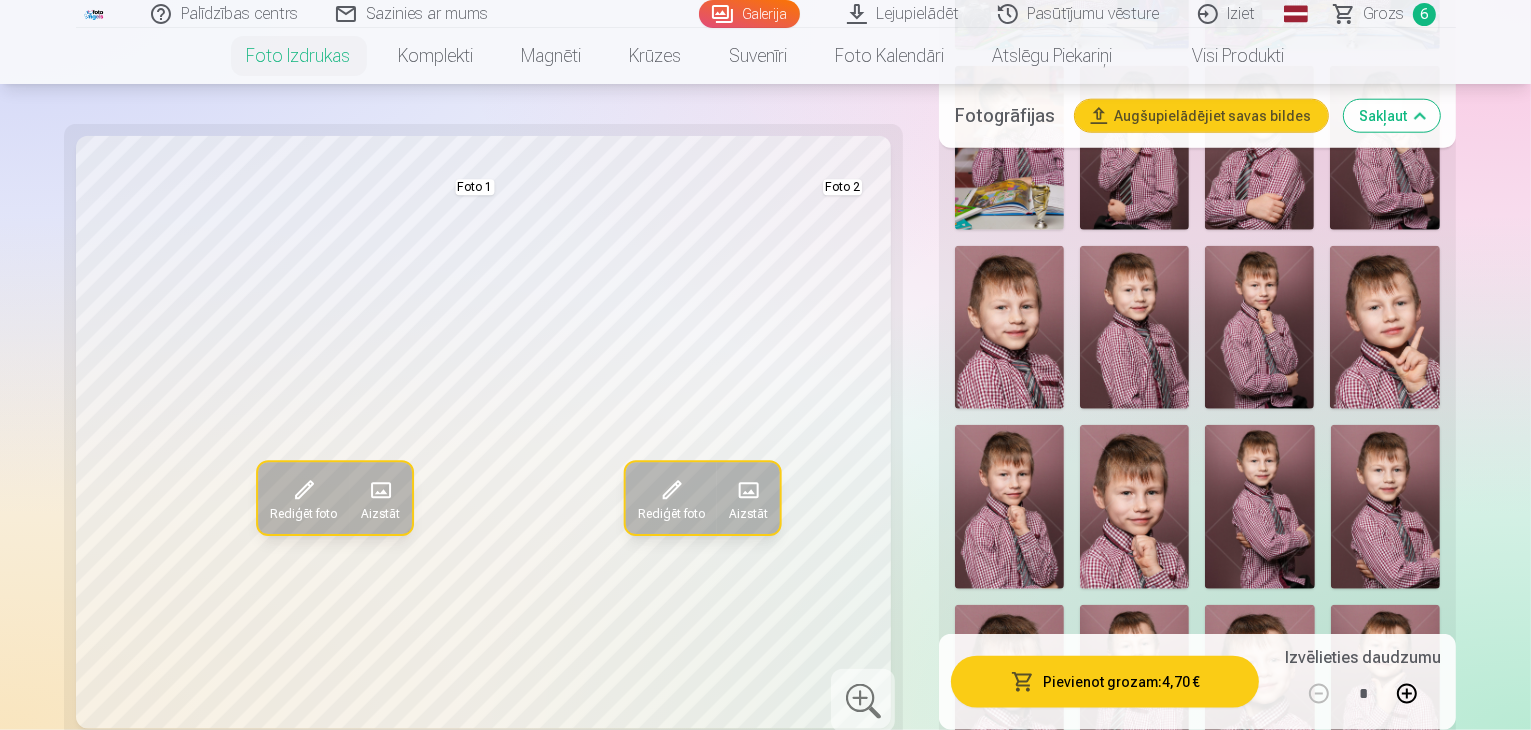 click at bounding box center [1259, 1046] 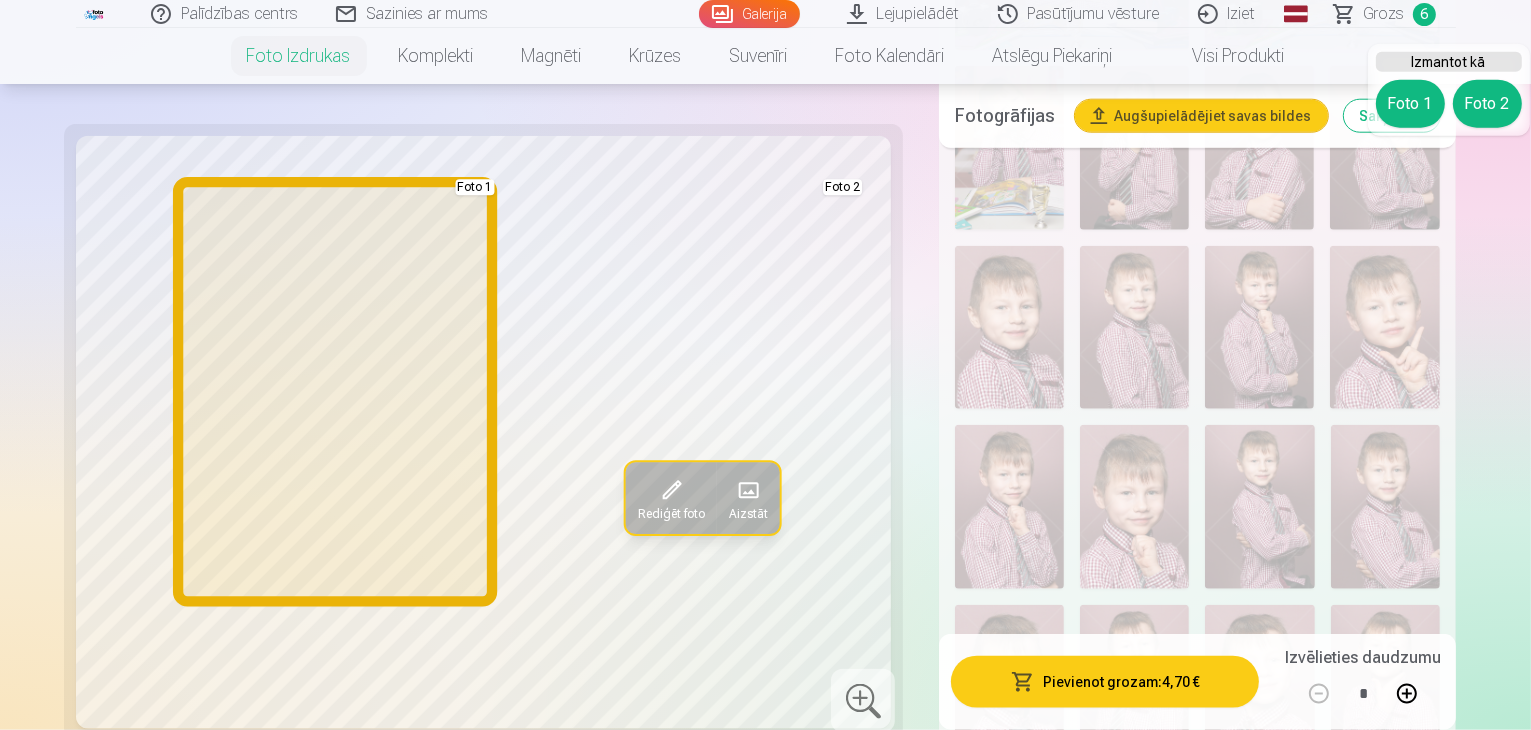 click on "Foto   1" at bounding box center [1410, 104] 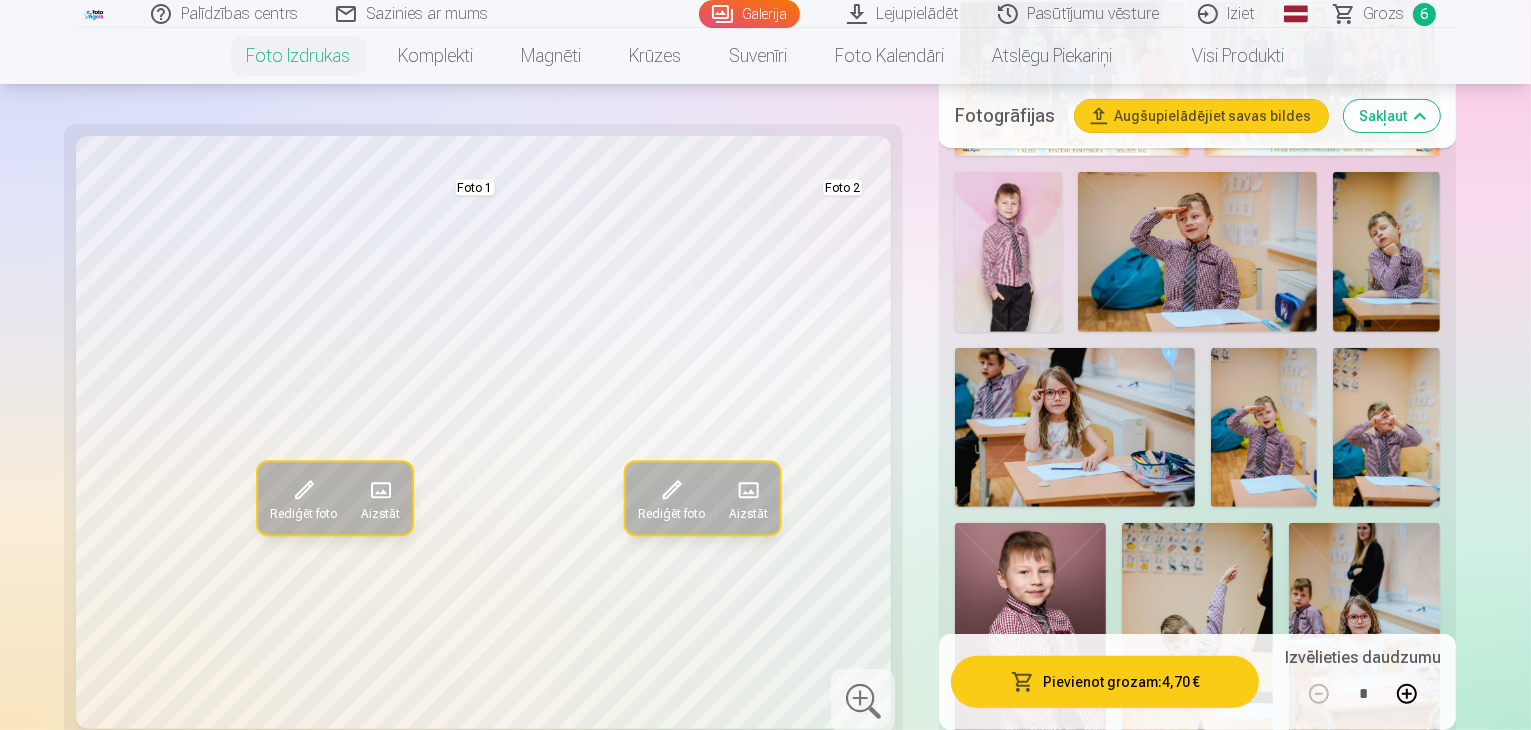 scroll, scrollTop: 800, scrollLeft: 0, axis: vertical 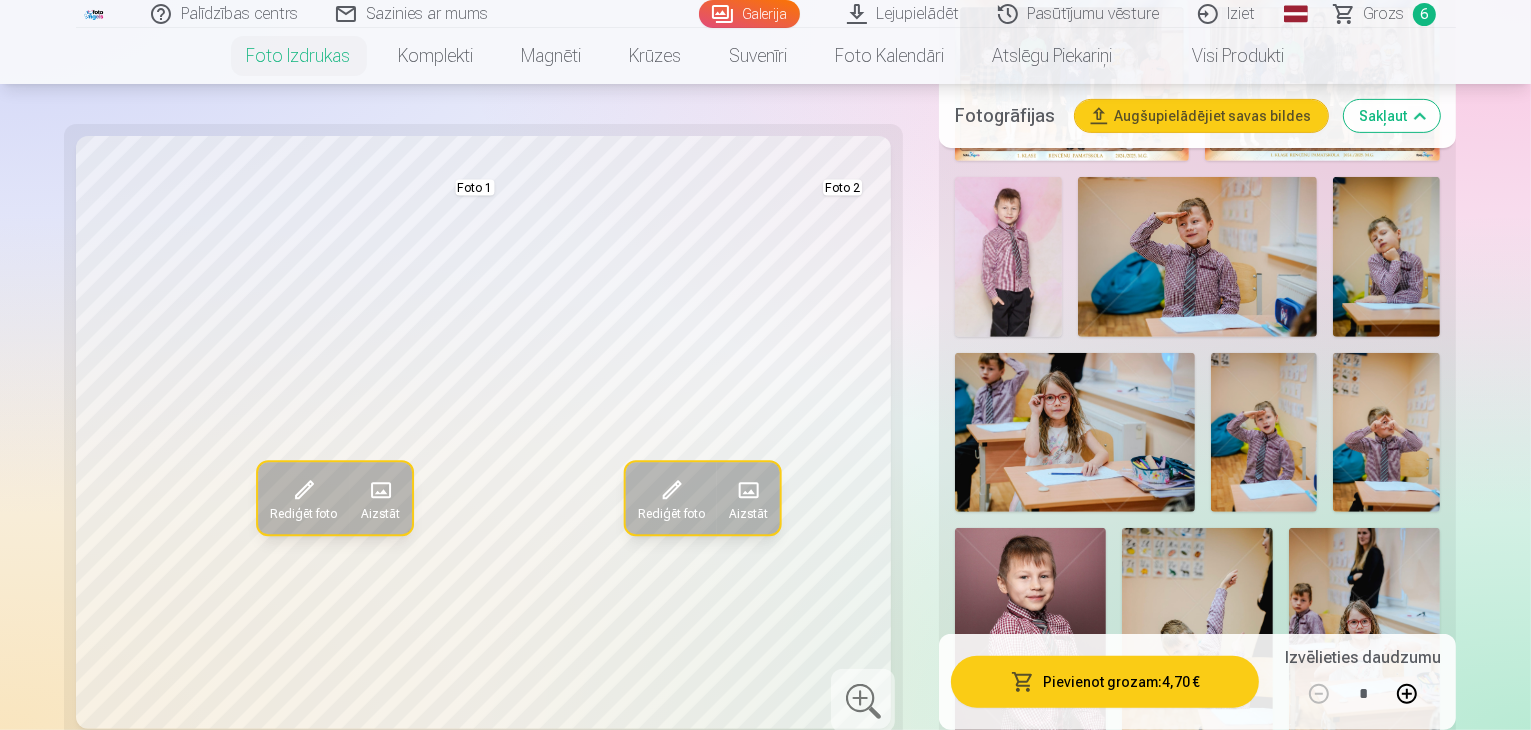 click at bounding box center [1322, 849] 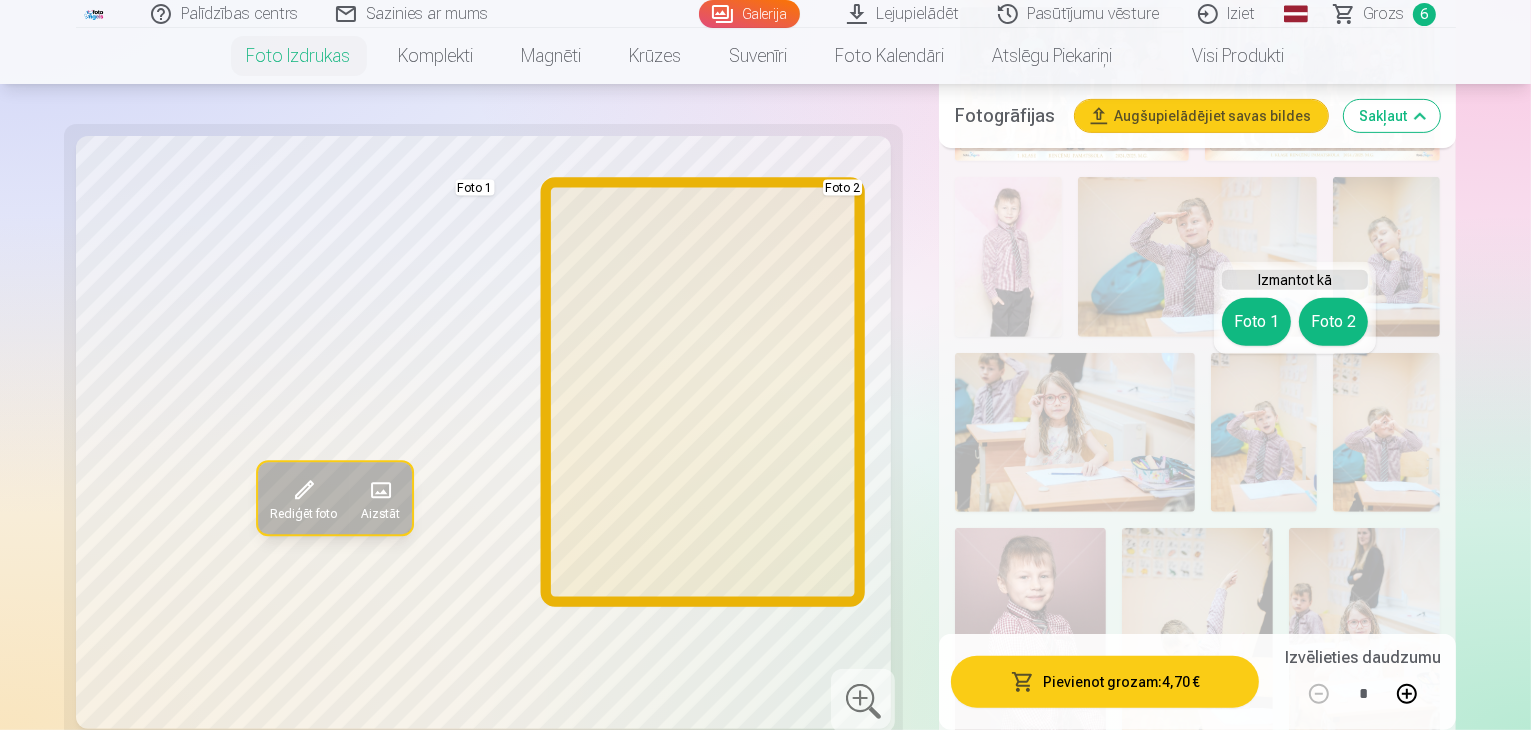 click on "Foto   2" at bounding box center [1333, 322] 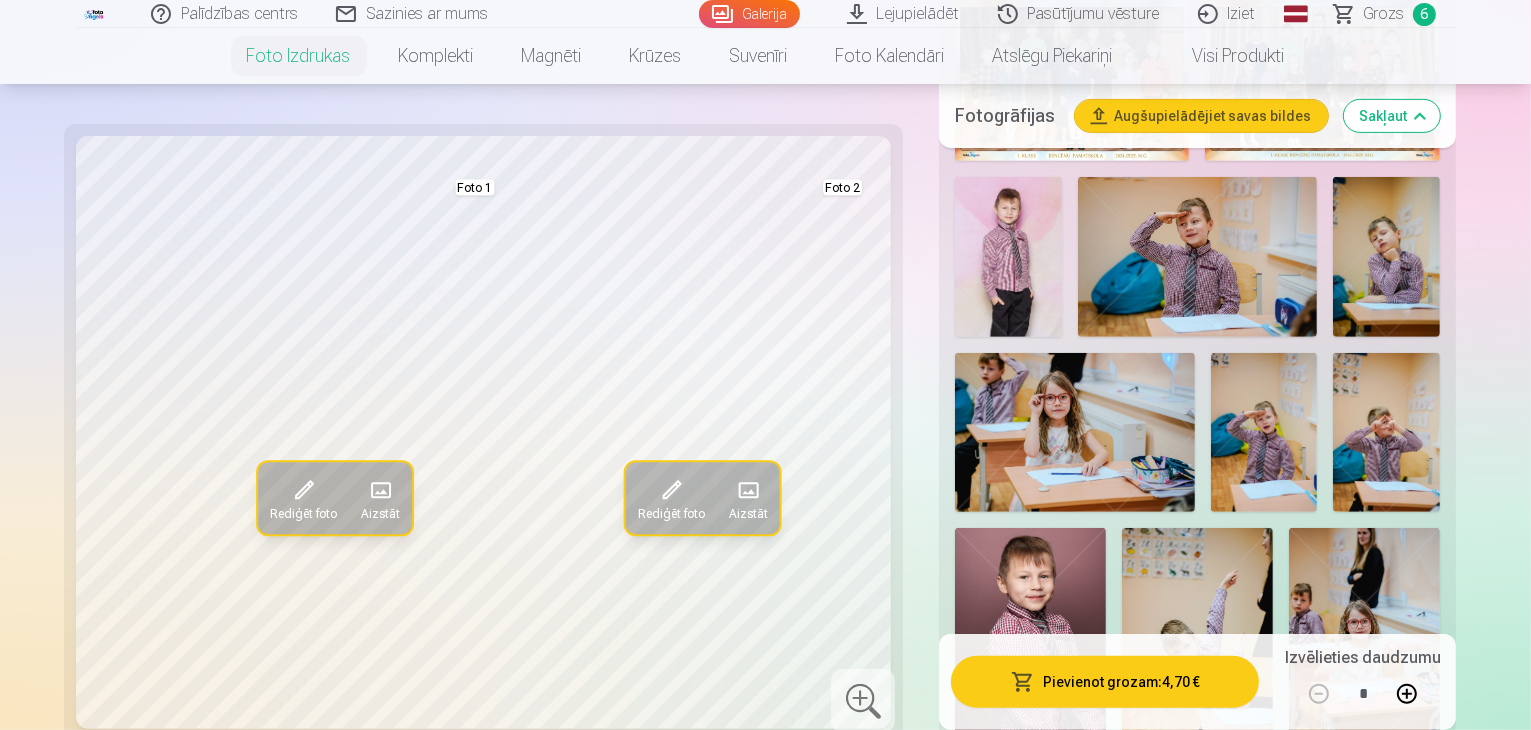 click at bounding box center (1009, 1025) 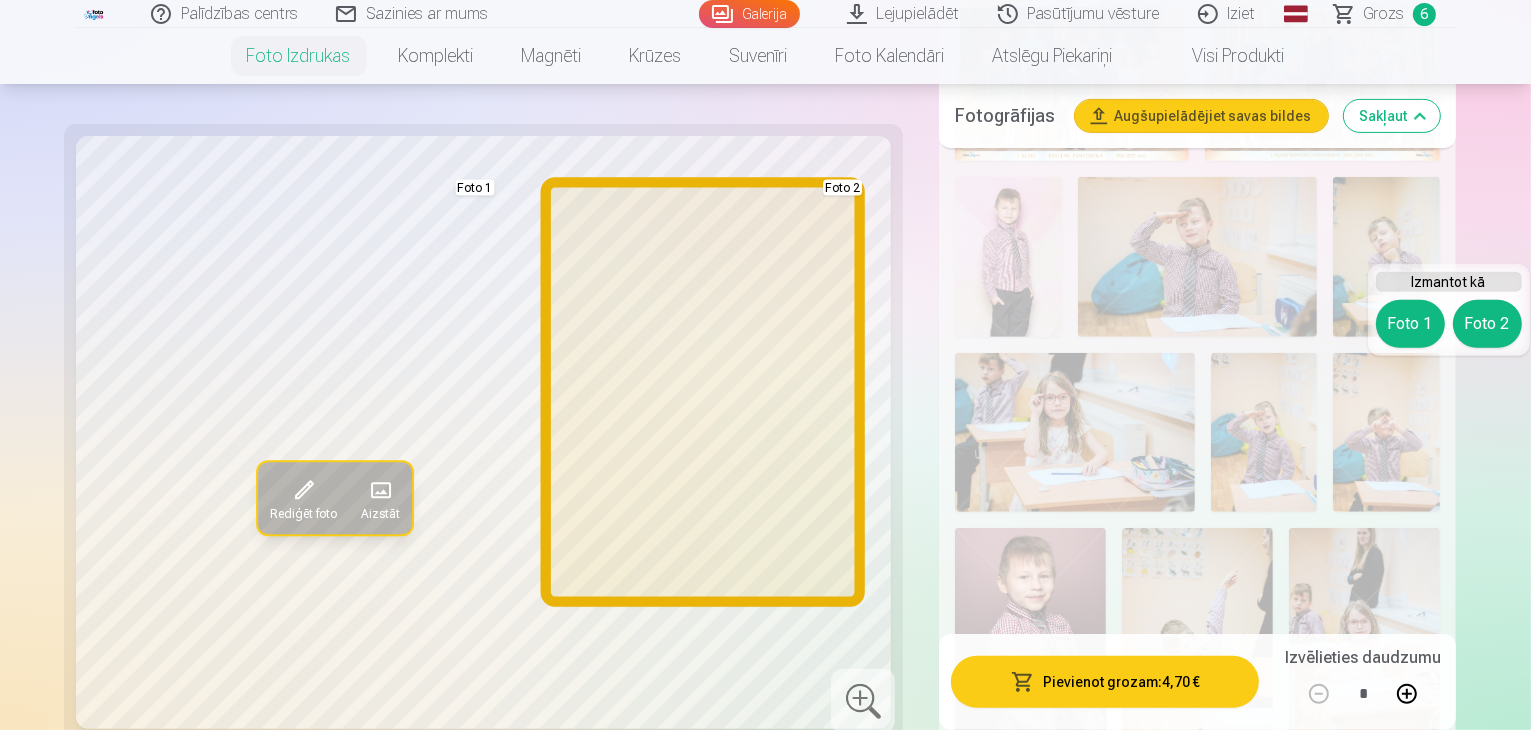 click on "Foto   2" at bounding box center (1487, 324) 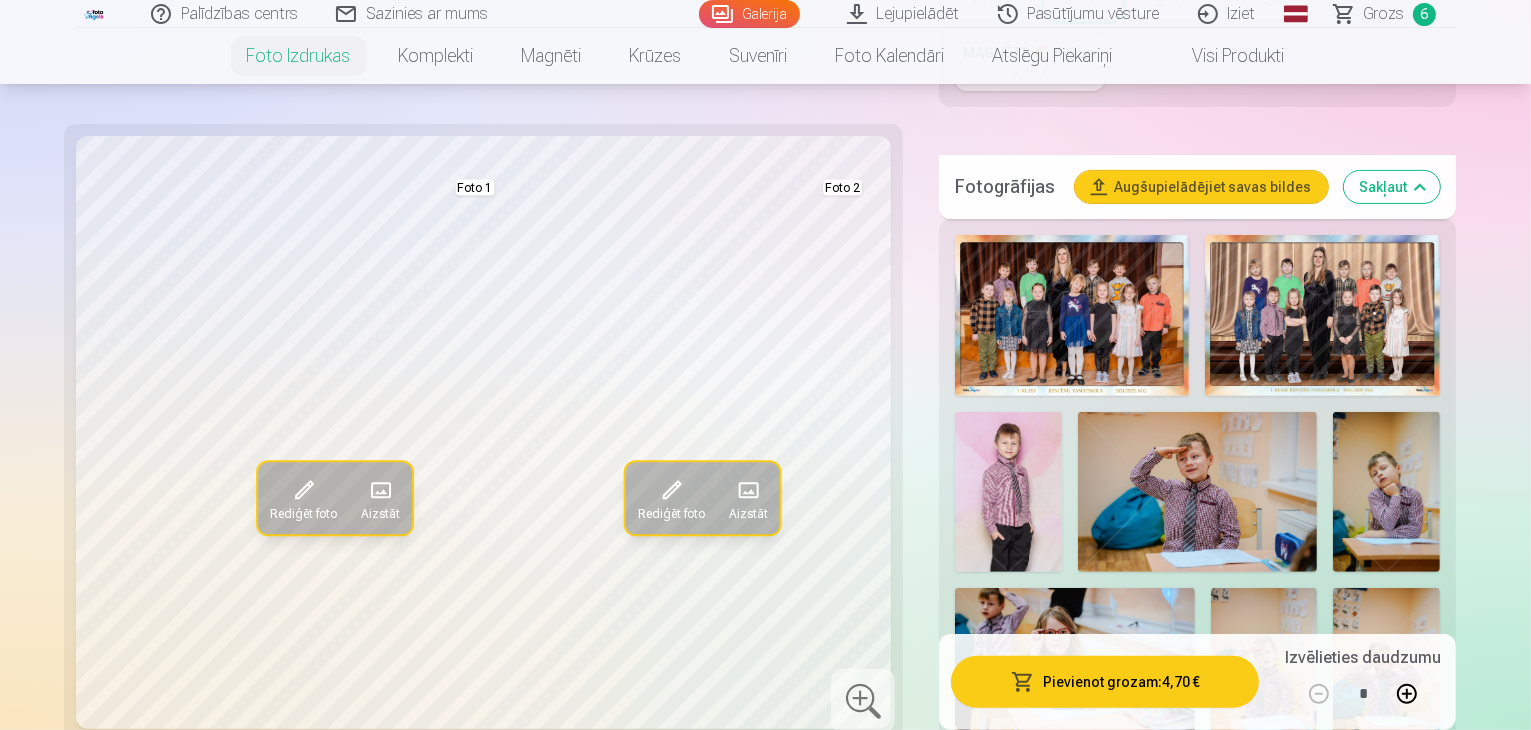 scroll, scrollTop: 600, scrollLeft: 0, axis: vertical 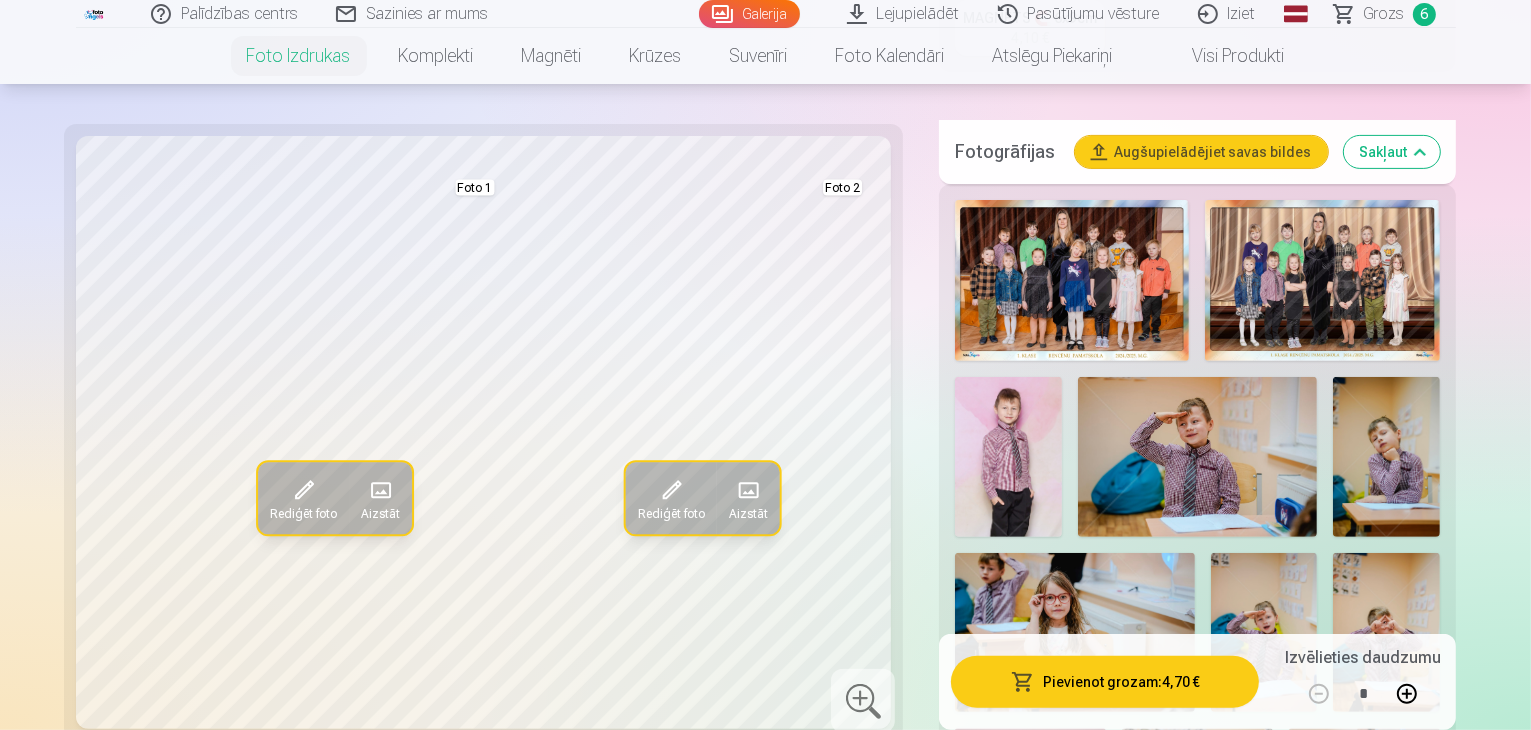 click at bounding box center (1197, 841) 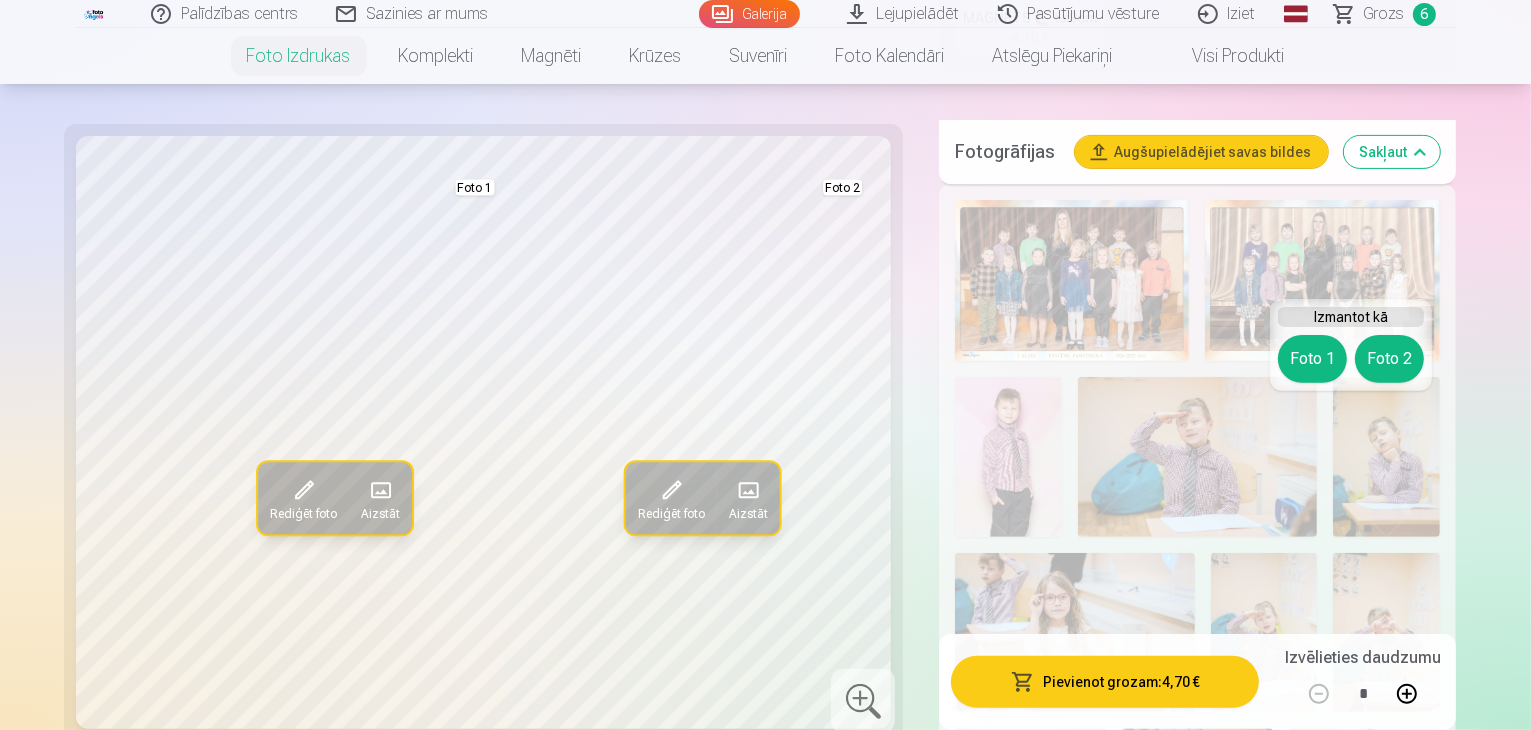 drag, startPoint x: 1400, startPoint y: 327, endPoint x: 1399, endPoint y: 354, distance: 27.018513 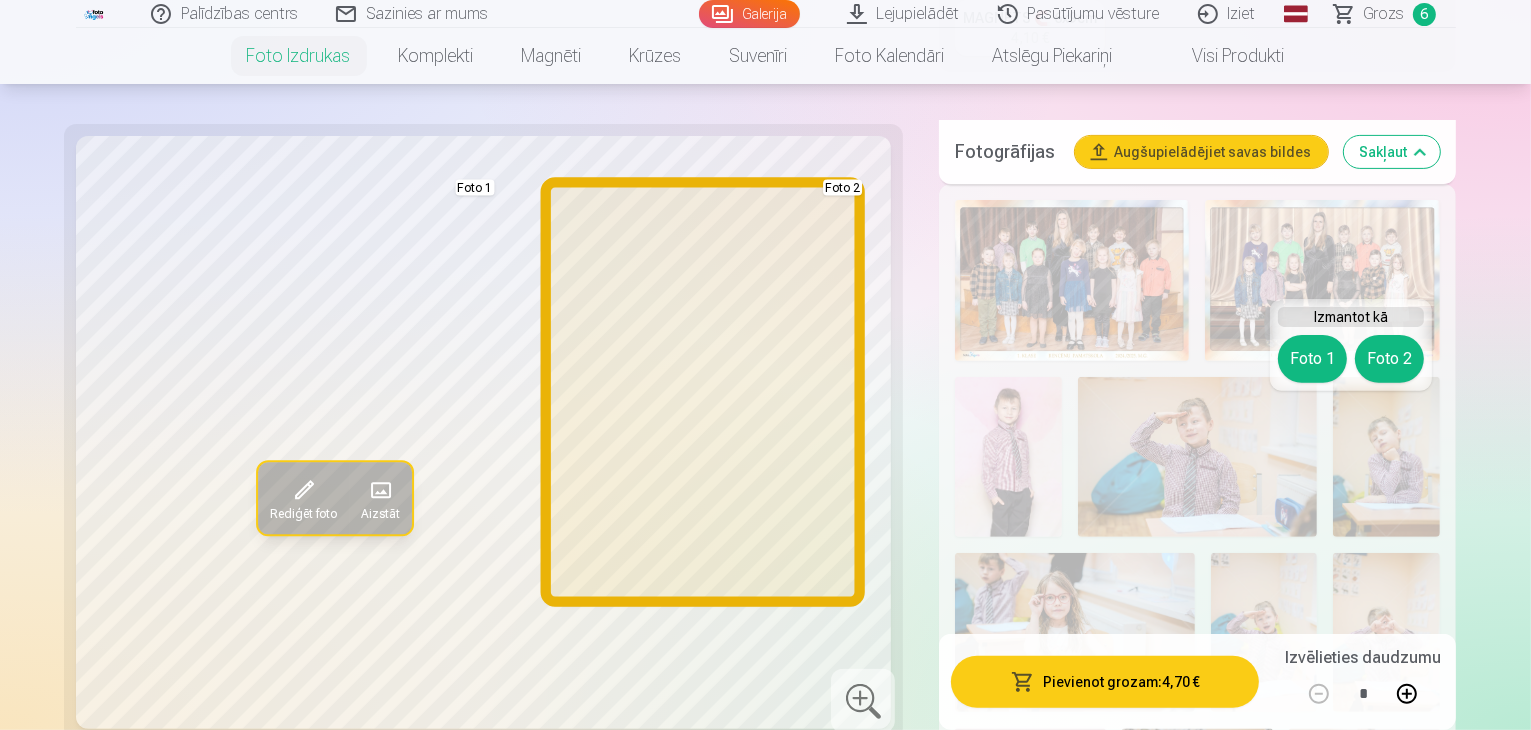 click on "Foto   2" at bounding box center (1389, 359) 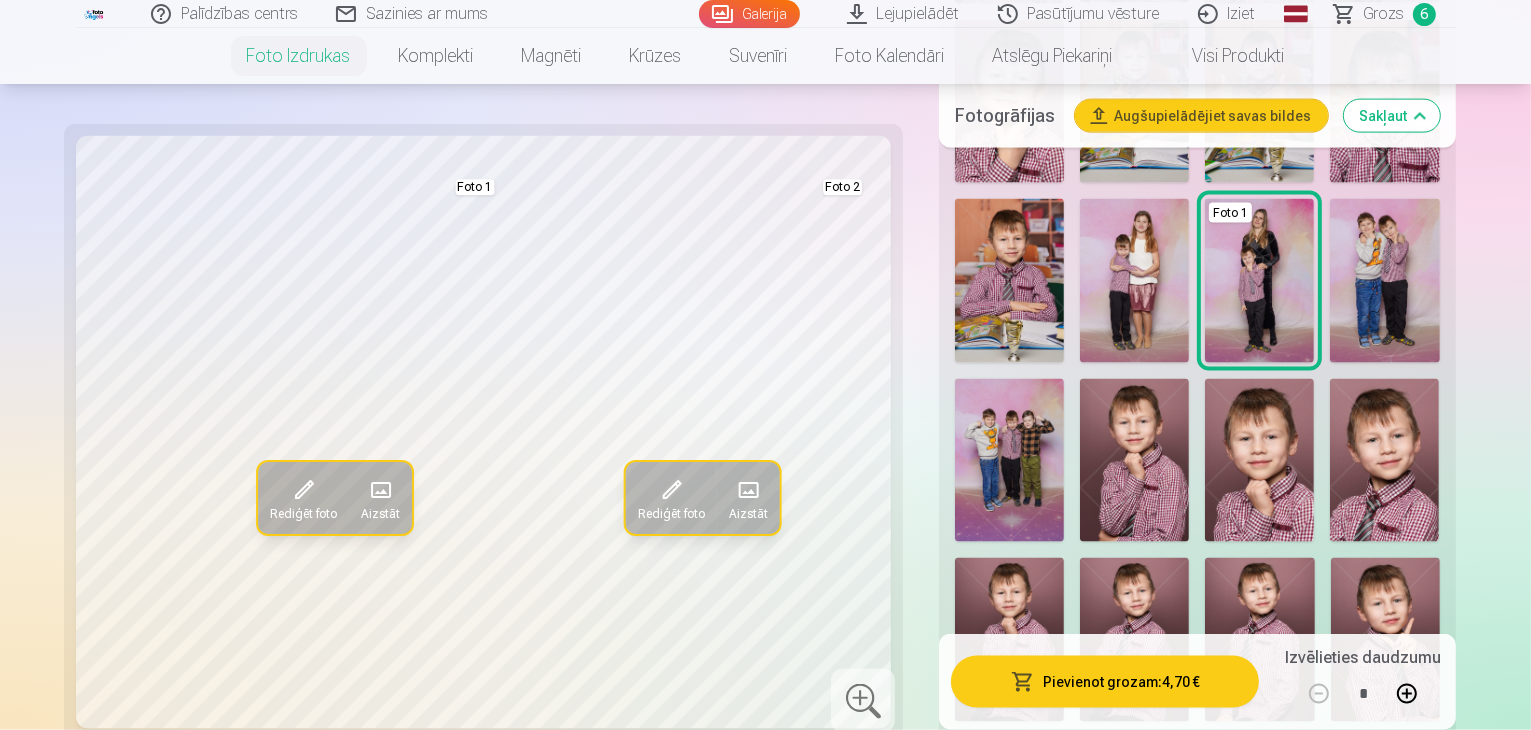 scroll, scrollTop: 3000, scrollLeft: 0, axis: vertical 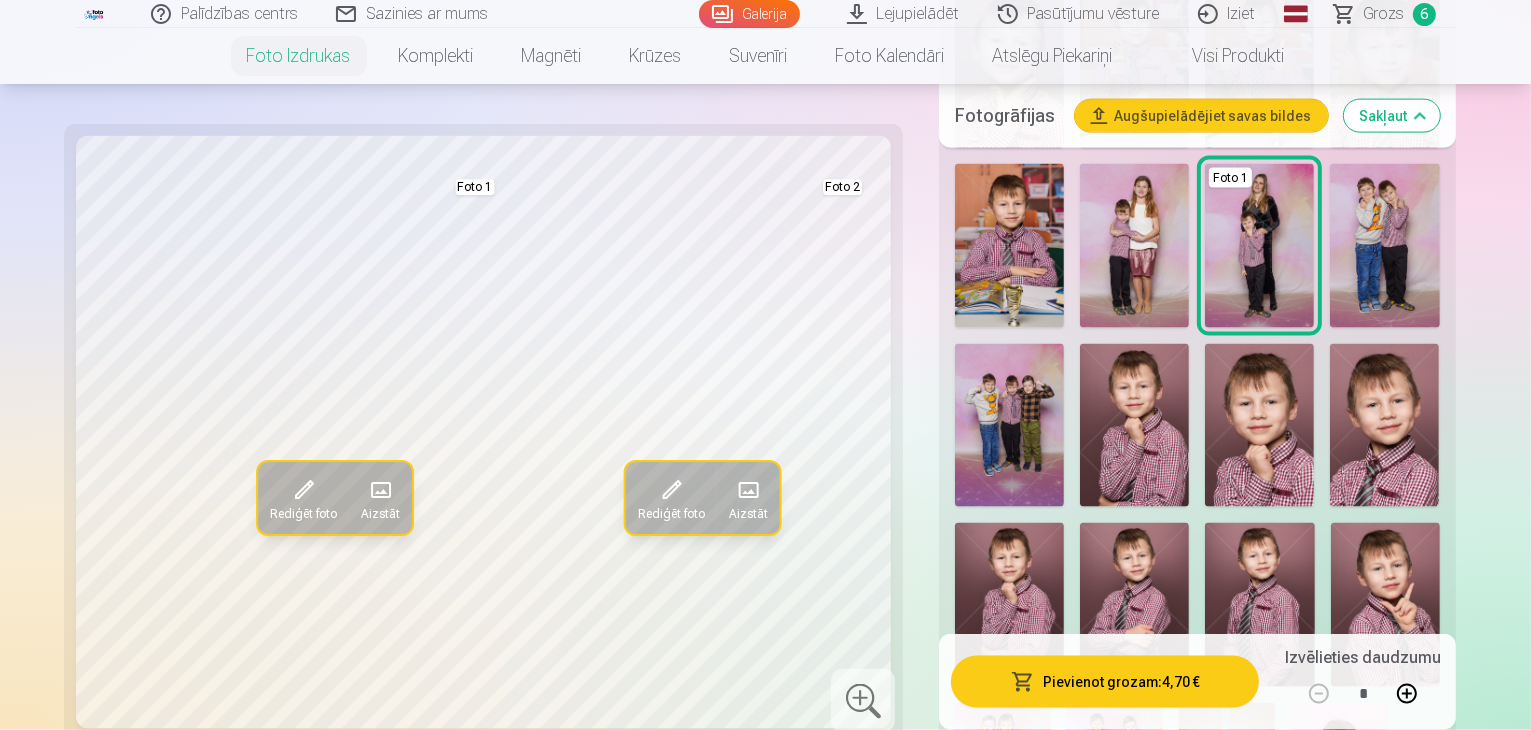 click on "Skatīt vairāk dizainu" at bounding box center (1197, 1236) 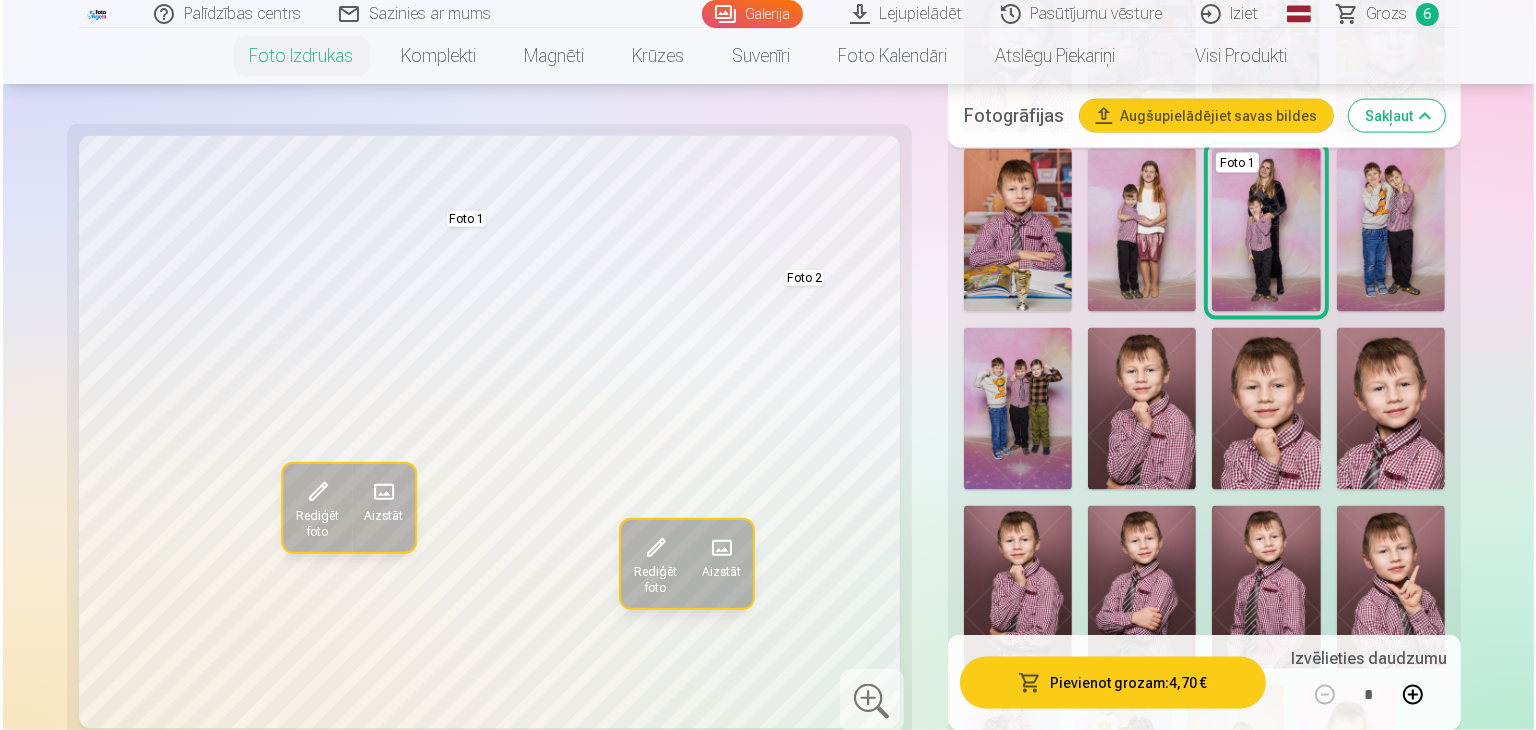 scroll, scrollTop: 3100, scrollLeft: 0, axis: vertical 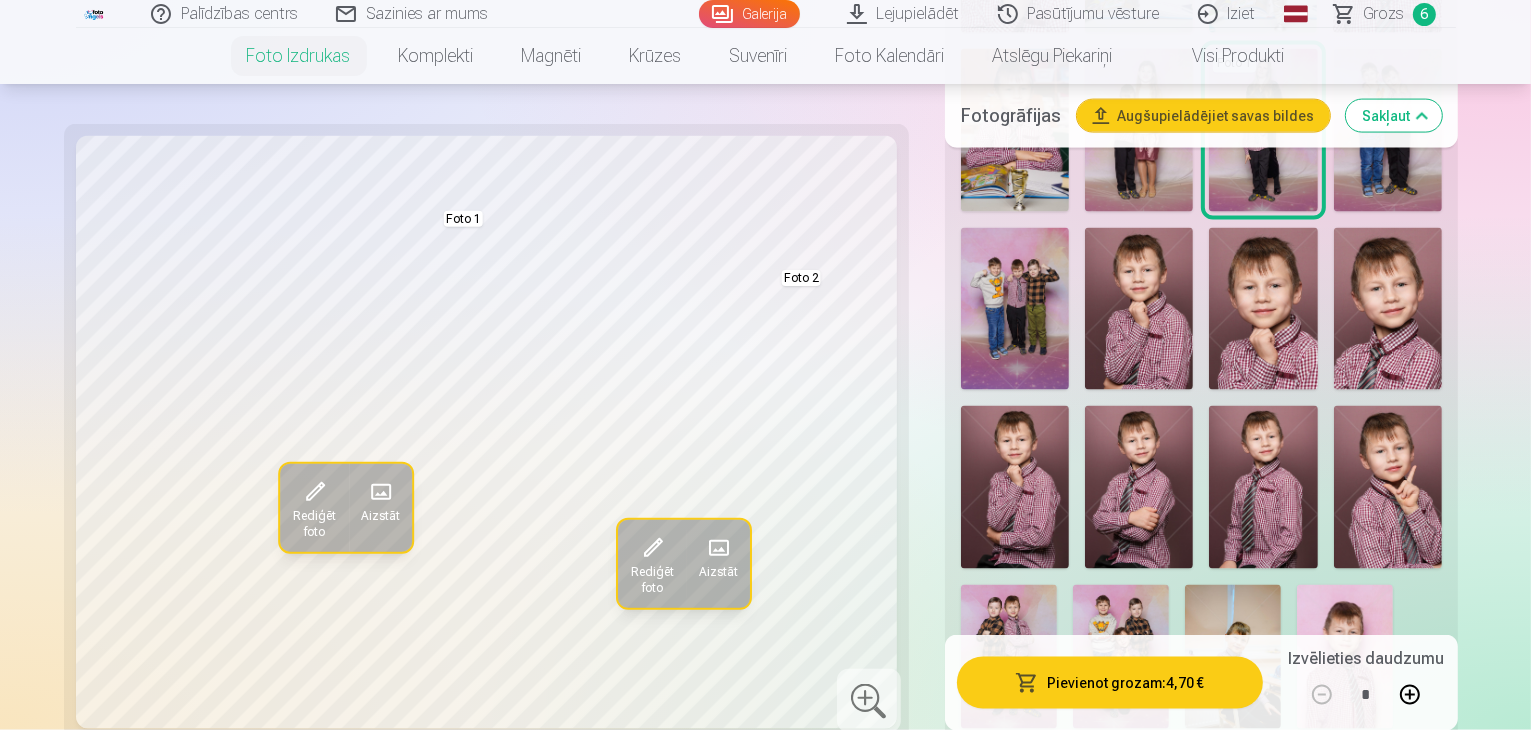 click at bounding box center [1036, 1089] 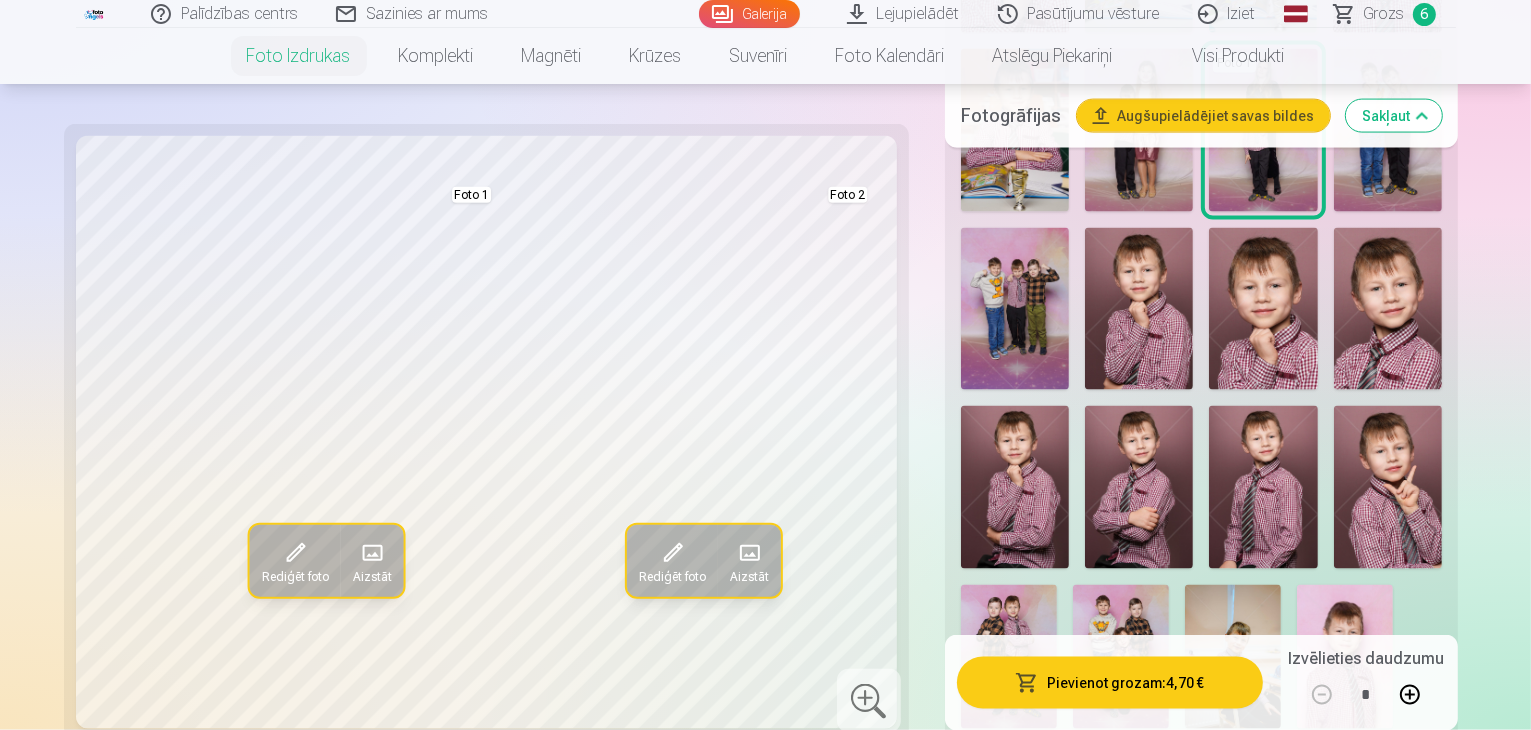 click at bounding box center [1367, 1089] 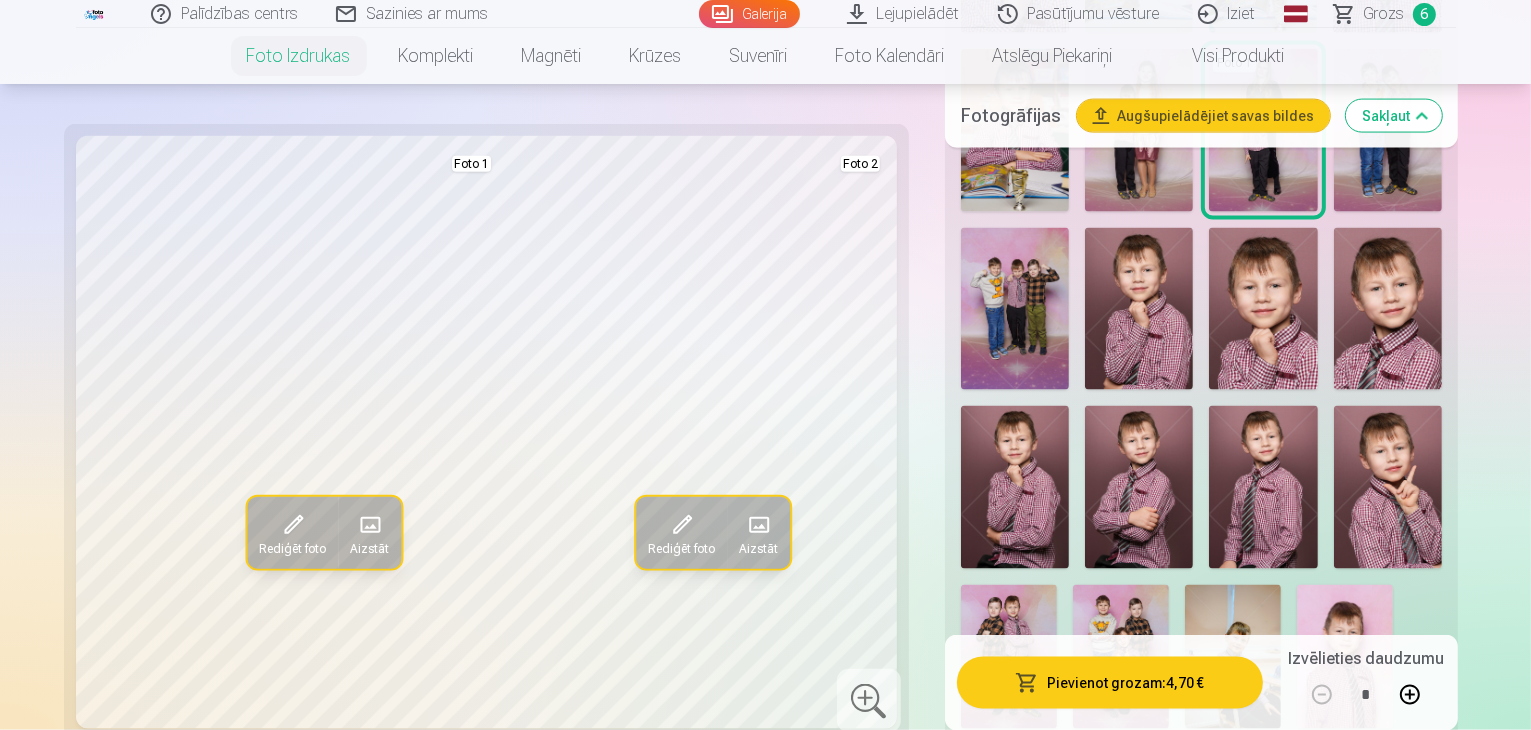 click on "Pievienot grozam :  4,70 €" at bounding box center [1110, 682] 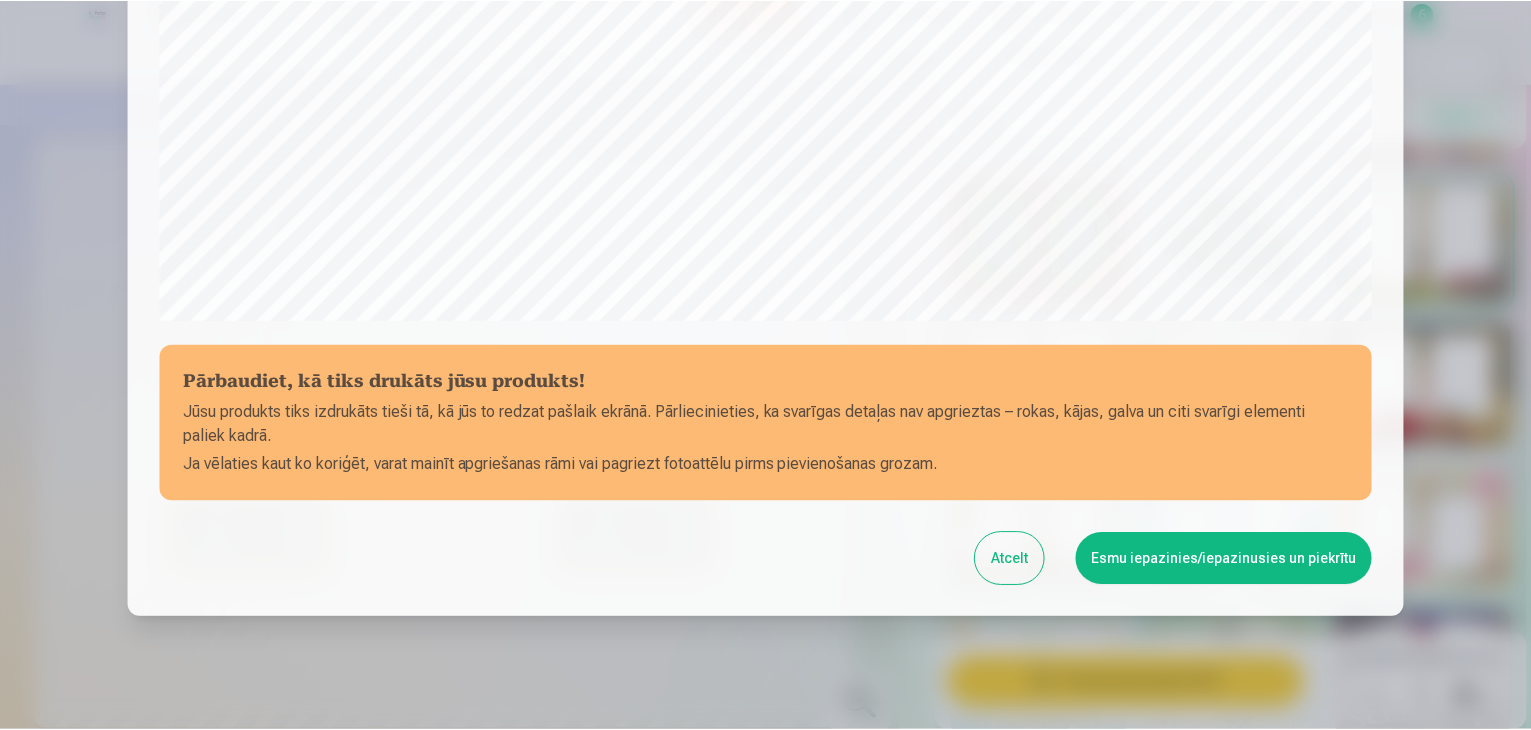 scroll, scrollTop: 710, scrollLeft: 0, axis: vertical 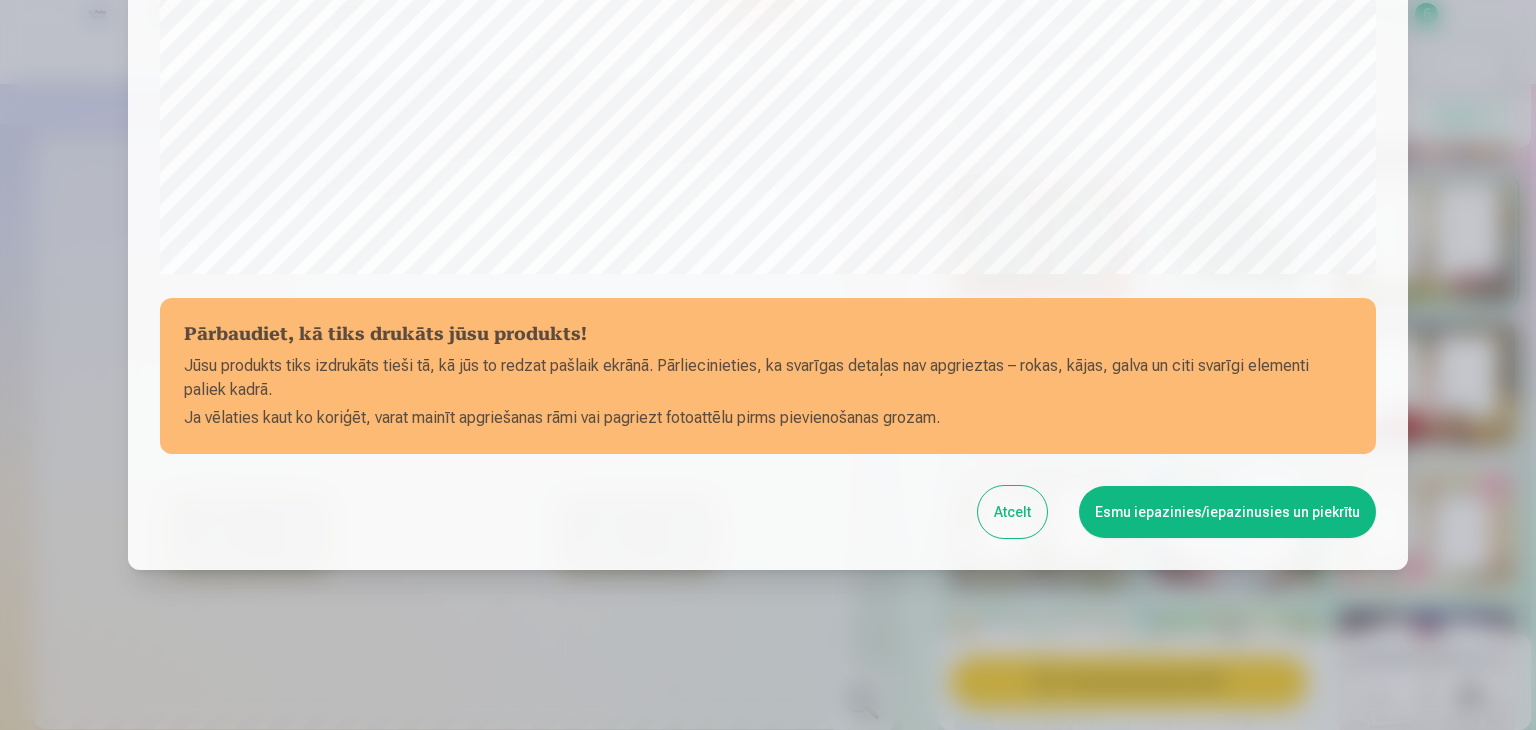 click on "Esmu iepazinies/iepazinusies un piekrītu" at bounding box center (1227, 512) 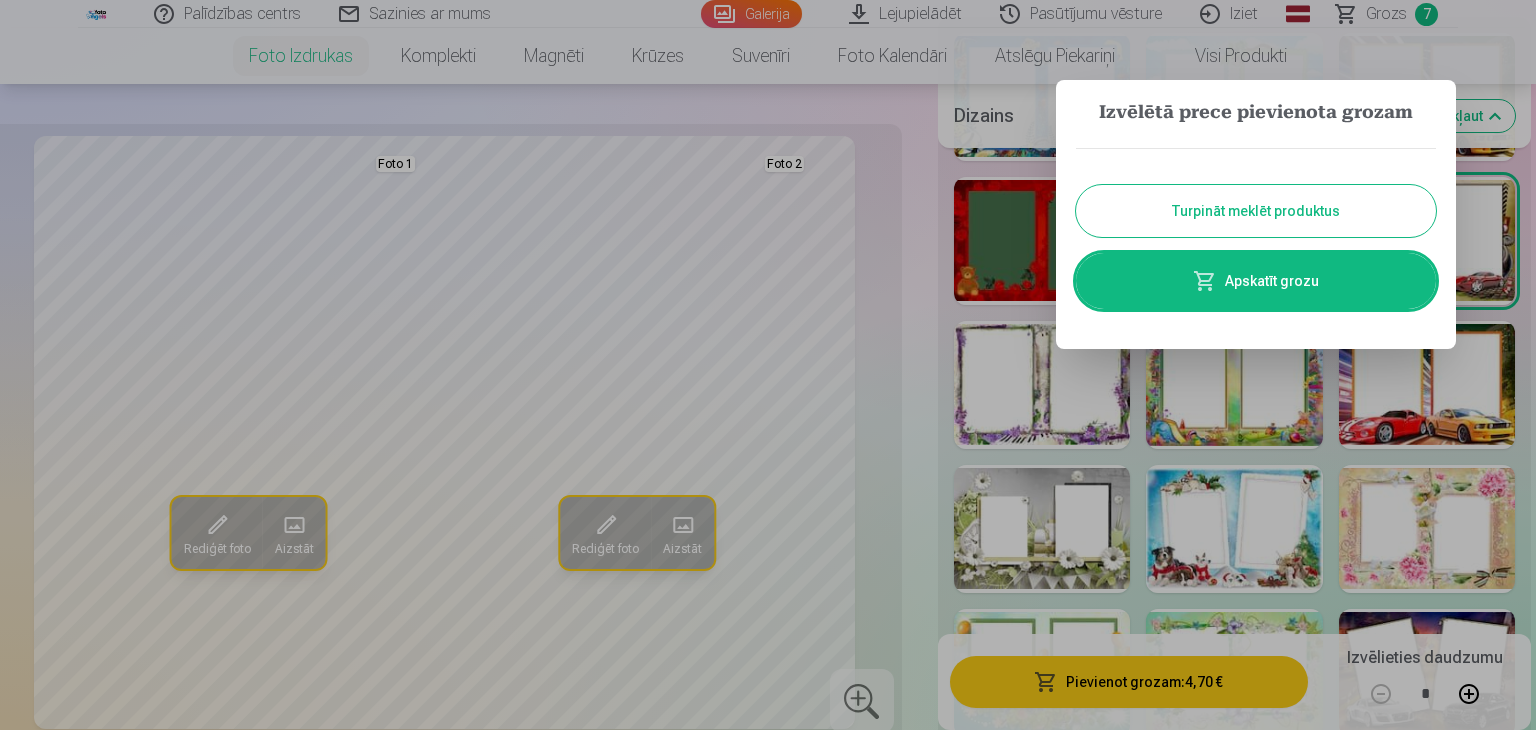 click on "Turpināt meklēt produktus" at bounding box center (1256, 211) 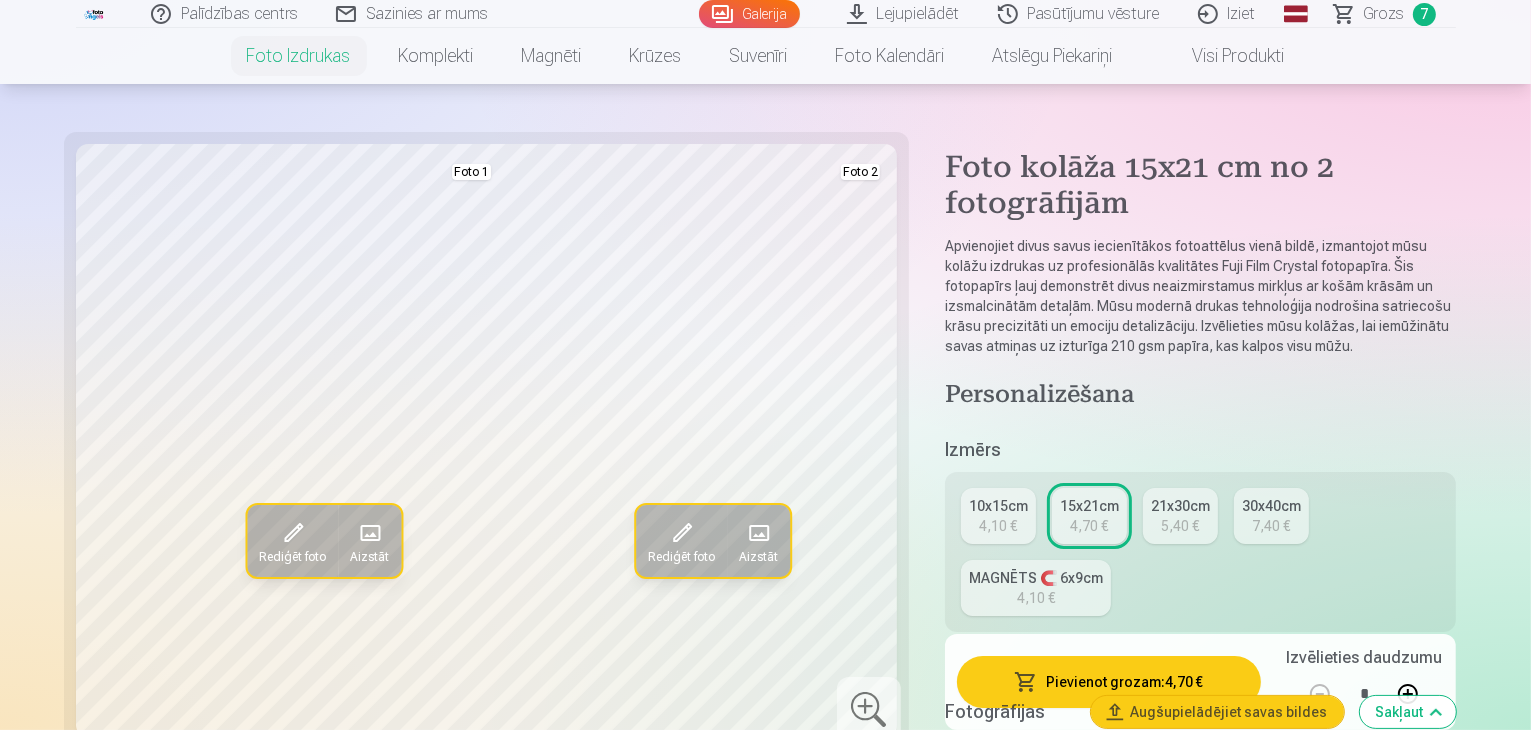 scroll, scrollTop: 0, scrollLeft: 0, axis: both 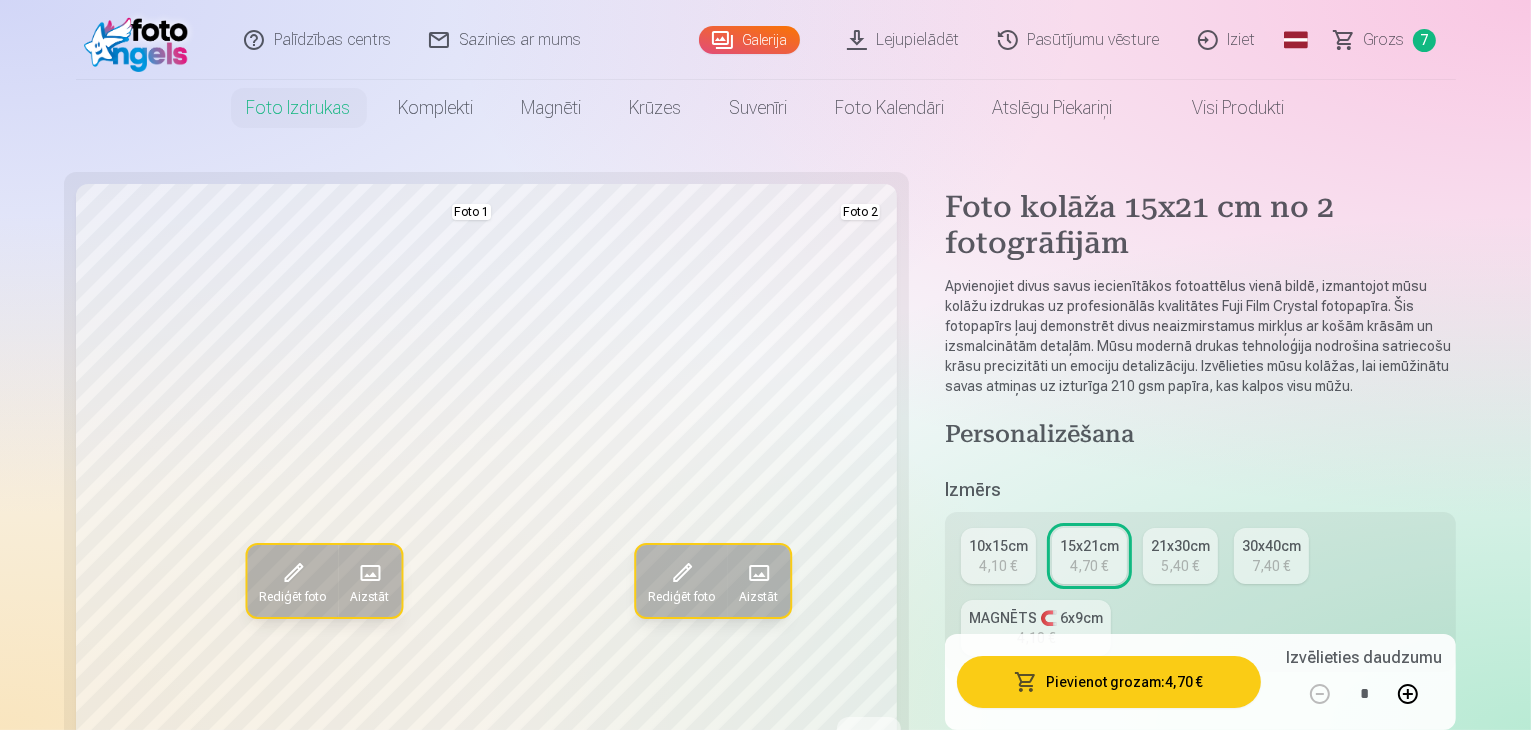 click on "Grozs" at bounding box center [1384, 40] 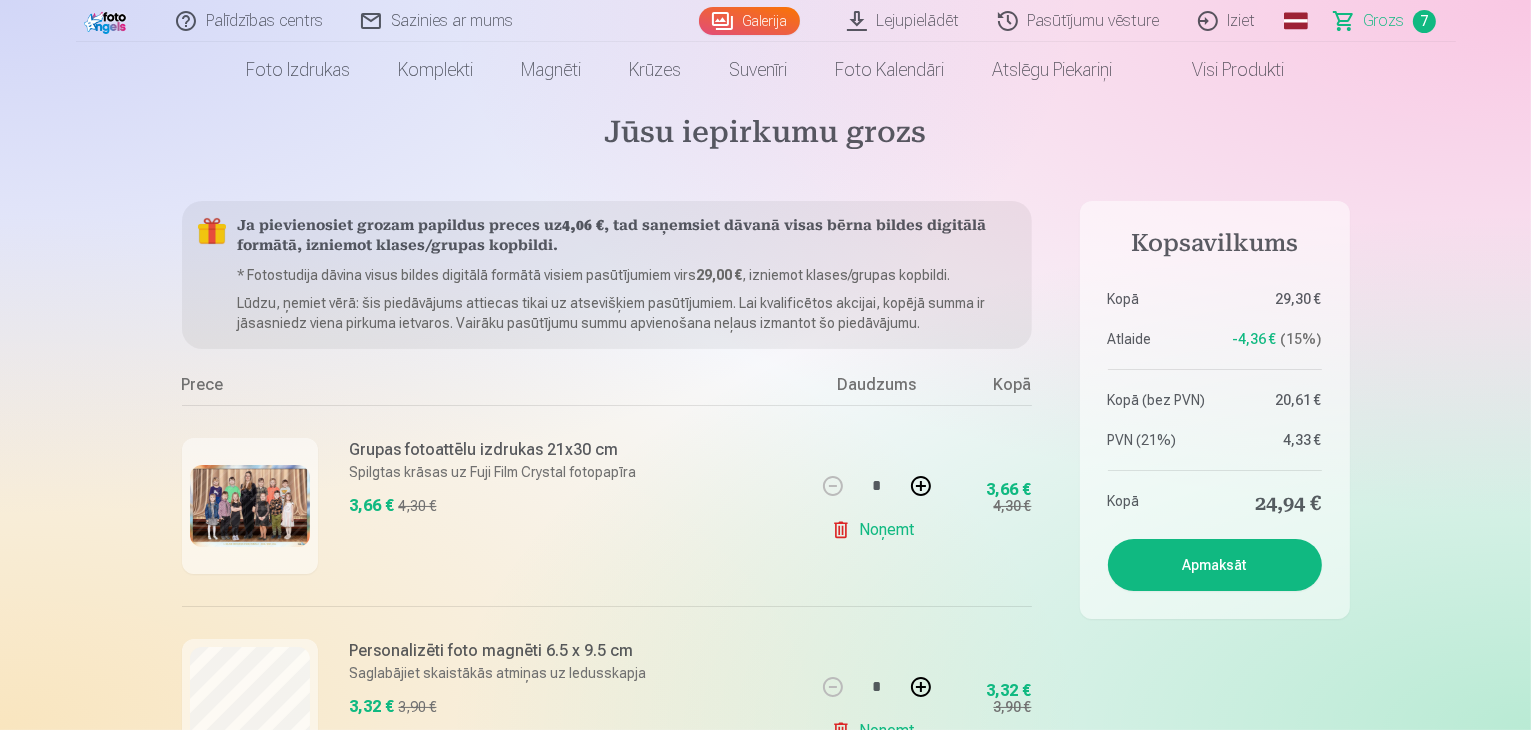 scroll, scrollTop: 100, scrollLeft: 0, axis: vertical 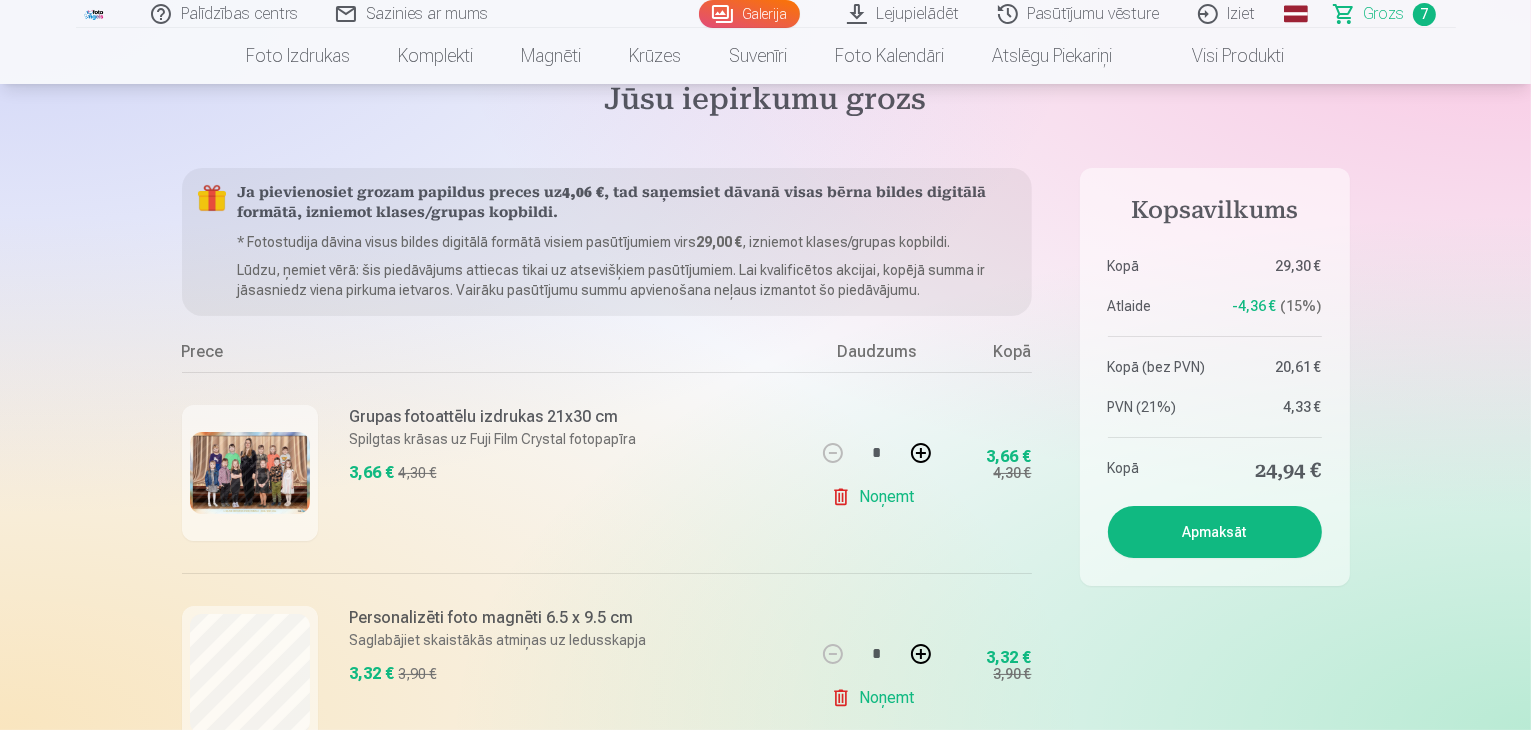 click on "Apmaksāt" at bounding box center (1215, 532) 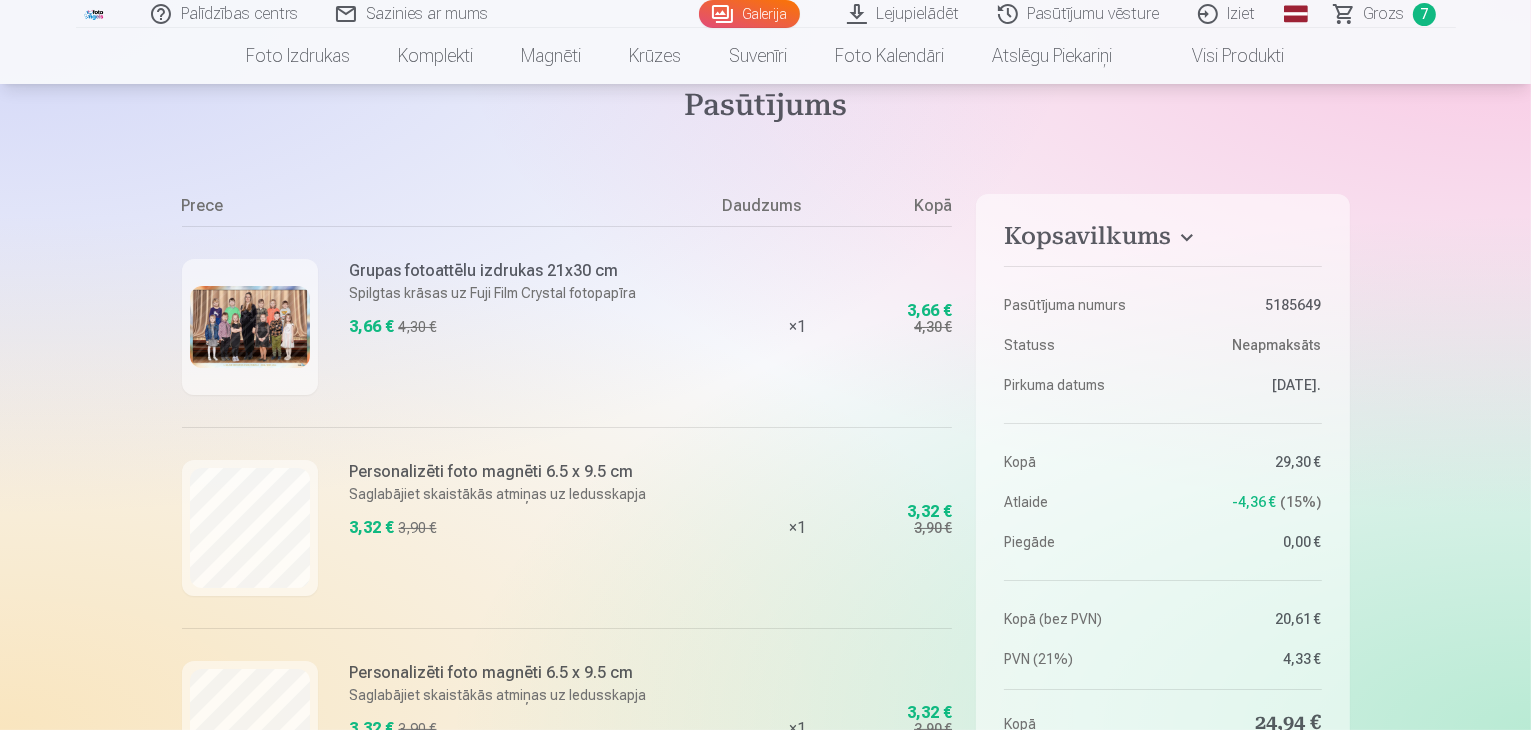 scroll, scrollTop: 0, scrollLeft: 0, axis: both 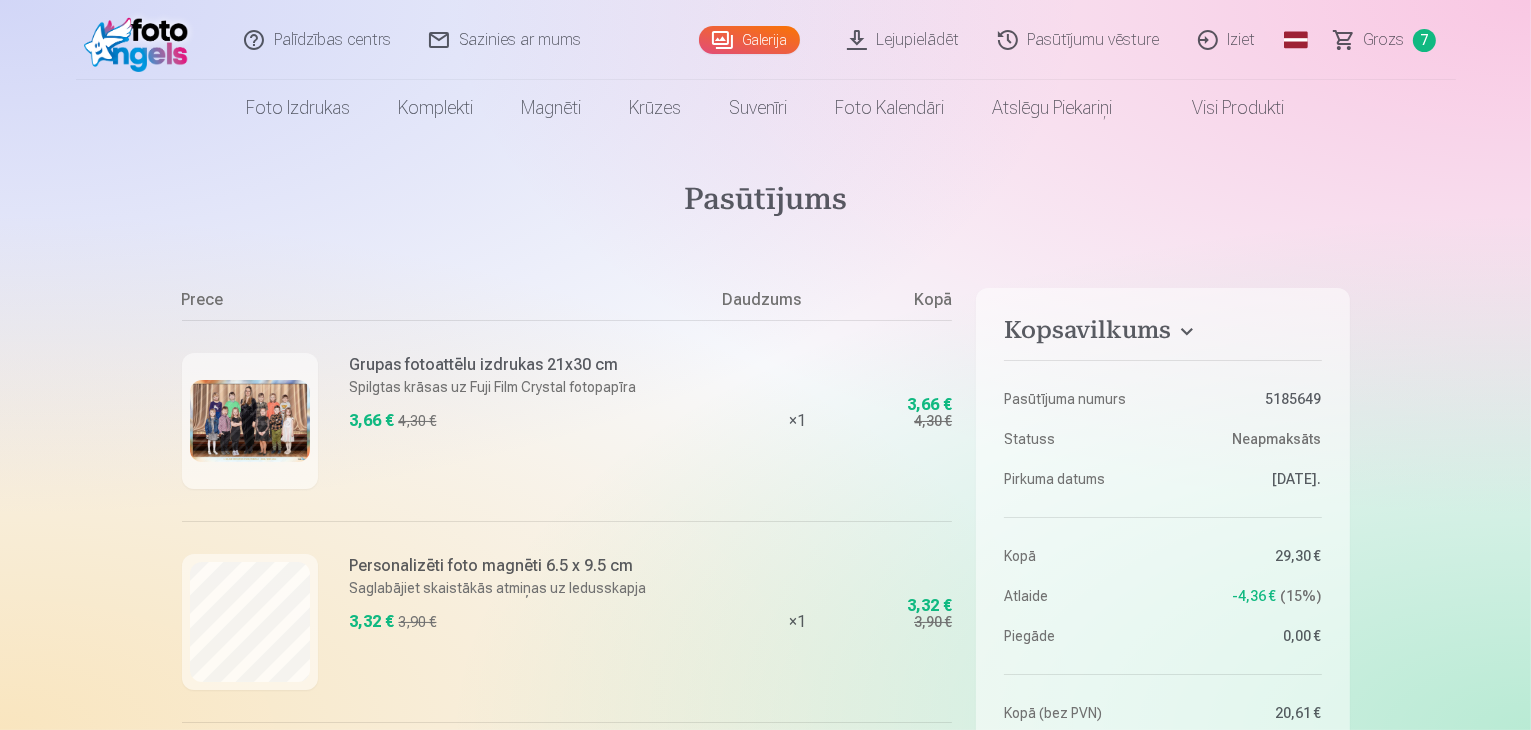 click on "Visi produkti" at bounding box center [1223, 108] 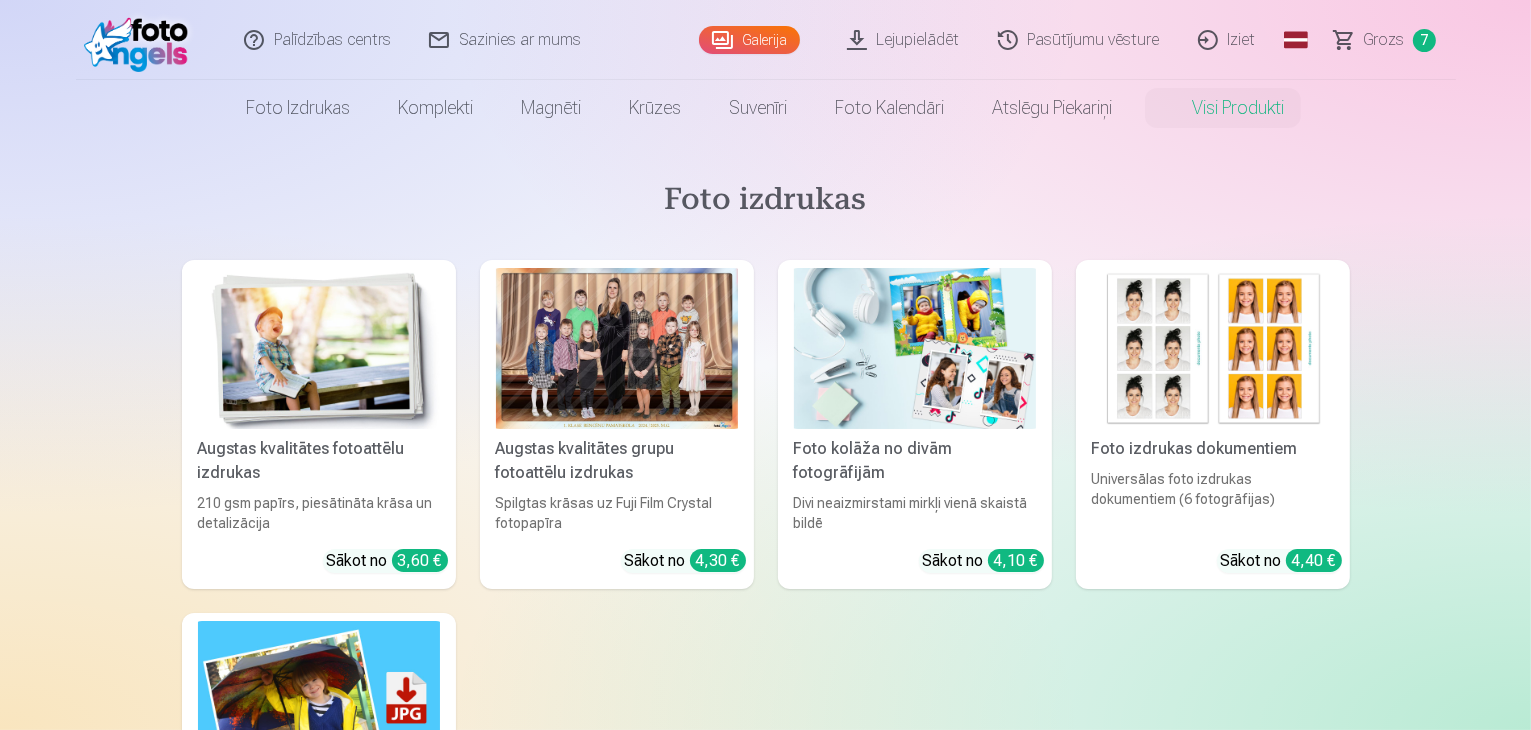 click on "Grozs" at bounding box center [1384, 40] 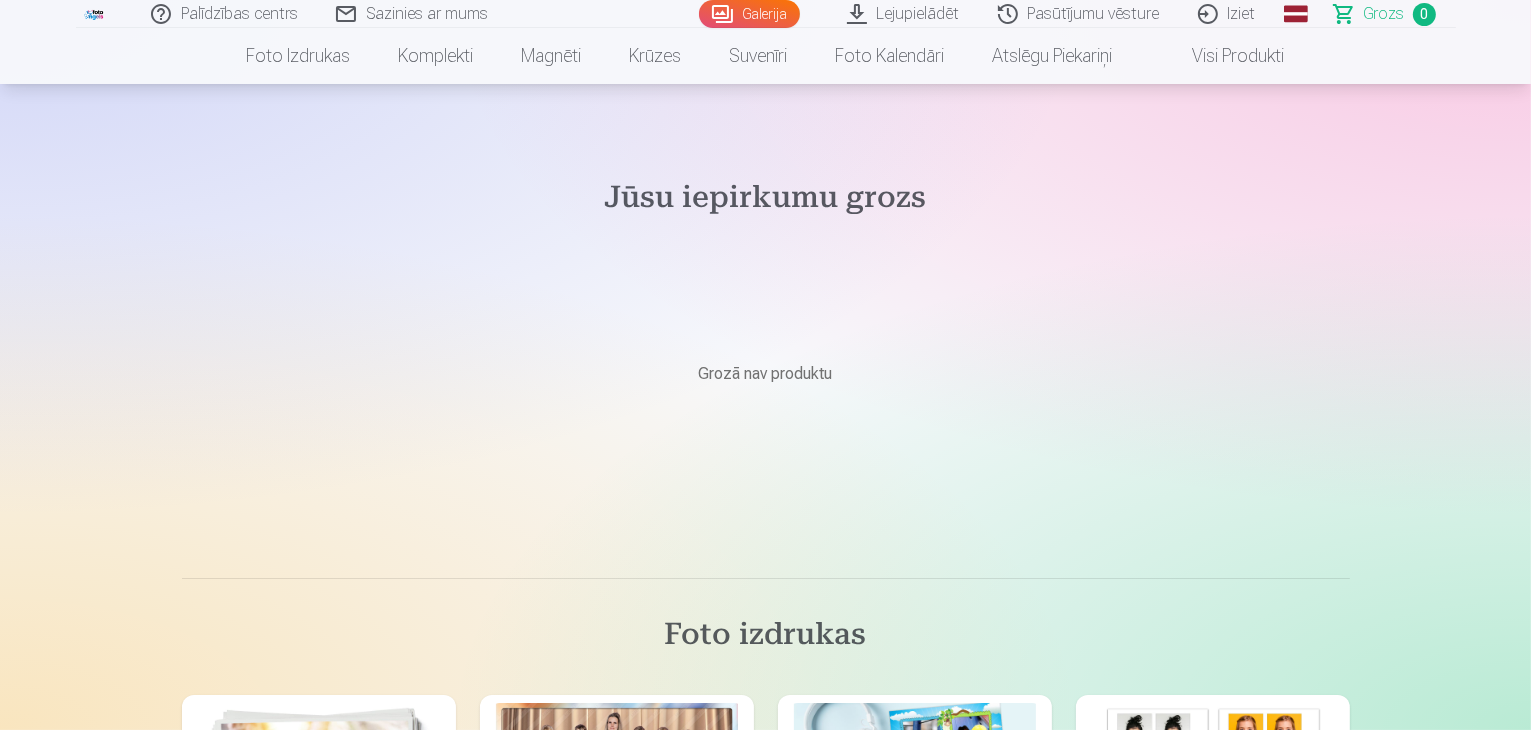 scroll, scrollTop: 0, scrollLeft: 0, axis: both 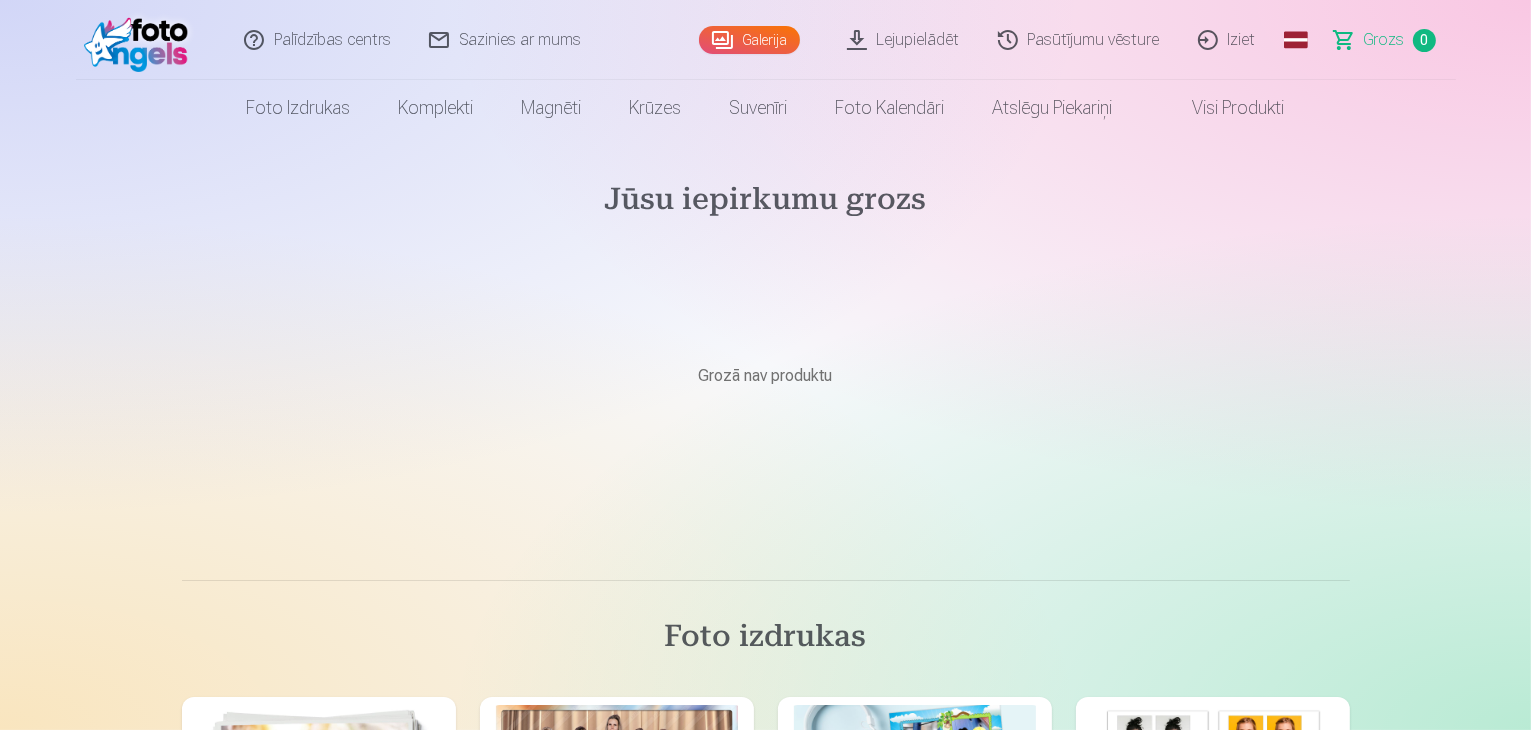 click on "Pasūtījumu vēsture" at bounding box center [1080, 40] 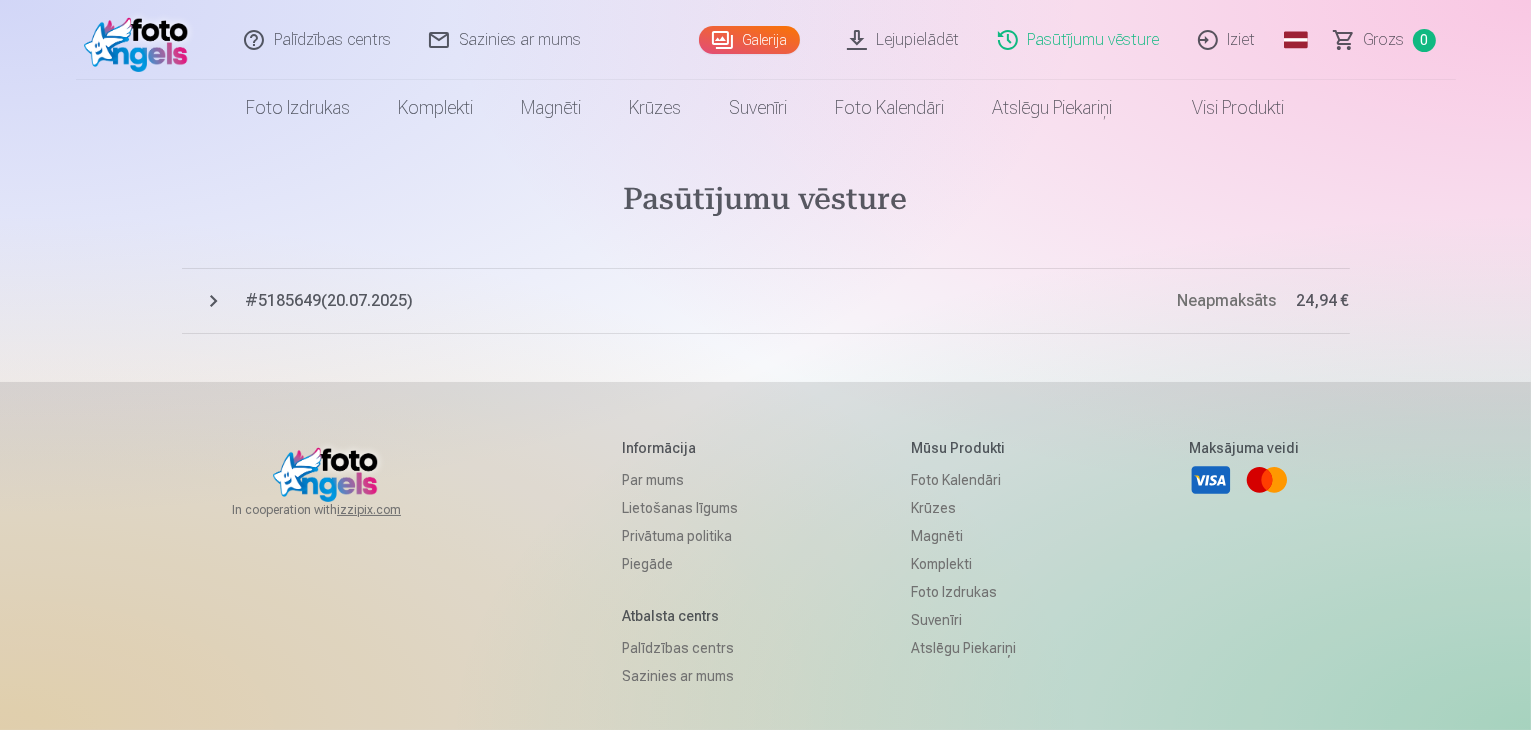 click on "Iziet" at bounding box center (1228, 40) 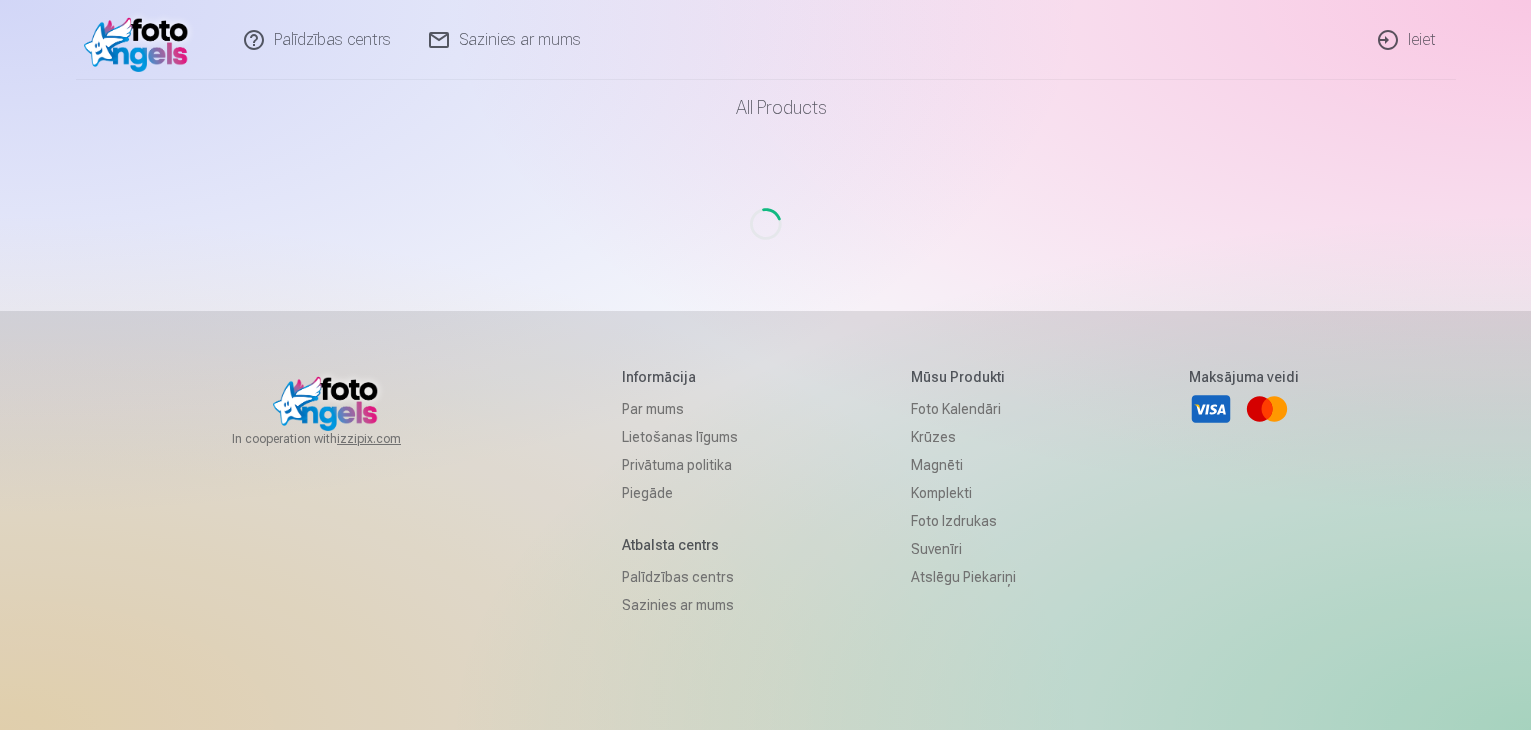 scroll, scrollTop: 0, scrollLeft: 0, axis: both 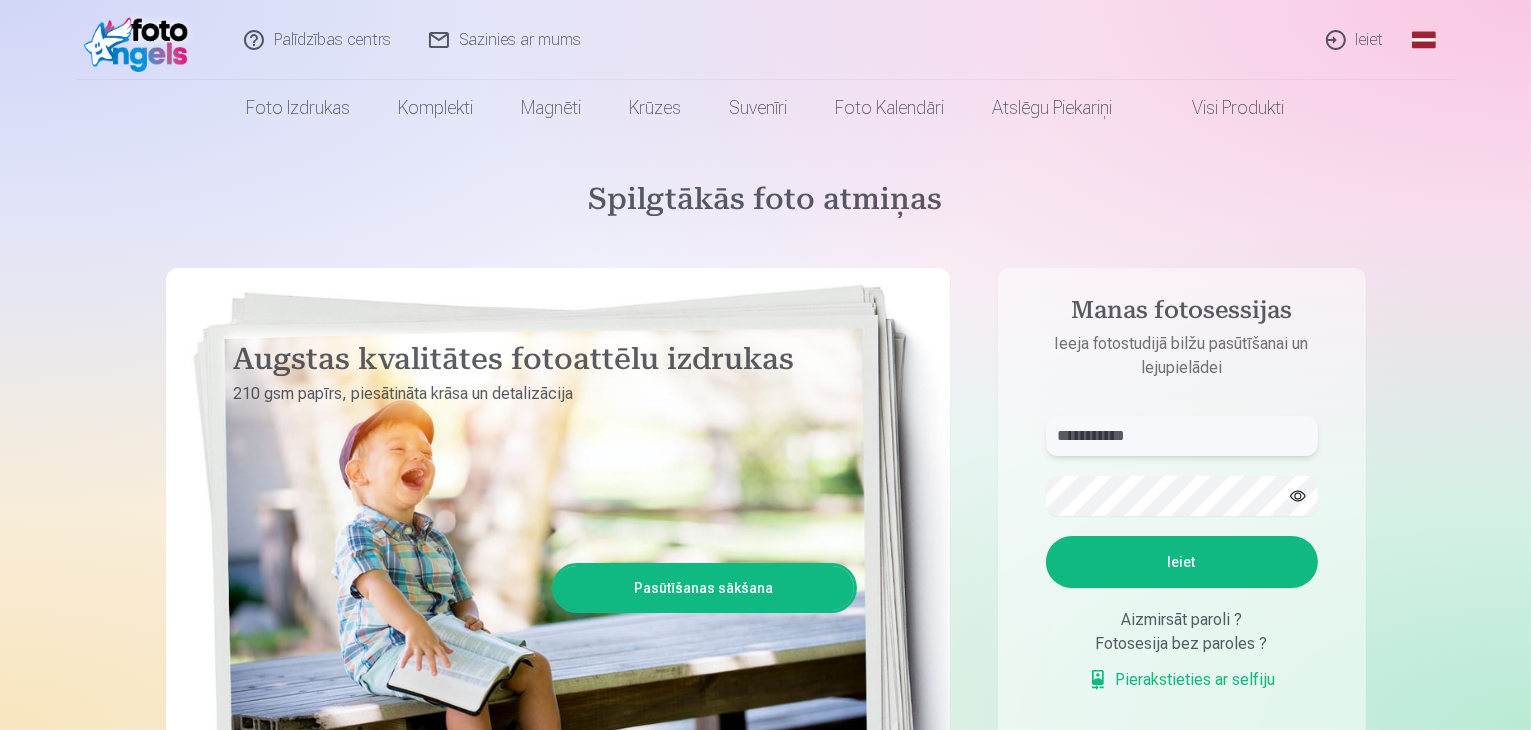drag, startPoint x: 1154, startPoint y: 437, endPoint x: 1016, endPoint y: 429, distance: 138.23169 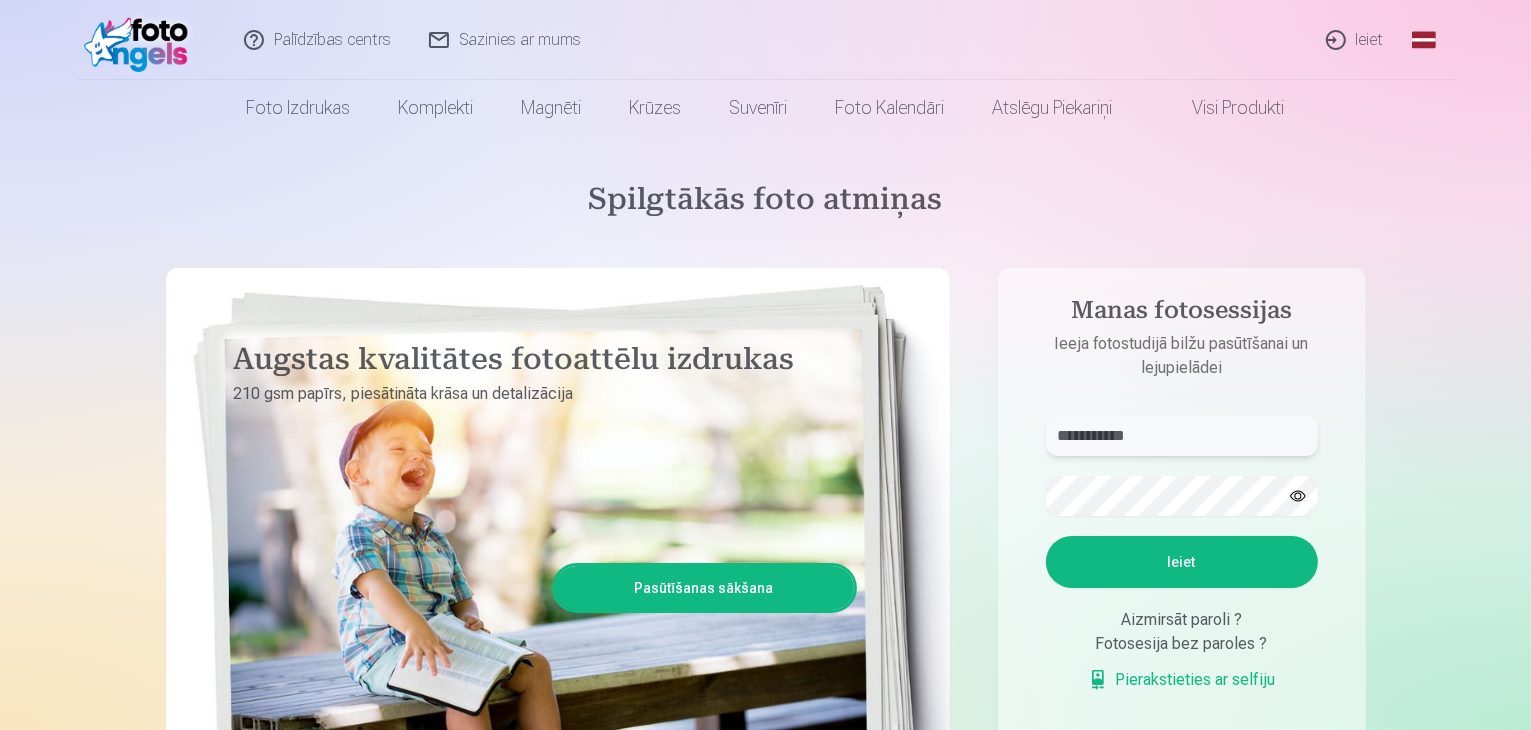 type on "**********" 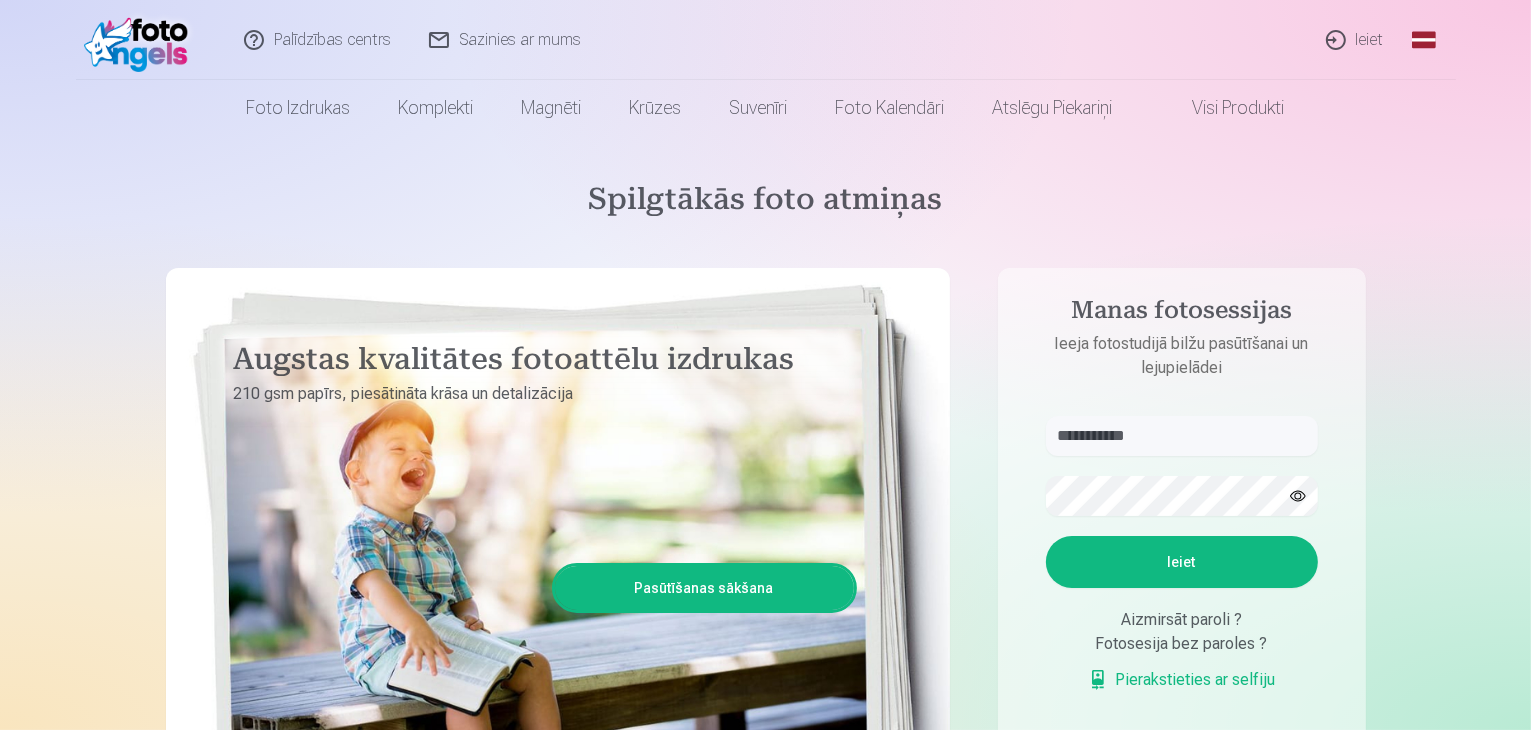 click on "Ieiet" at bounding box center [1182, 562] 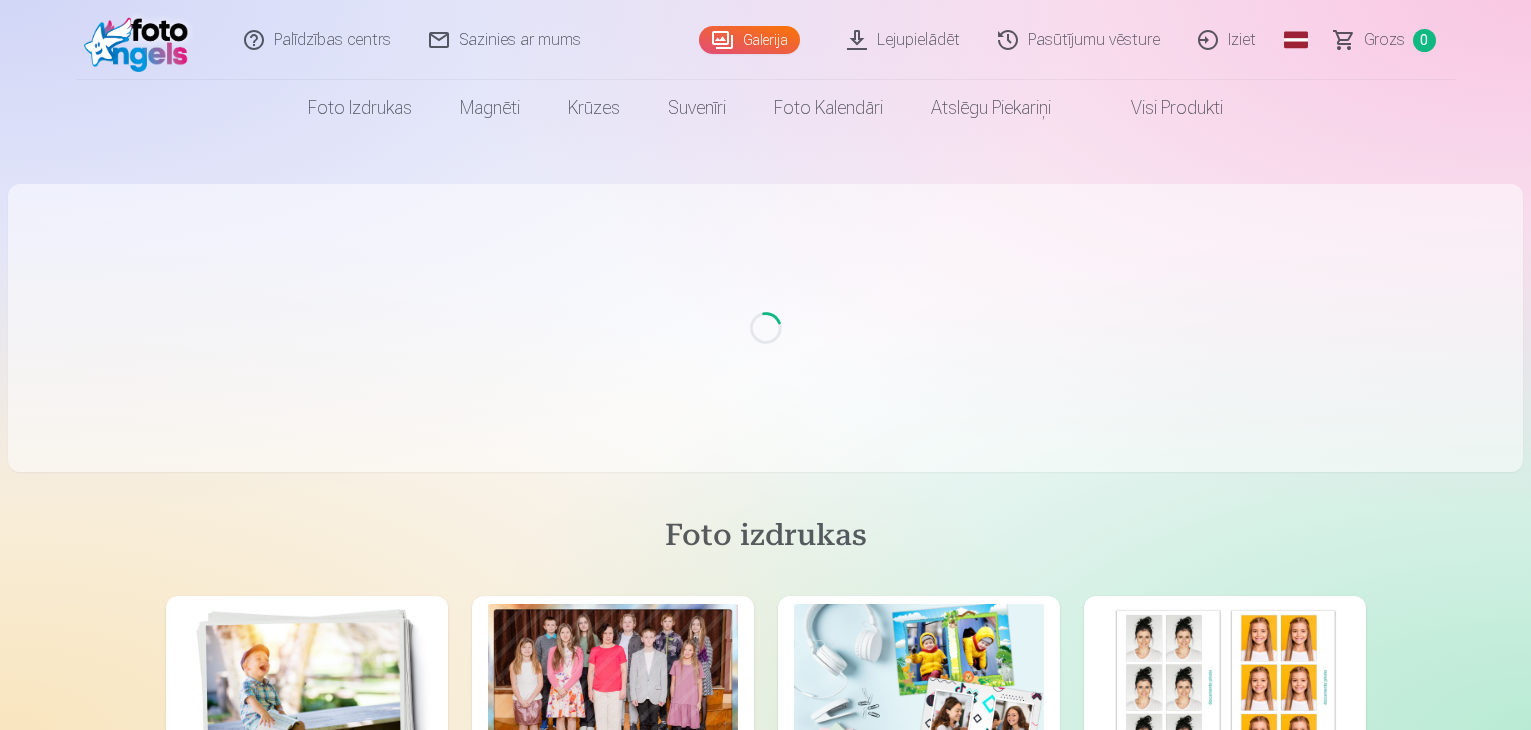 scroll, scrollTop: 0, scrollLeft: 0, axis: both 